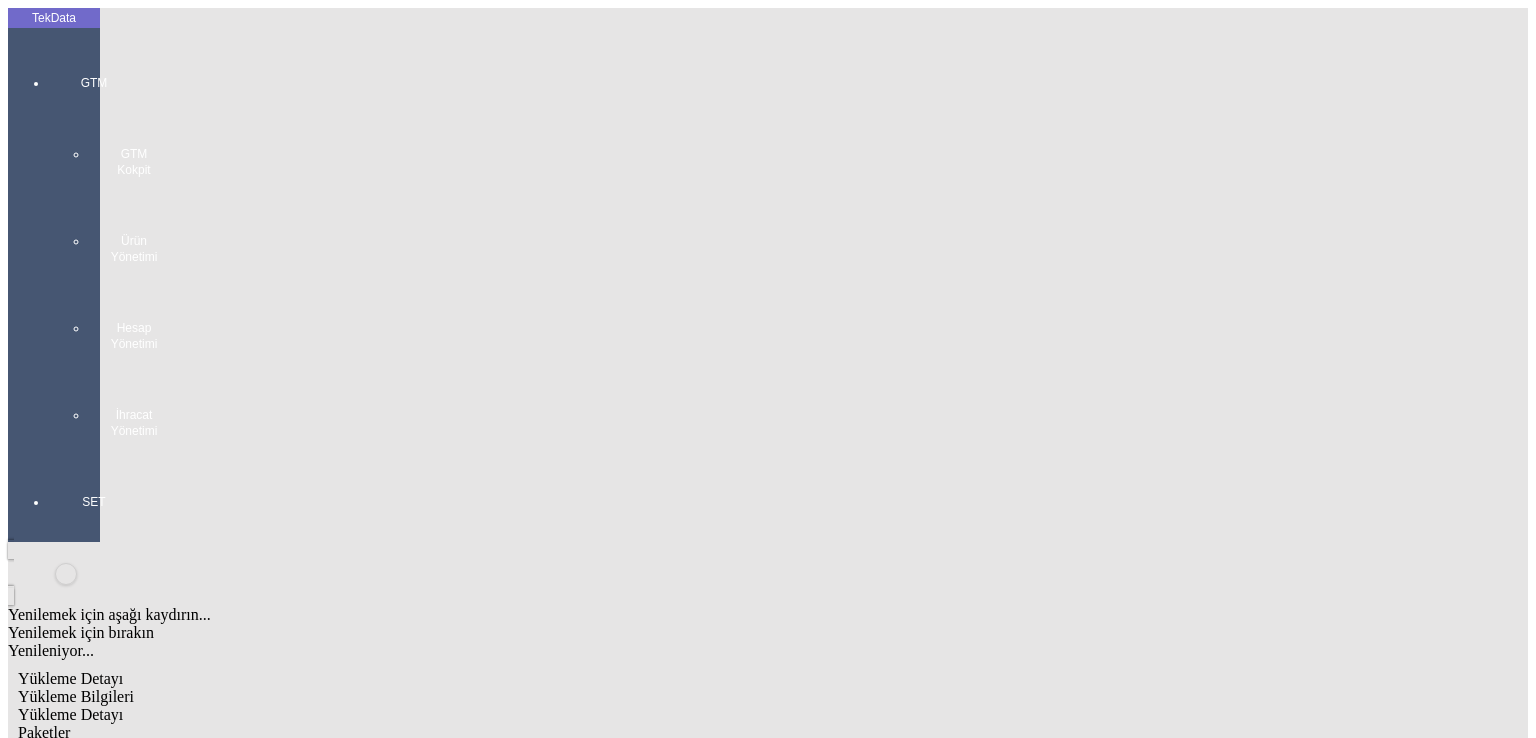 scroll, scrollTop: 0, scrollLeft: 0, axis: both 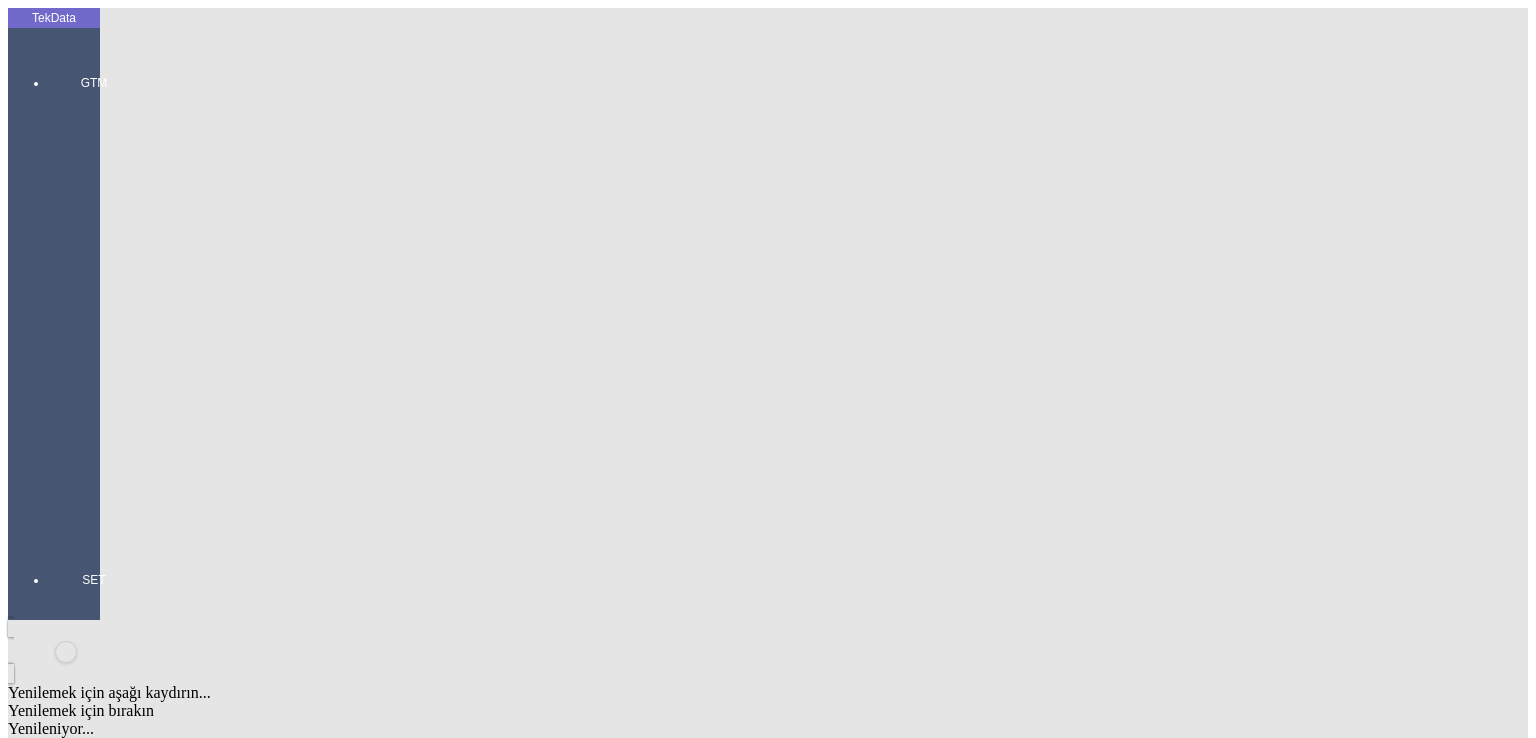 click on "Yükleme Detayı" 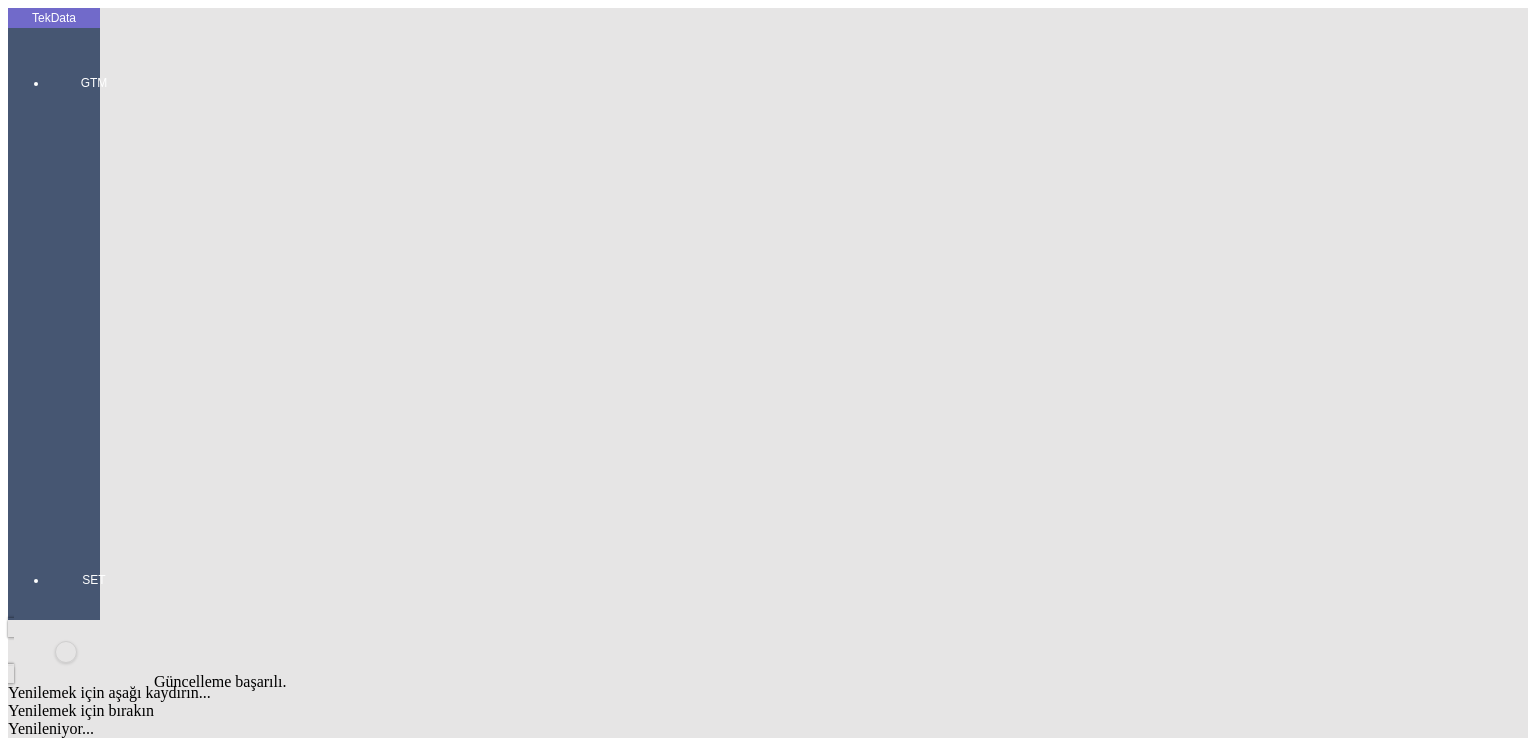 click on "Güncelle" 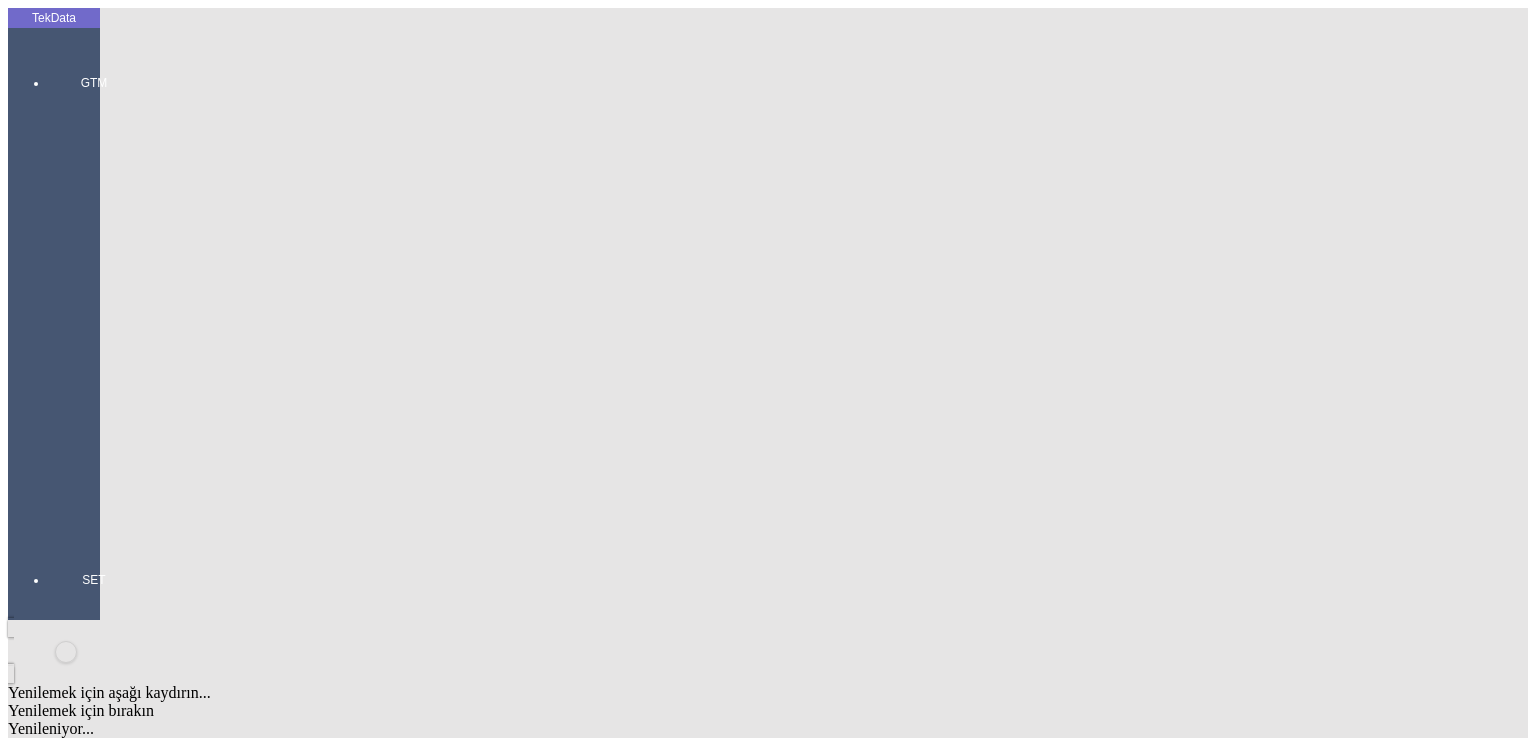click on "Düzenle   Sil" 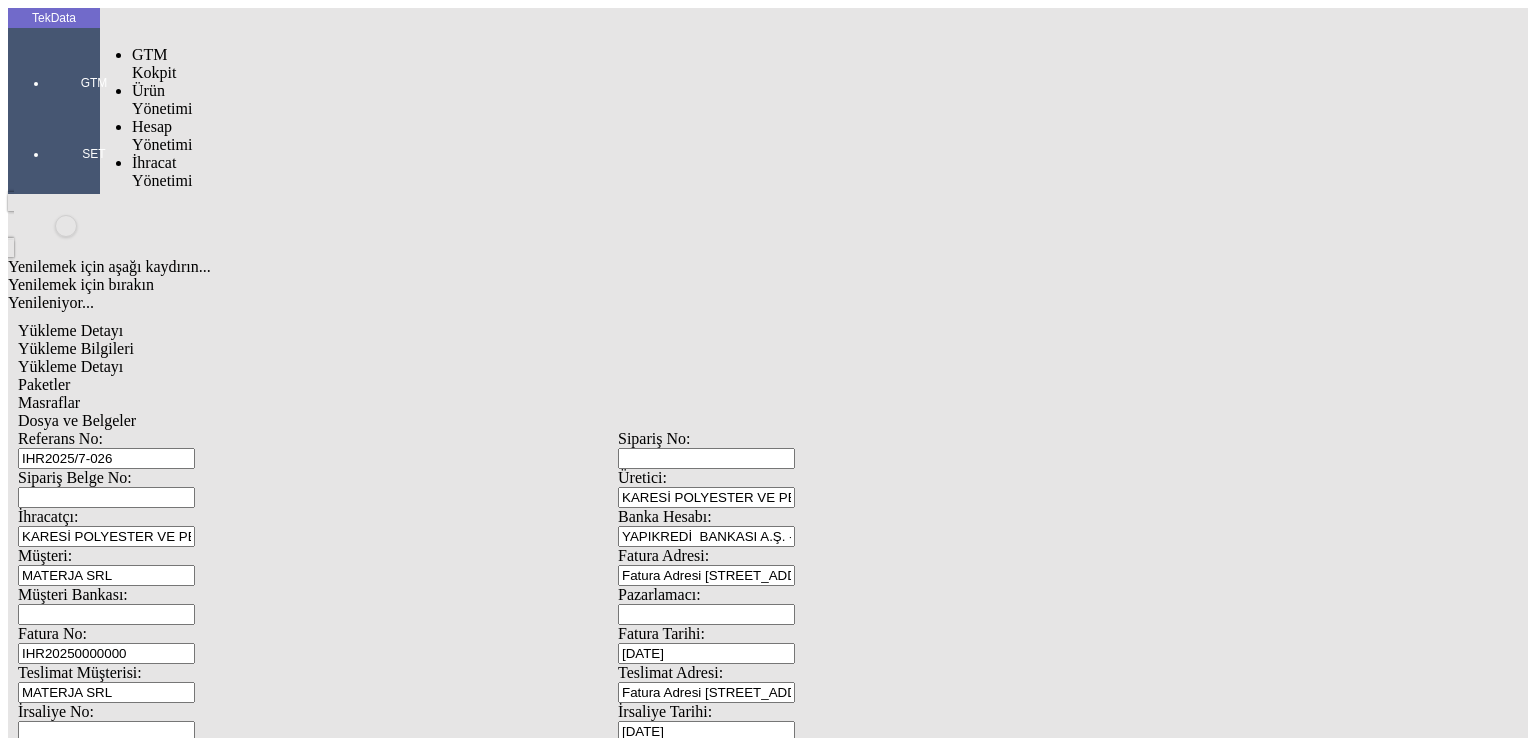 click at bounding box center (94, 111) 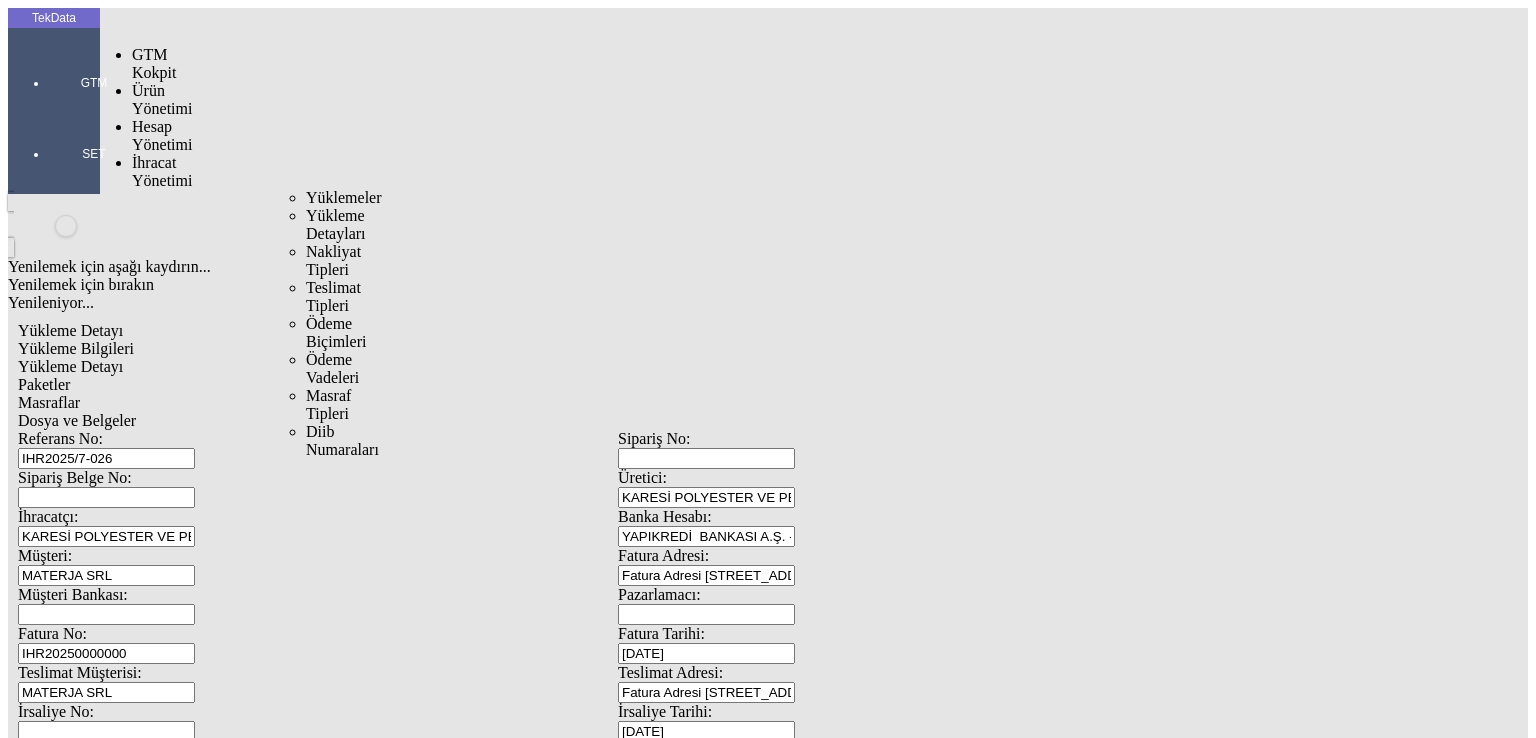drag, startPoint x: 177, startPoint y: 113, endPoint x: 287, endPoint y: 113, distance: 110 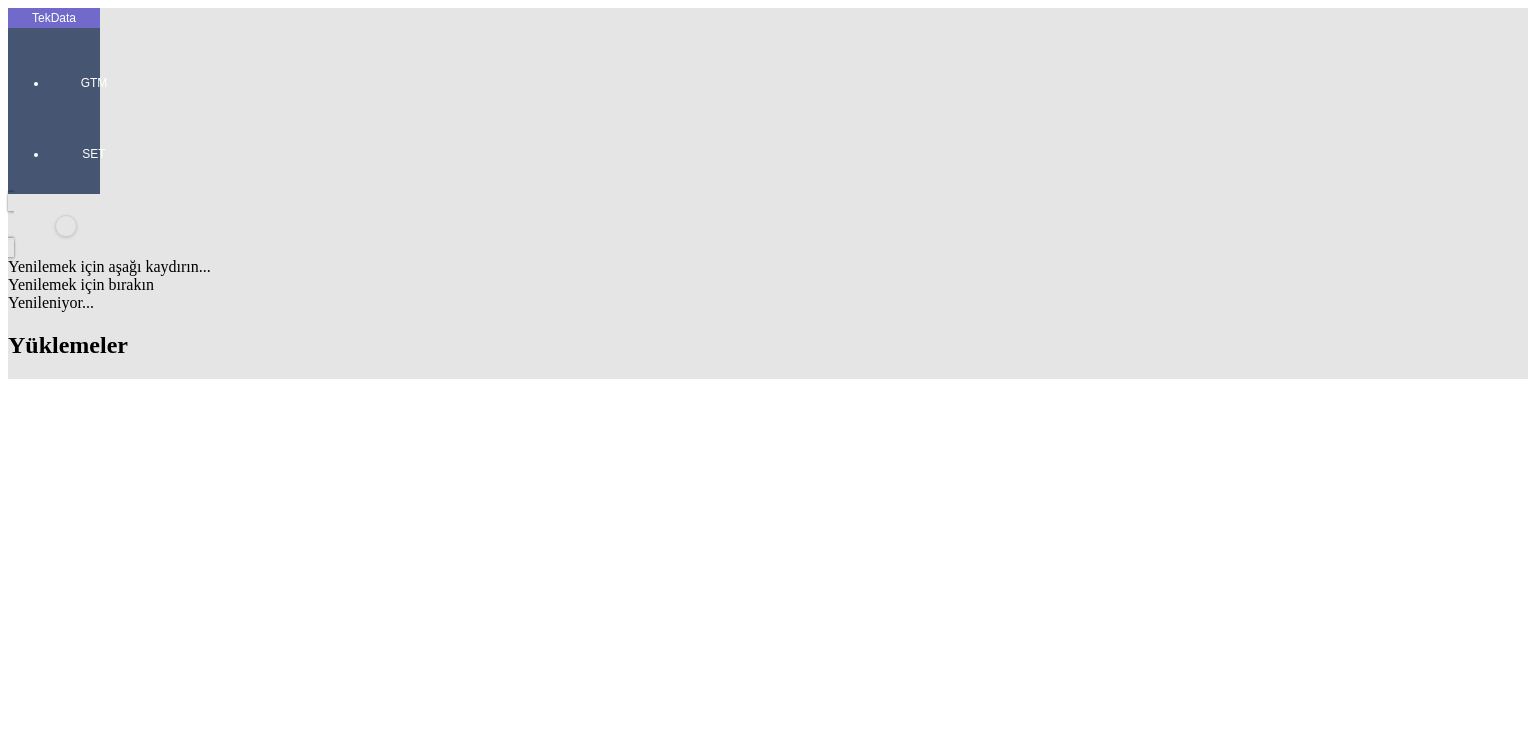 drag, startPoint x: 1084, startPoint y: 149, endPoint x: 960, endPoint y: 149, distance: 124 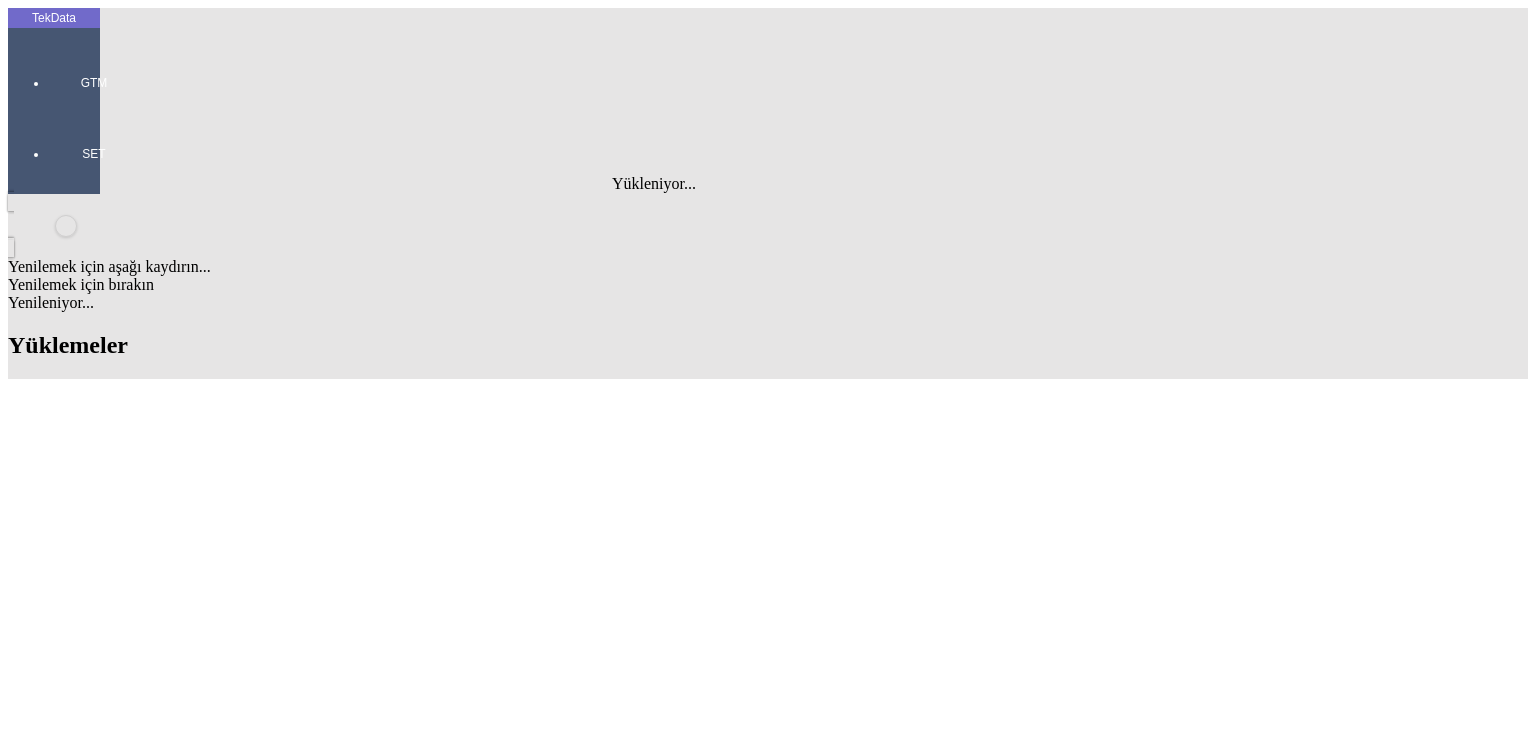 type 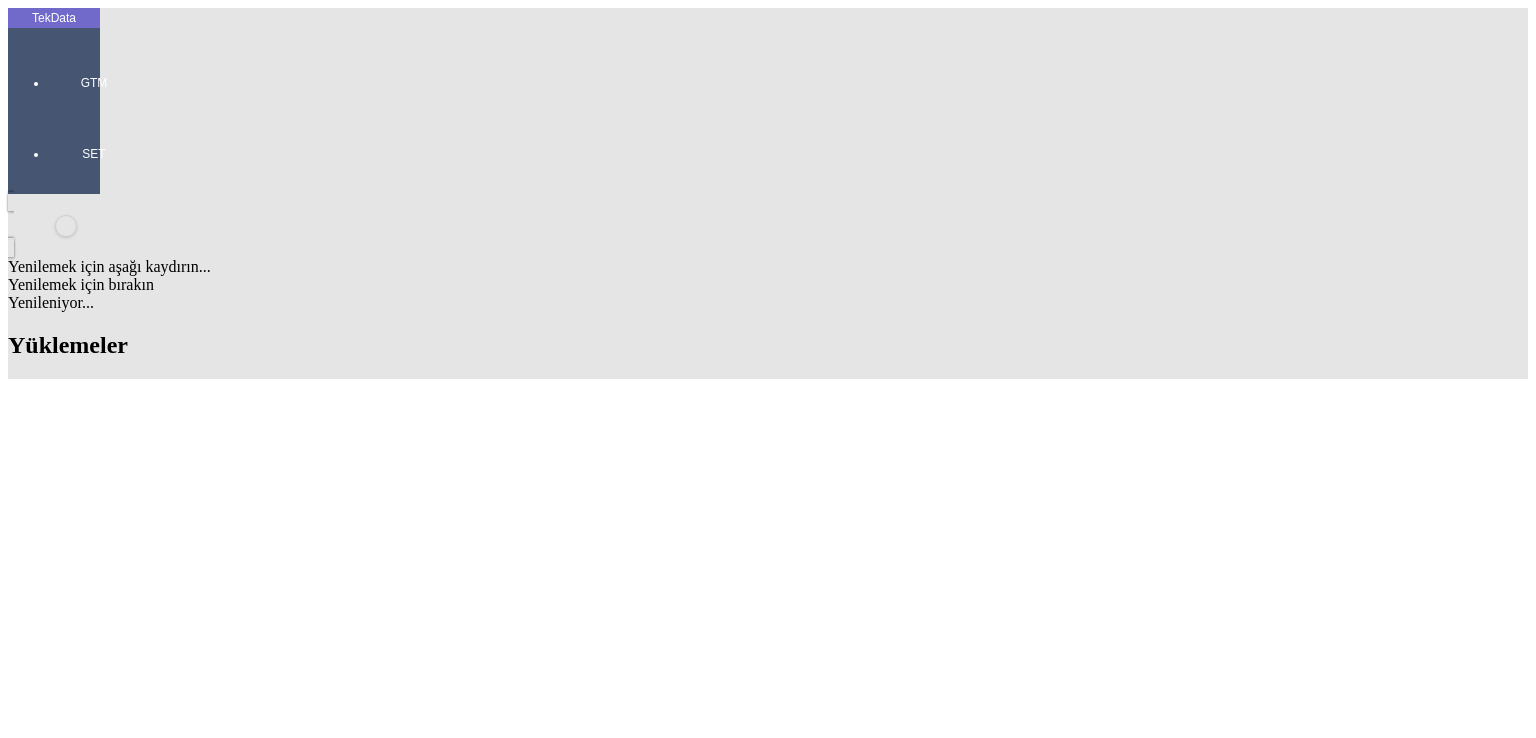 scroll, scrollTop: 2168, scrollLeft: 0, axis: vertical 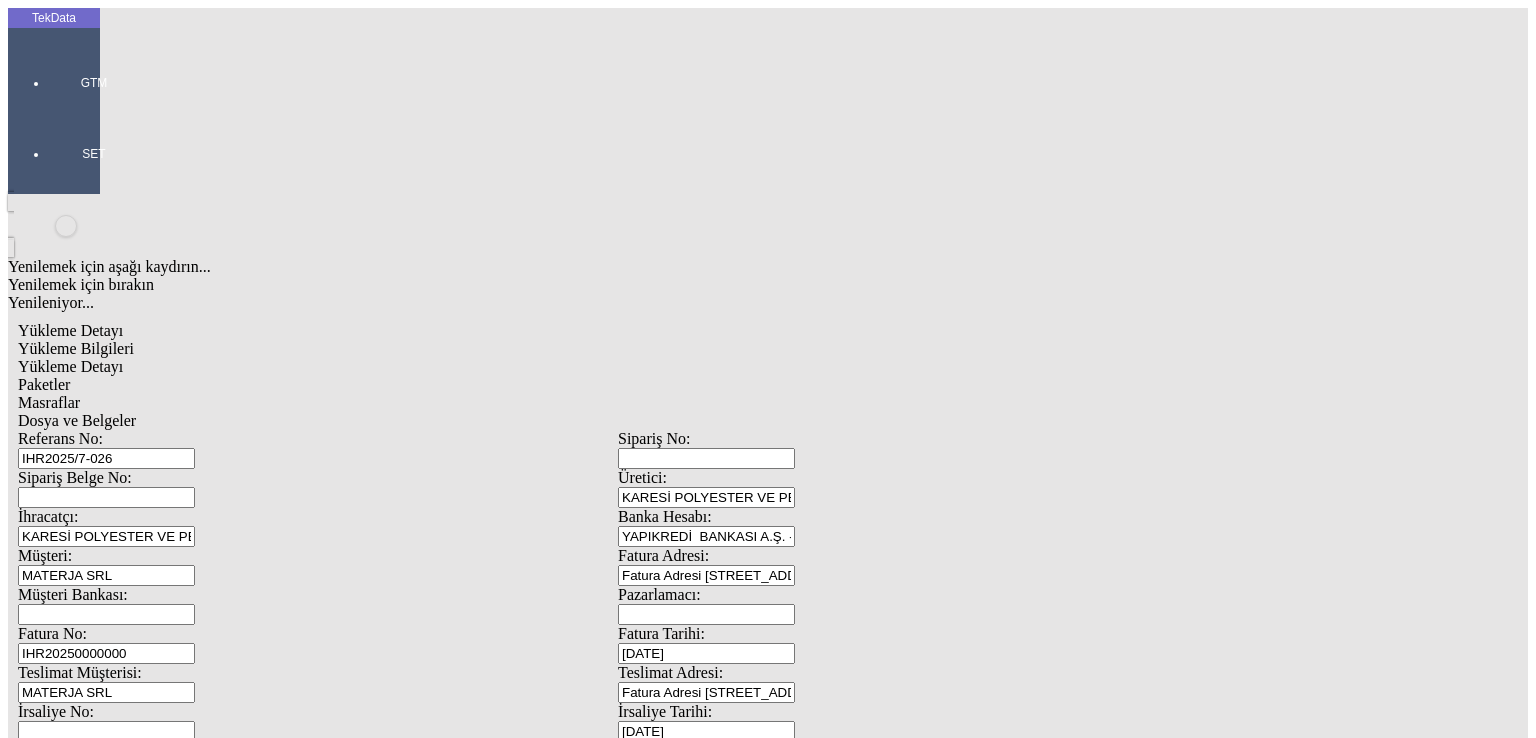 drag, startPoint x: 367, startPoint y: 336, endPoint x: 152, endPoint y: 336, distance: 215 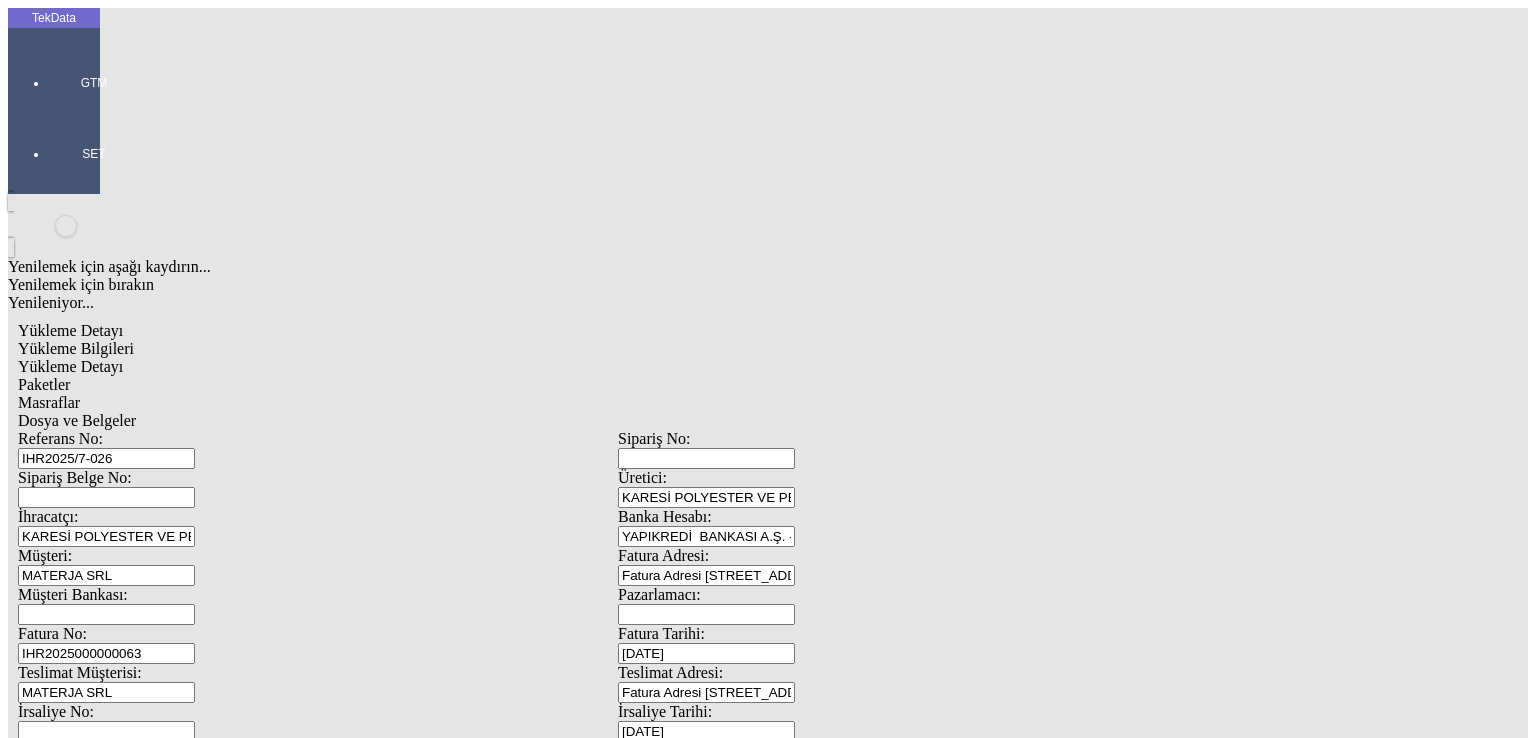 type on "IHR2025000000063" 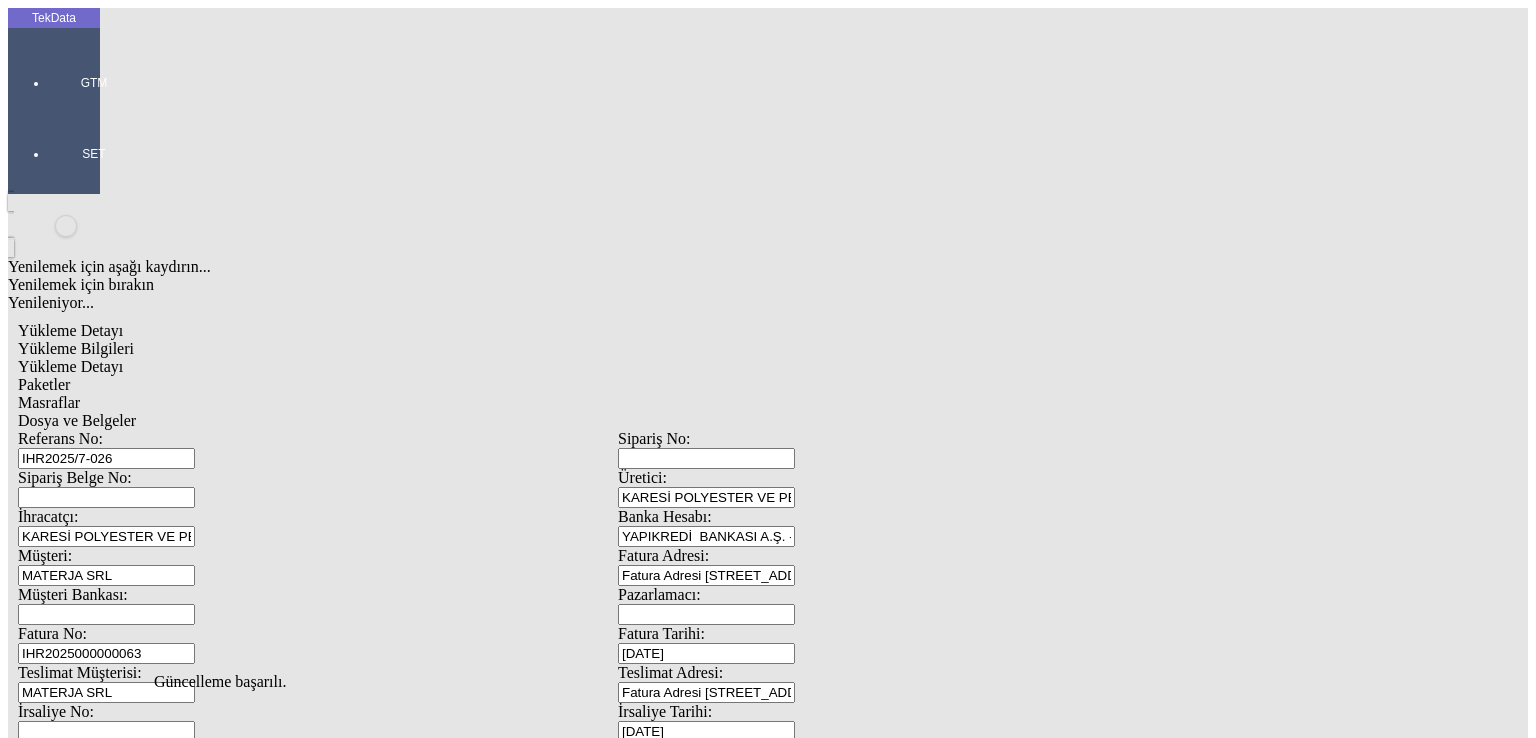 click on "Güncelle" 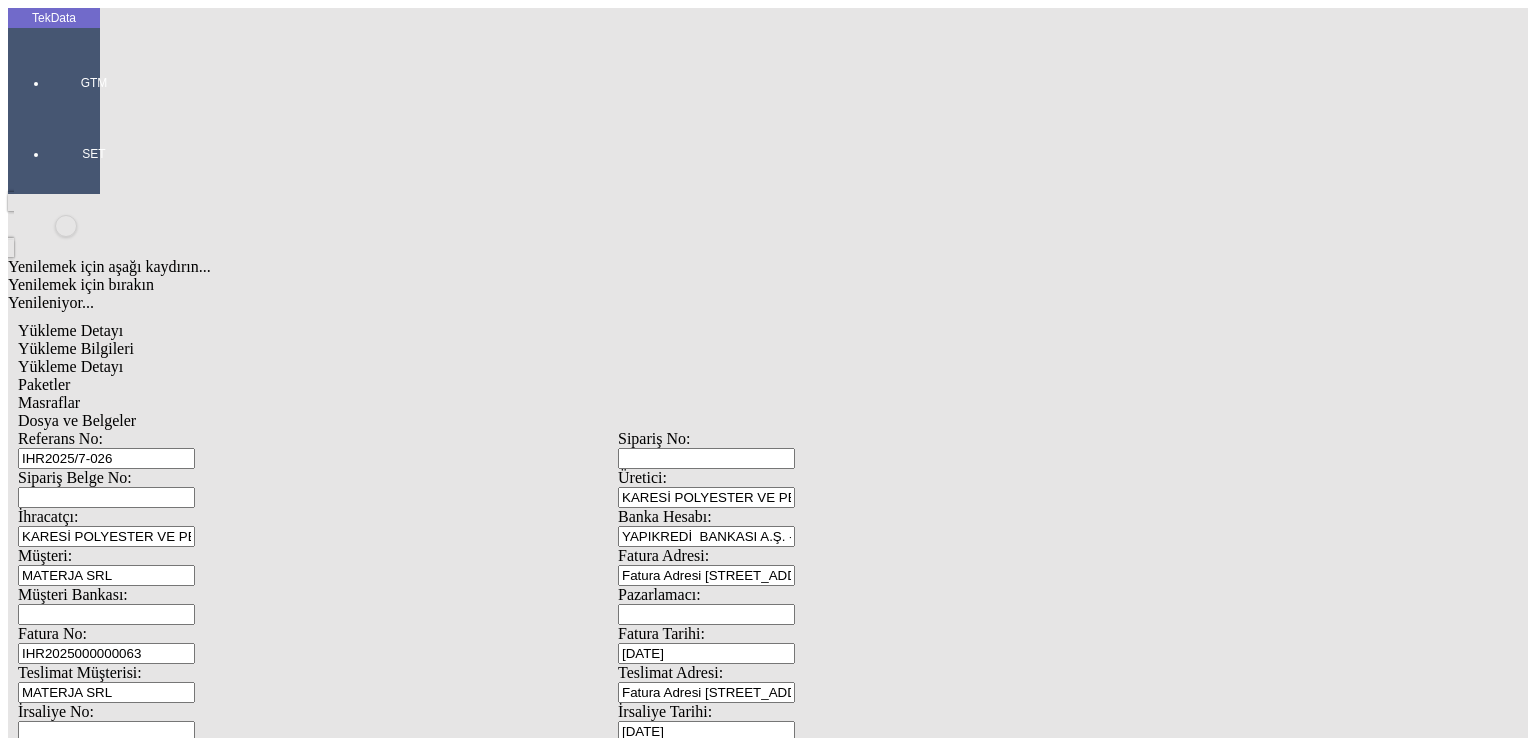 scroll, scrollTop: 0, scrollLeft: 0, axis: both 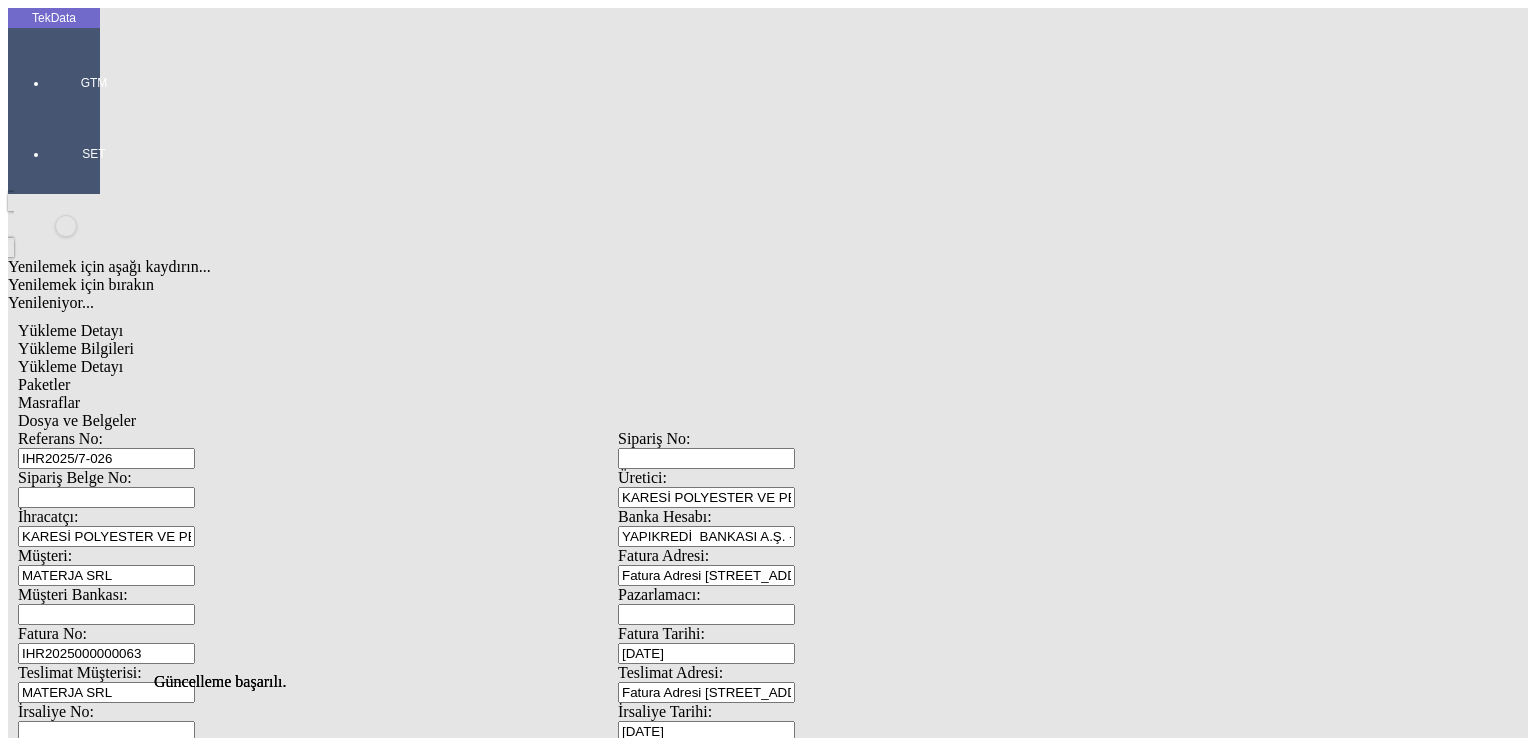 click on "Referans No: IHR2025/7-026 Sipariş No: Sipariş Belge No: Üretici: KARESİ POLYESTER VE PETROKİMYA SANAYİ ANONİM ŞİRKETİ İhracatçı: KARESİ POLYESTER VE PETROKİMYA SANAYİ ANONİM ŞİRKETİ Banka Hesabı: YAPIKREDİ  BANKASI A.Ş. - BURSA FOMARA TİCARİ -AVRO Müşteri: MATERJA SRL Fatura Adresi: Fatura Adresi [STREET_ADDRESS][PERSON_NAME] VAT: 02407610977 [GEOGRAPHIC_DATA] Müşteri Bankası: Pazarlamacı: Fatura No: IHR2025000000063 Fatura Tarihi: [DATE] Teslimat Müşterisi: MATERJA SRL Teslimat Adresi: Fatura Adresi [STREET_ADDRESS][PERSON_NAME] VAT: 02407610977 [GEOGRAPHIC_DATA] İrsaliye No: İrsaliye Tarihi: [DATE] İrsaliye Notu: Taşıma Şekli: Deniz Teslim Şekli: FOB Teslim Yeri: GEMLİK Nakliyeci: Yetkilisi: Ara Nakliyeci: Yetkilisi: Navlun: Birimi: Sigorta: Birimi: Yükleme Tarihi: [DATE] Yükleme Notu: ORIJINAL EVRAKLAR MAL BERABERI GÖNDERİLECEKTİR. Gümrük Firması: Yetkilisi: Konteyner No: Gümrük Rejimi: Gümrük: Gümrük Kapısı: Beyanname No: Hacim:" 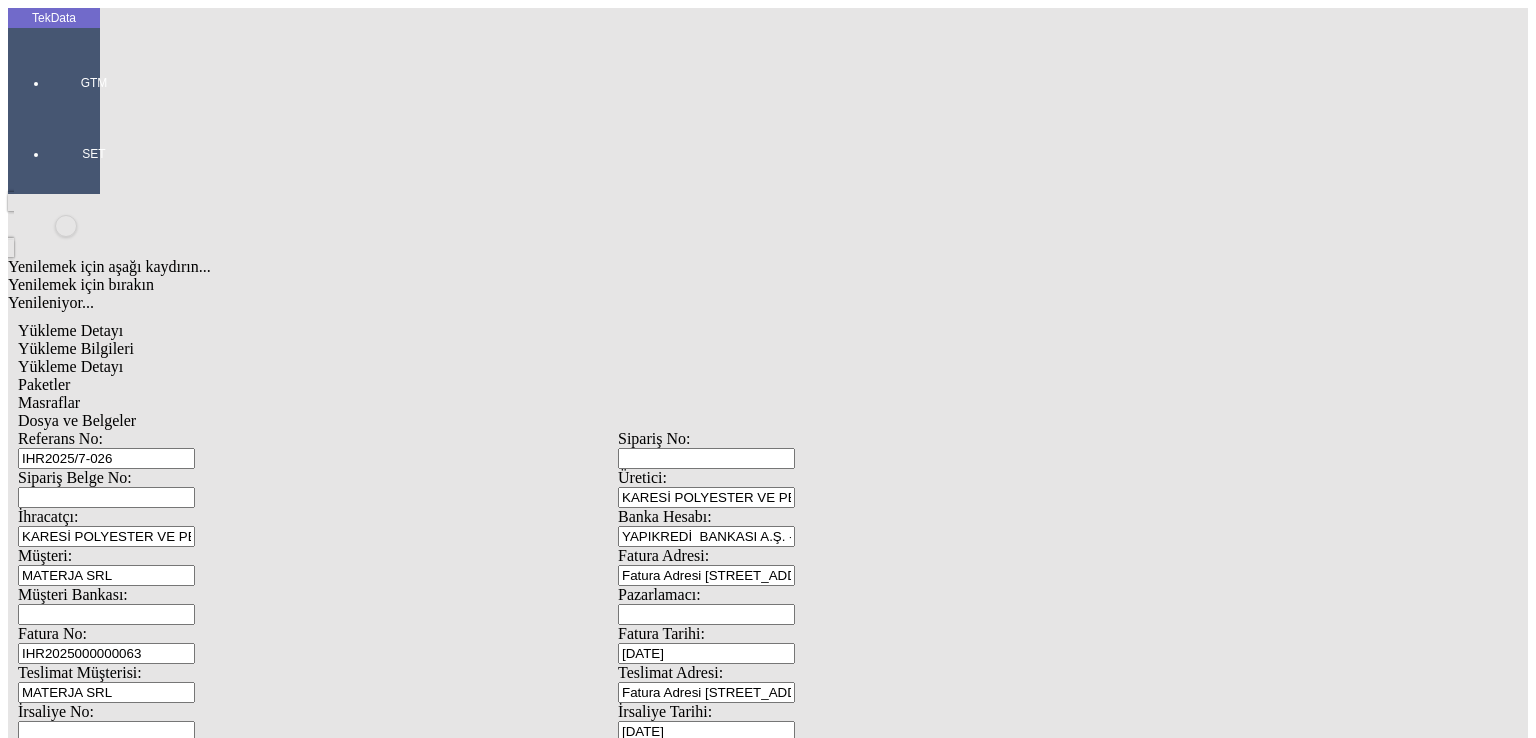 scroll, scrollTop: 300, scrollLeft: 0, axis: vertical 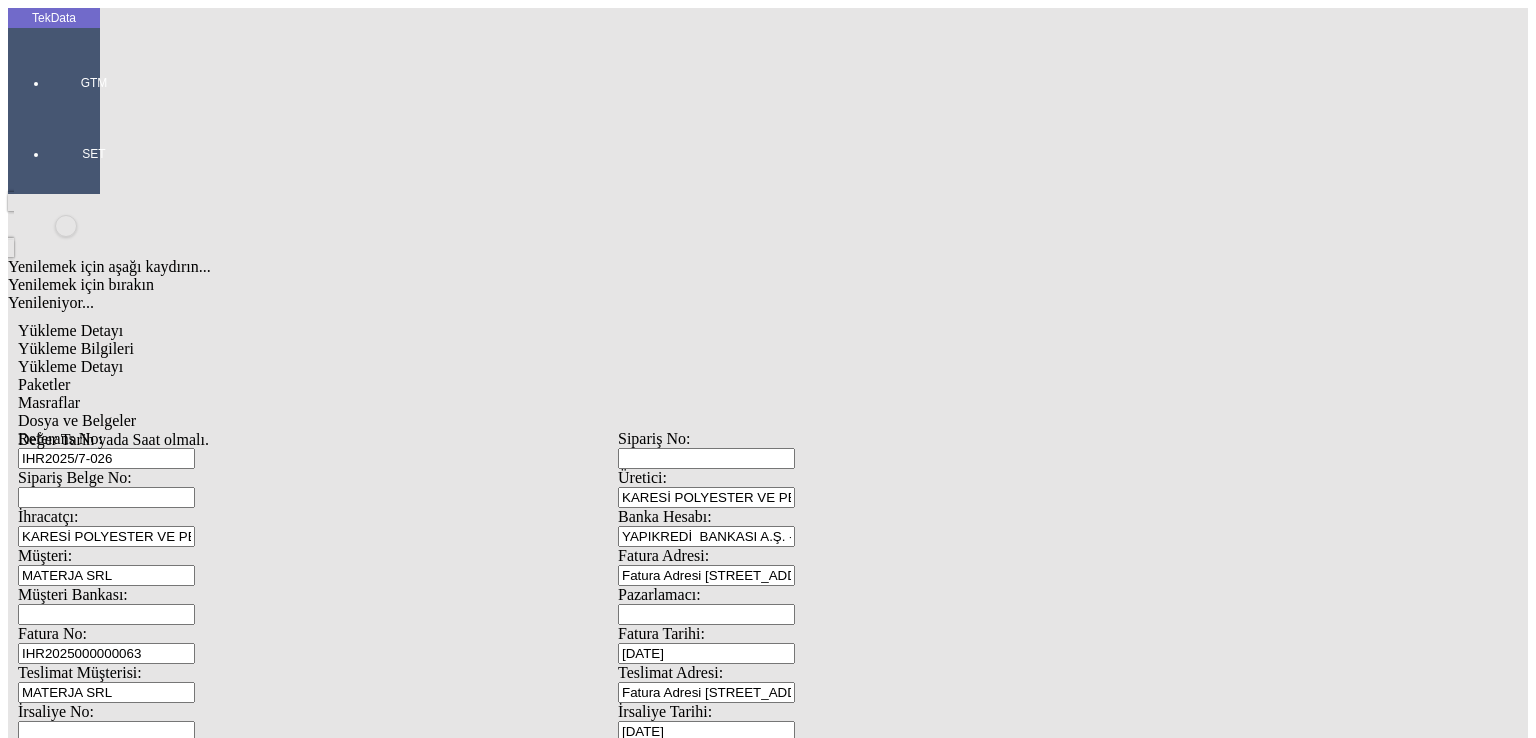 drag, startPoint x: 339, startPoint y: 565, endPoint x: 68, endPoint y: 588, distance: 271.97427 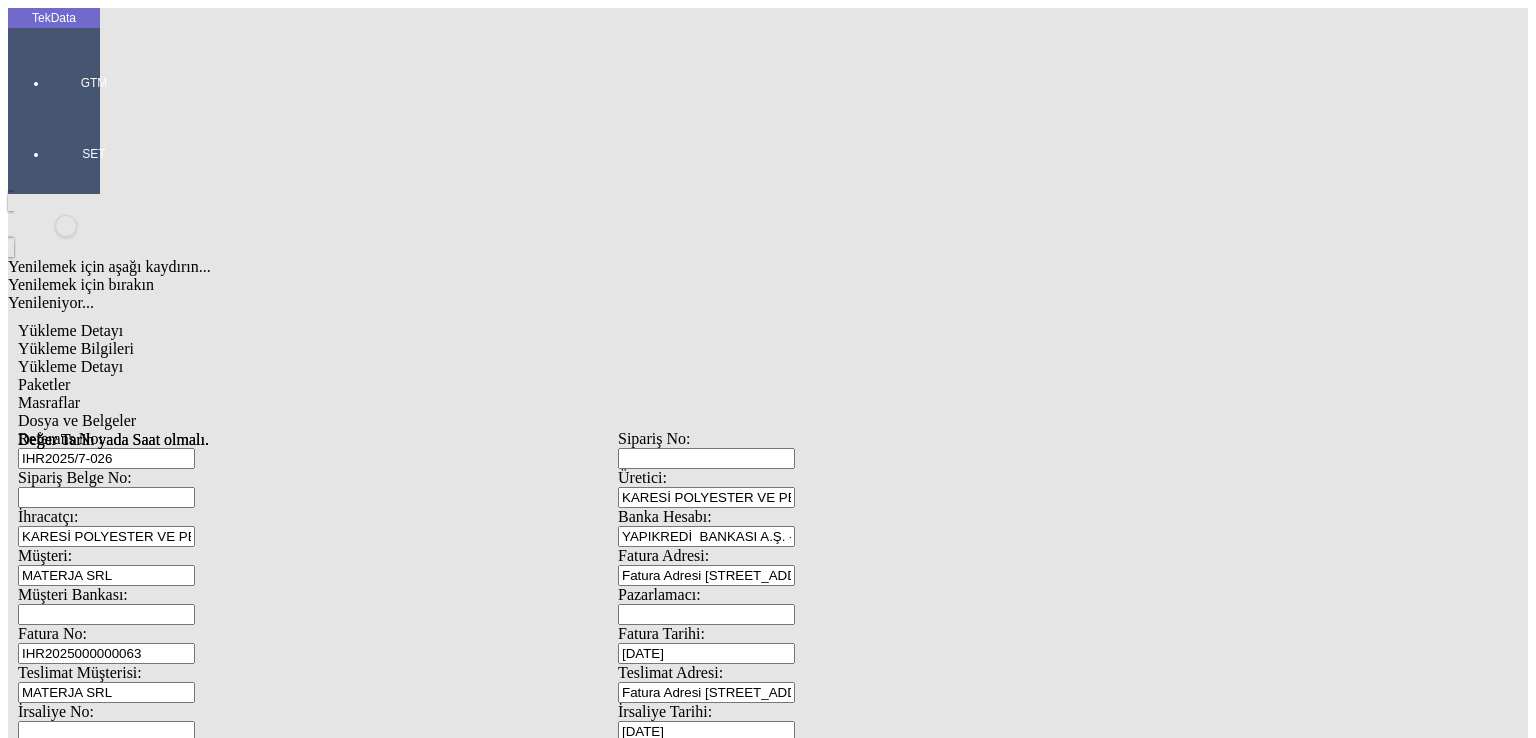 drag, startPoint x: 364, startPoint y: 383, endPoint x: 201, endPoint y: 369, distance: 163.60013 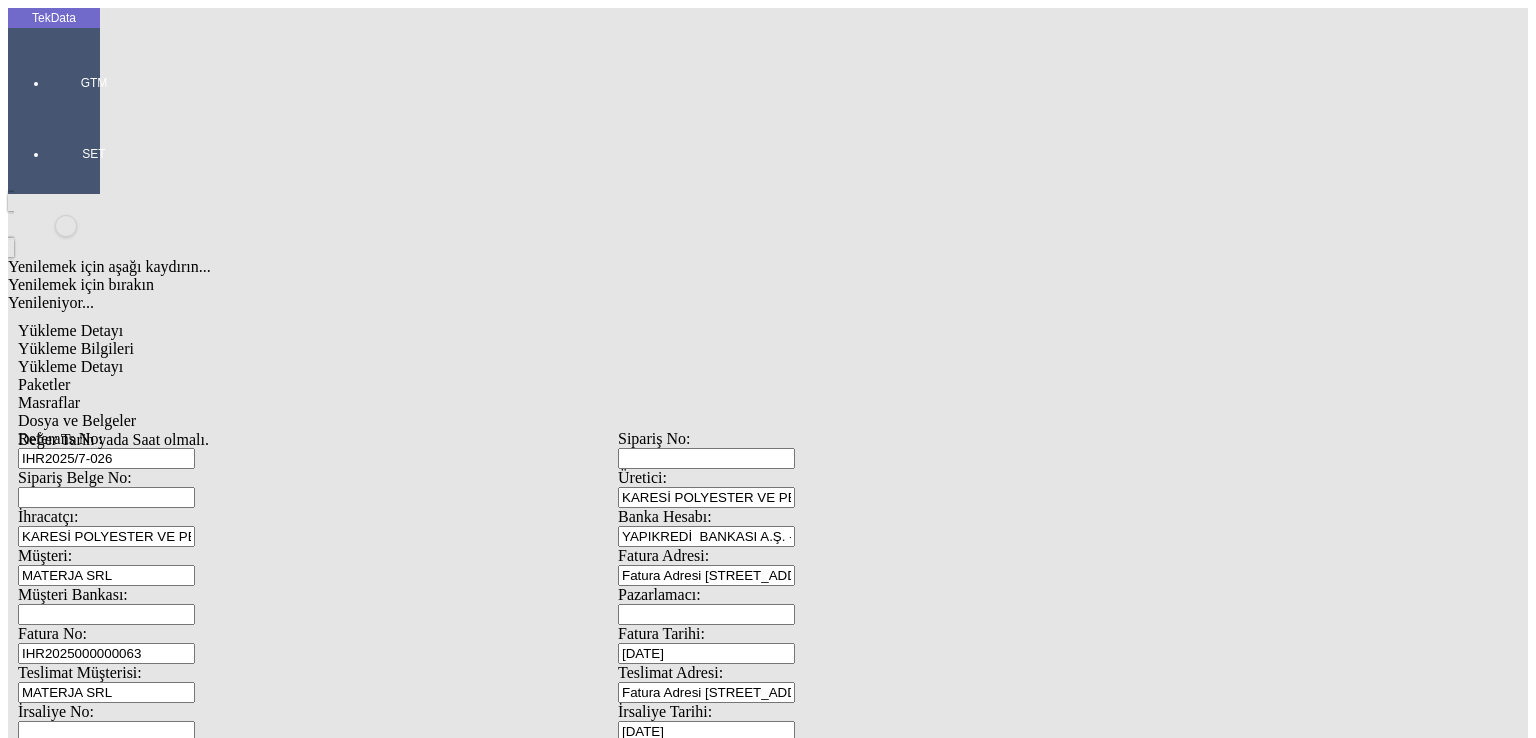 drag, startPoint x: 232, startPoint y: 555, endPoint x: 156, endPoint y: 553, distance: 76.02631 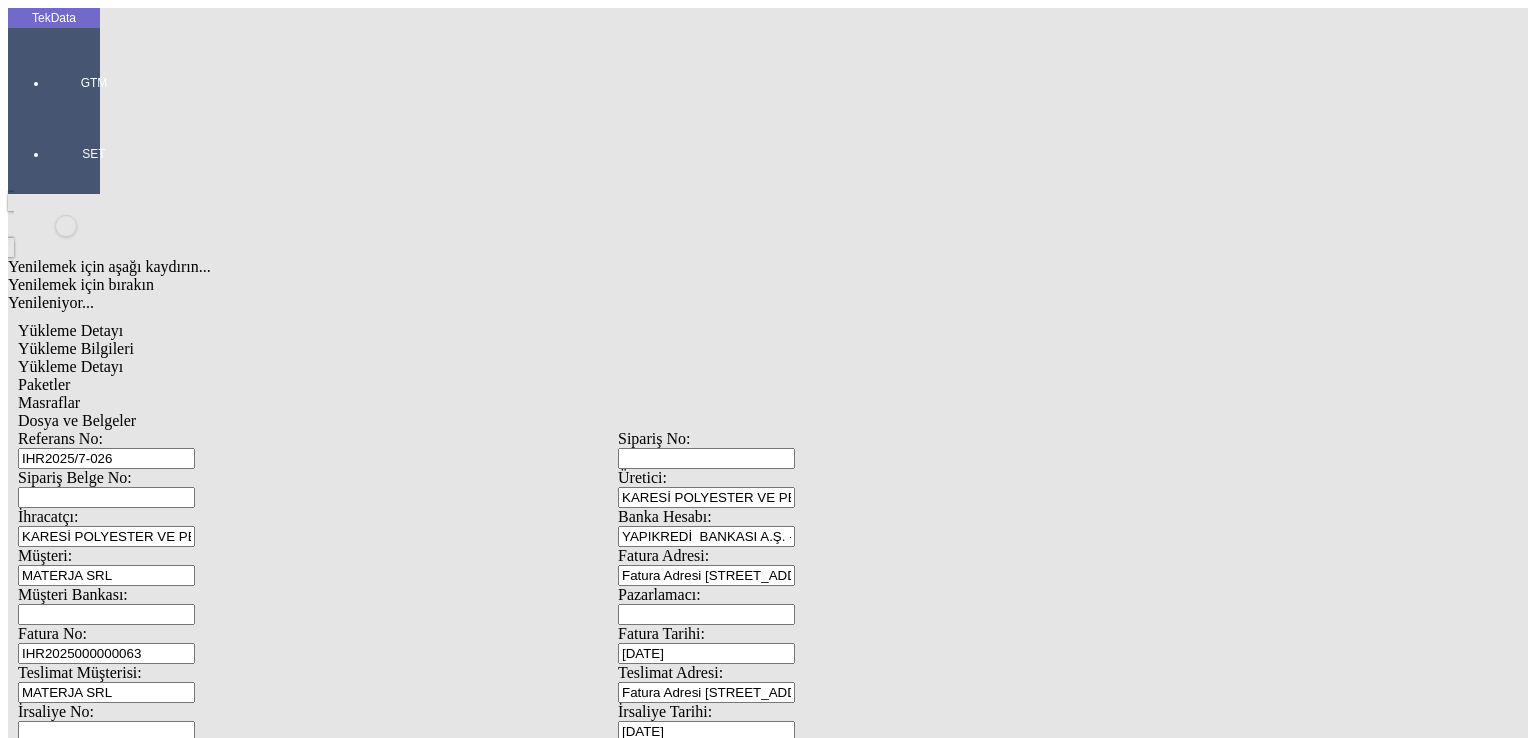 click at bounding box center [318, 1228] 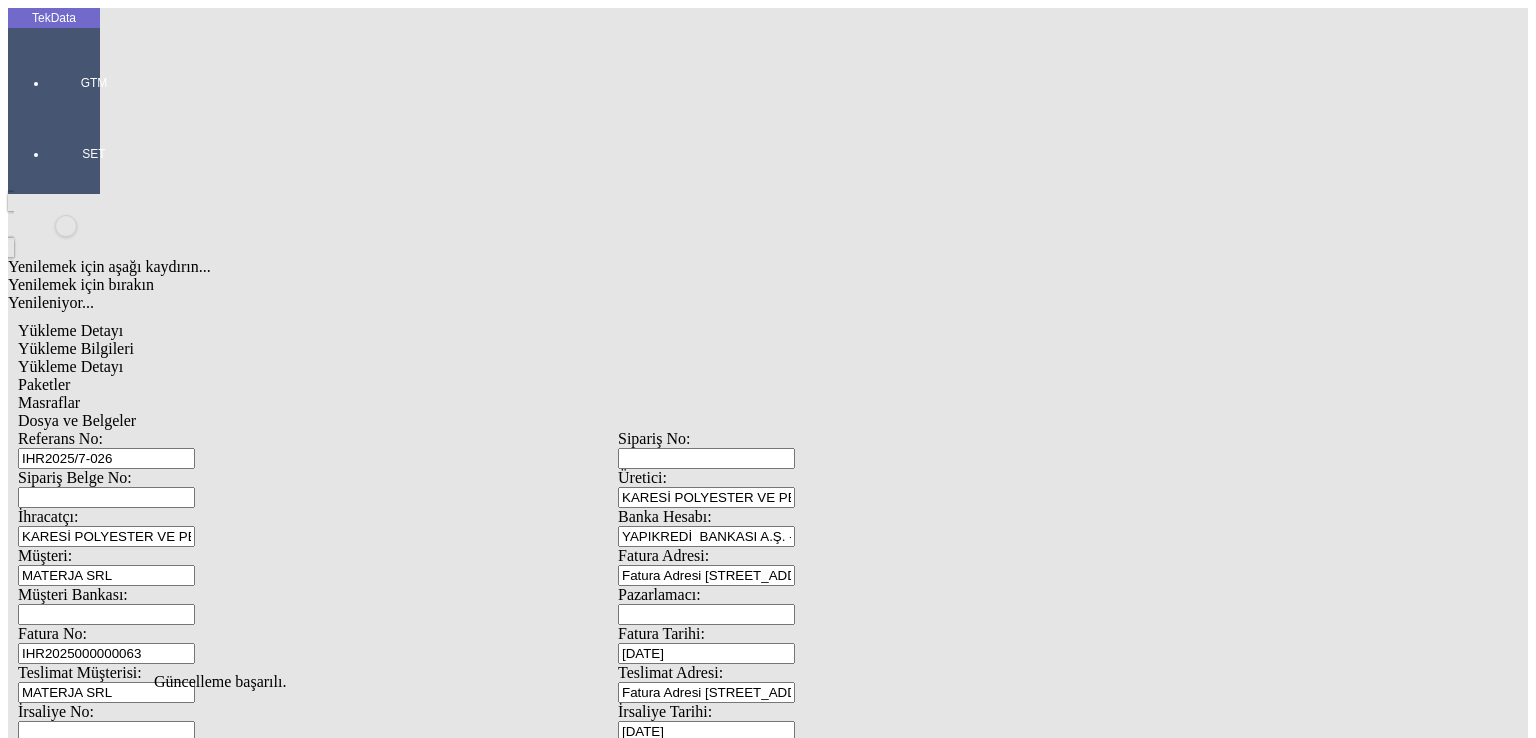 scroll, scrollTop: 0, scrollLeft: 0, axis: both 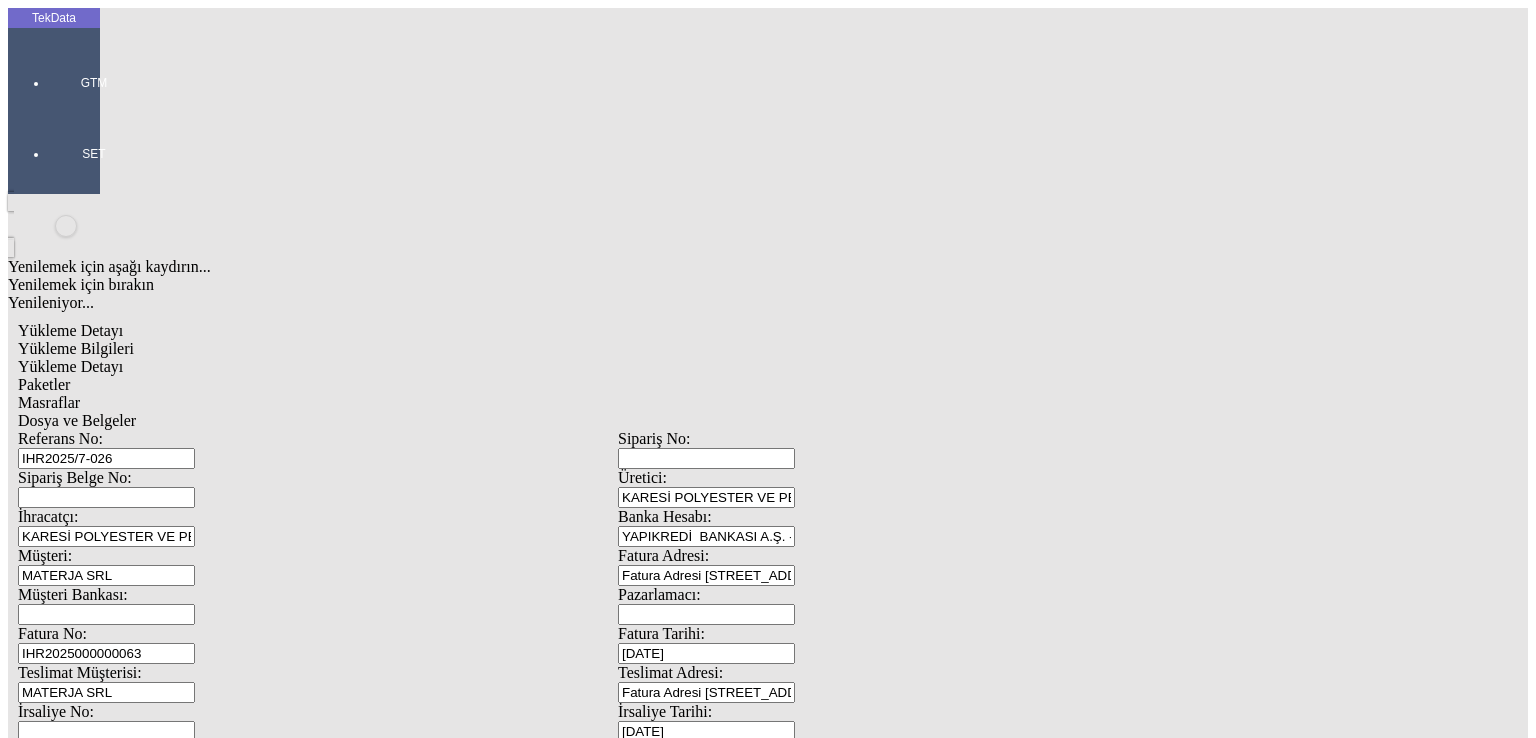 click on "Düzenle" at bounding box center [64, 1507] 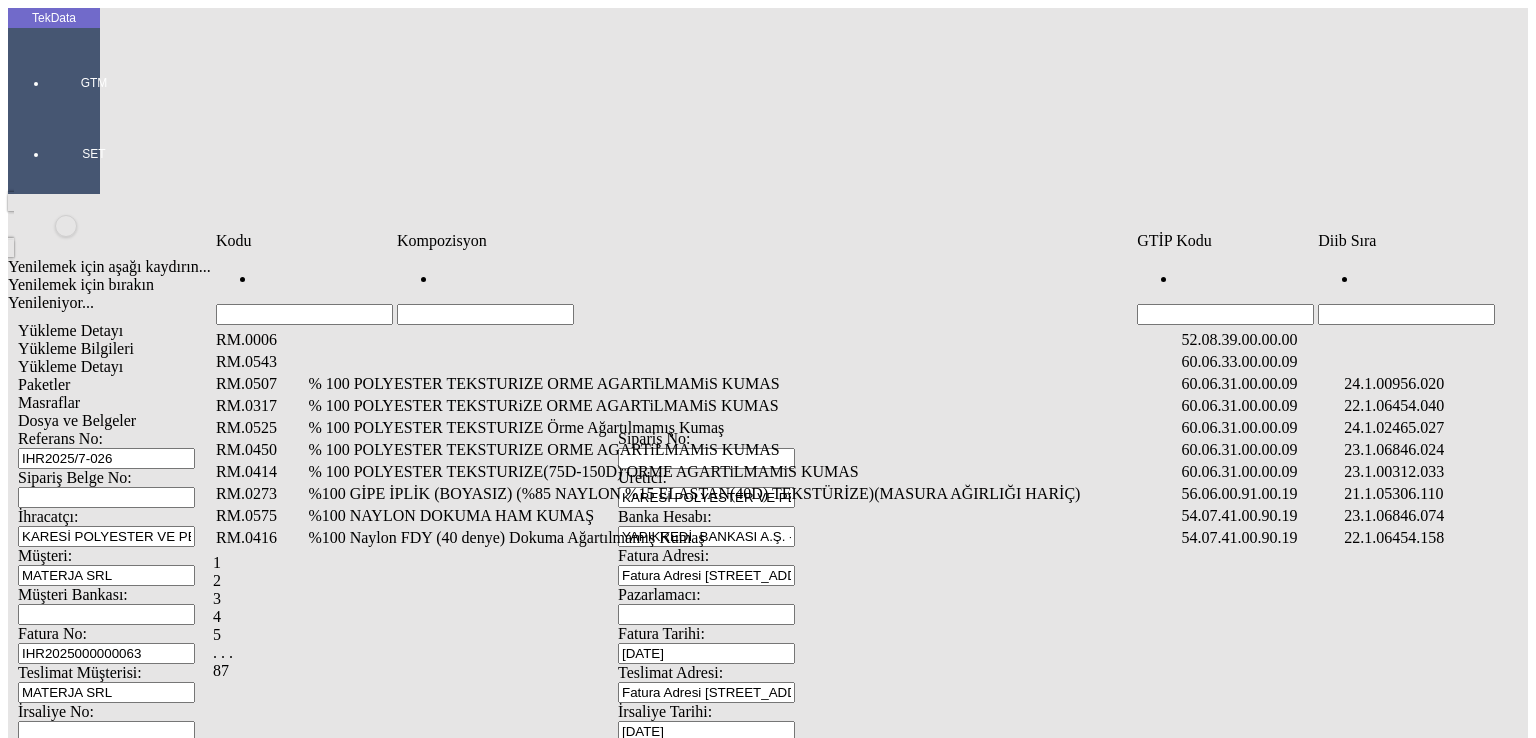 click at bounding box center (1406, 314) 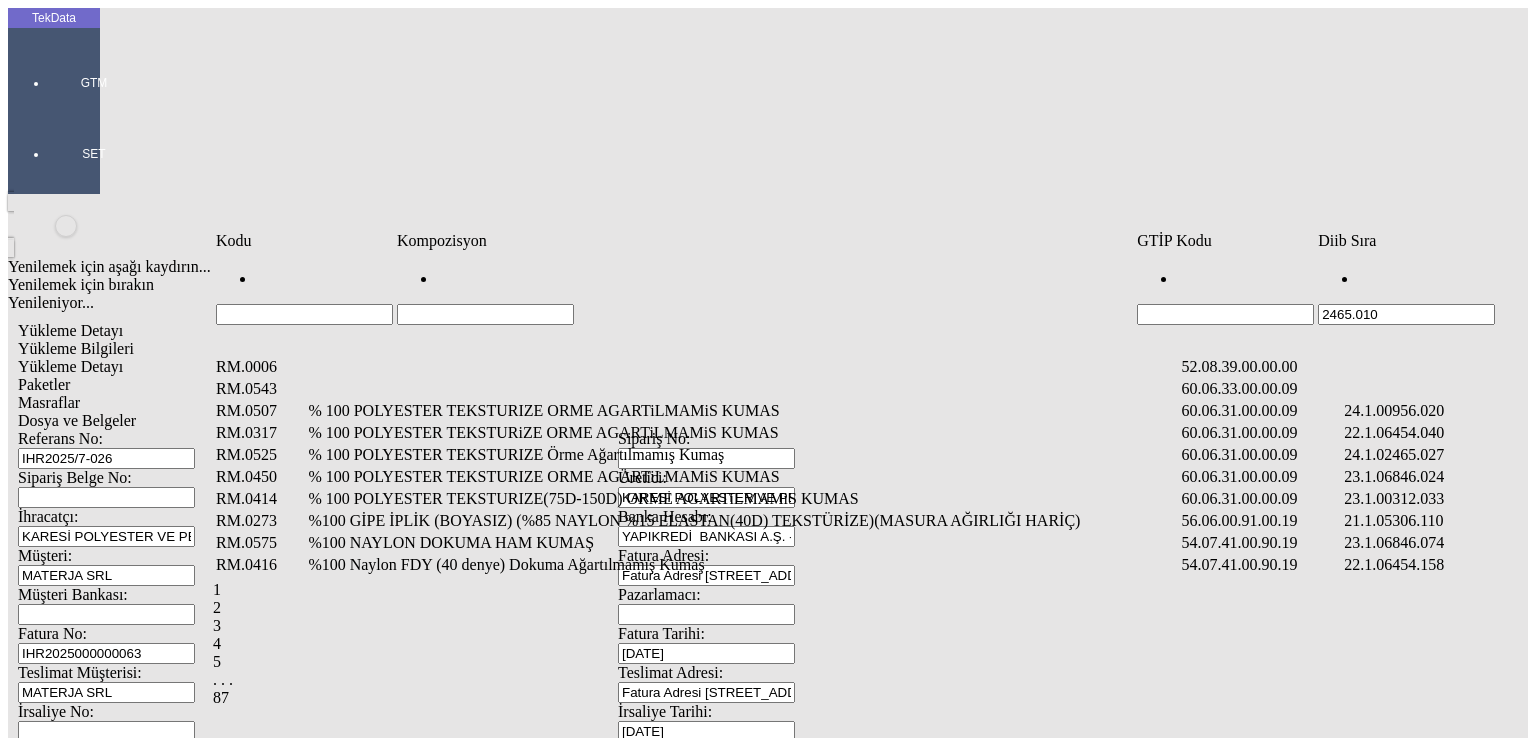 type on "2465.010" 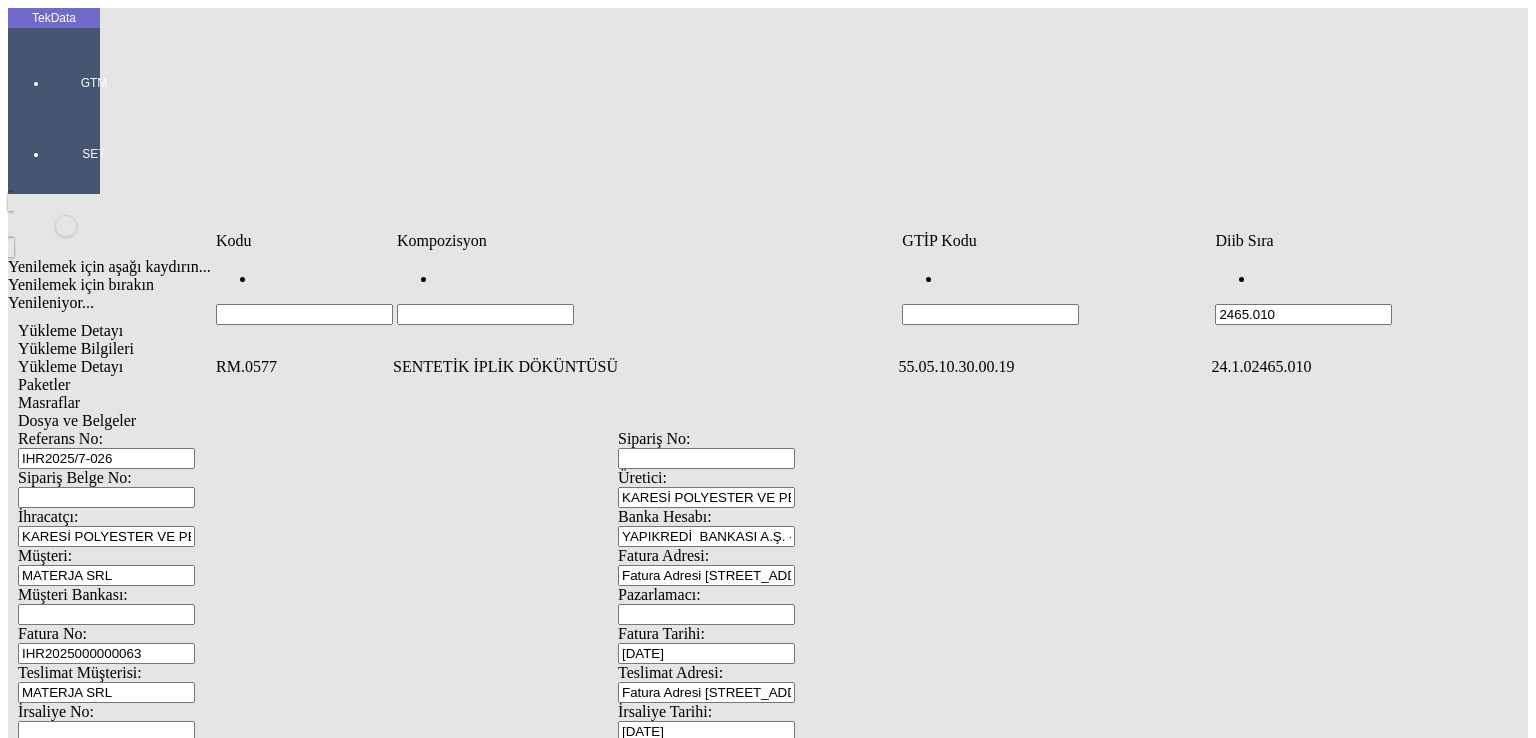 click on "SENTETİK İPLİK DÖKÜNTÜSÜ" at bounding box center [643, 367] 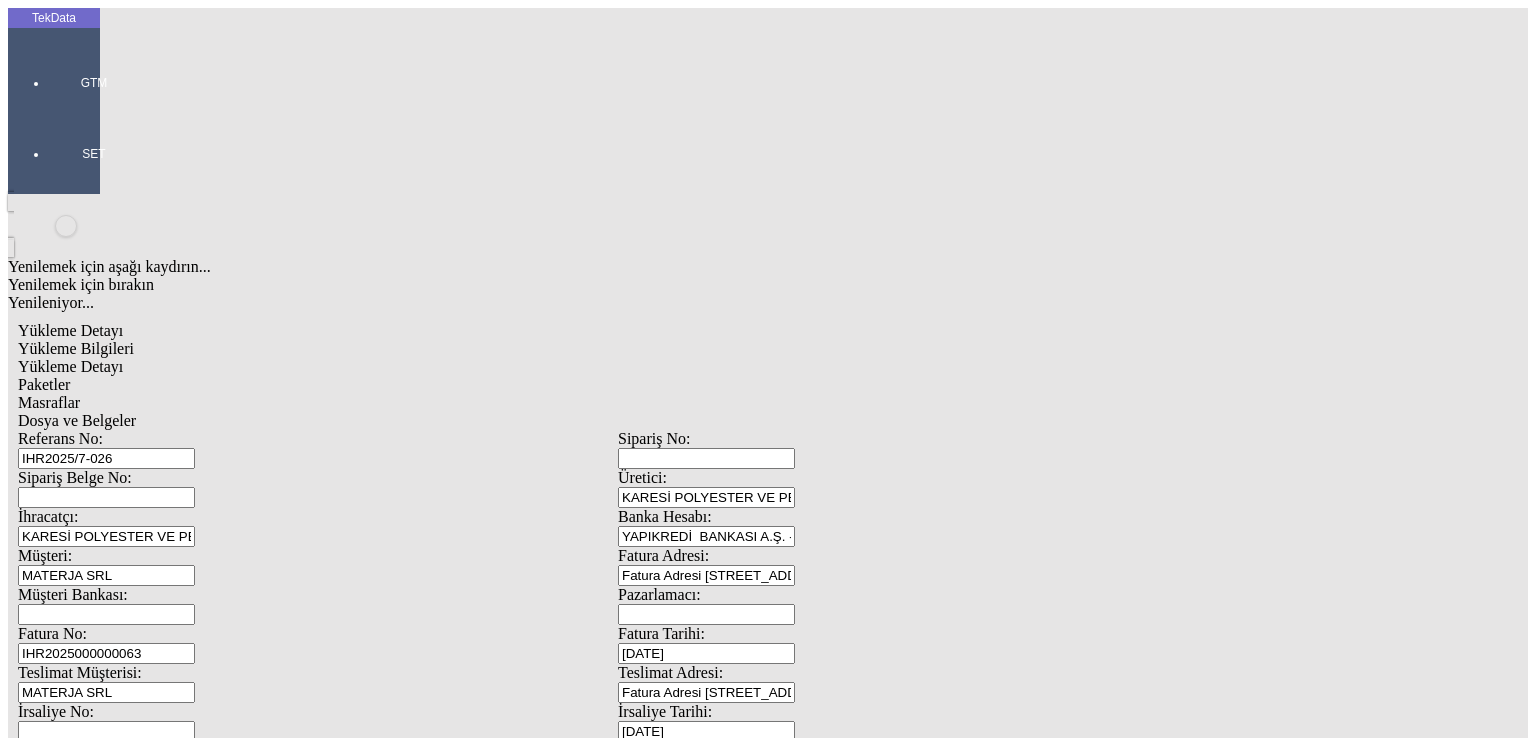 click on "Miktarı:  *" at bounding box center [109, 1916] 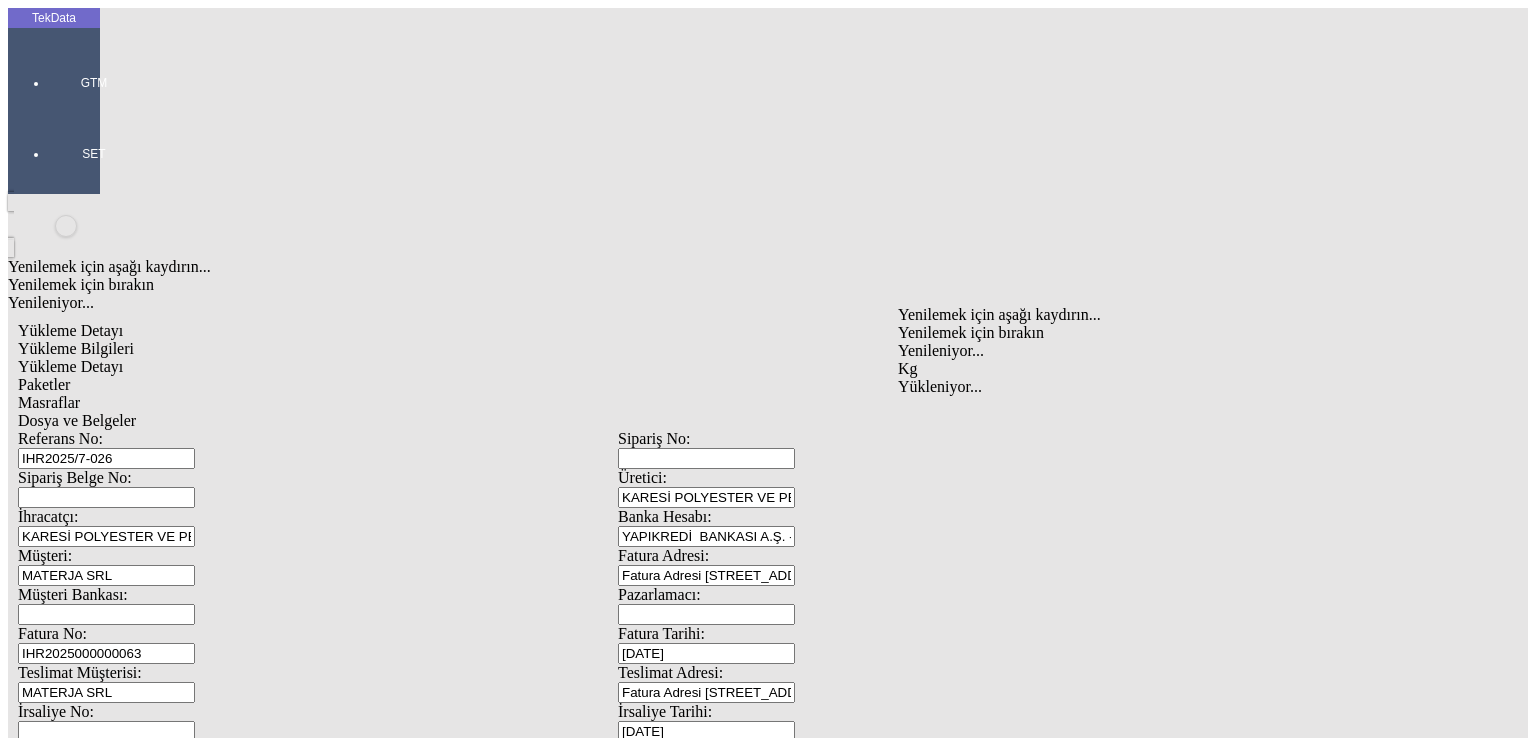 click on "Kg" at bounding box center (1198, 369) 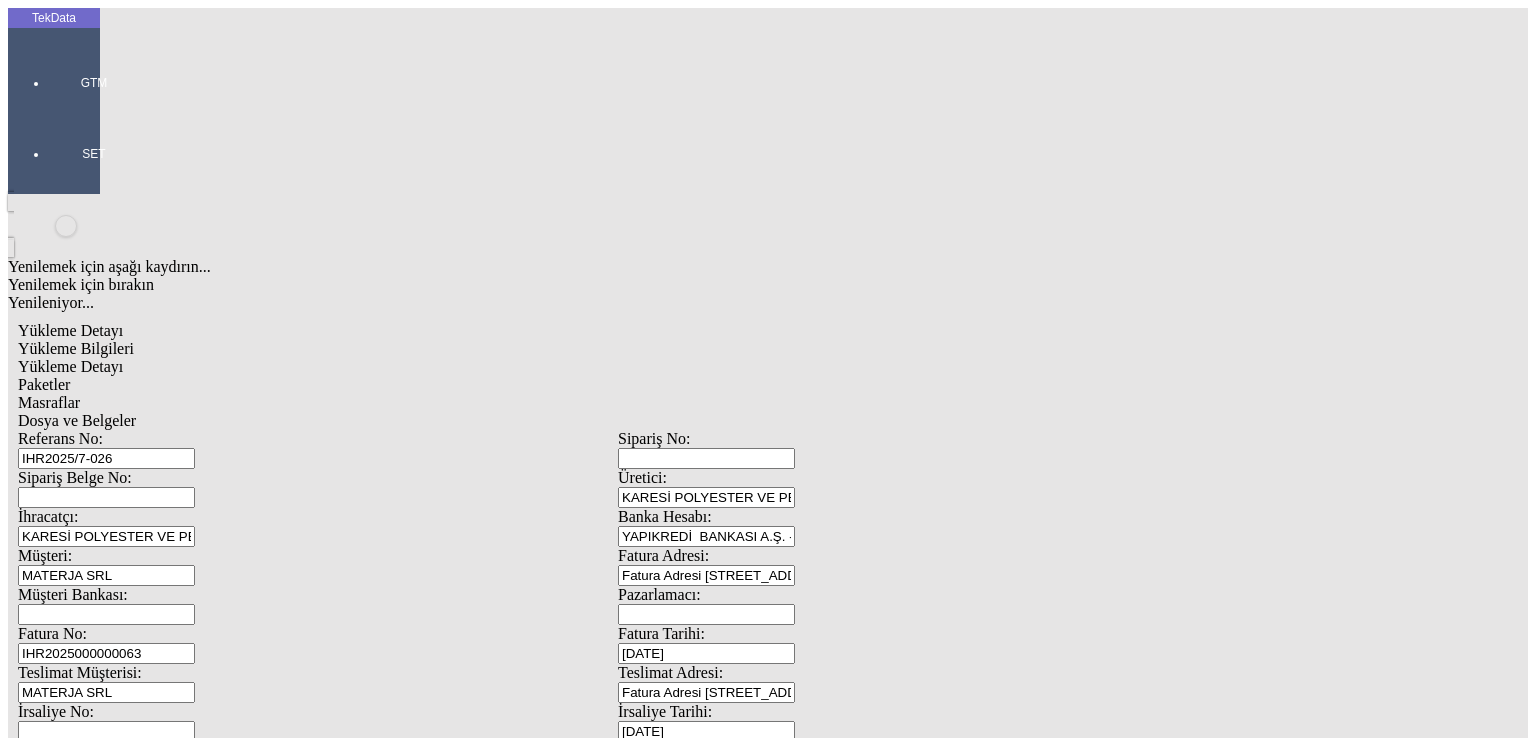 type on "0" 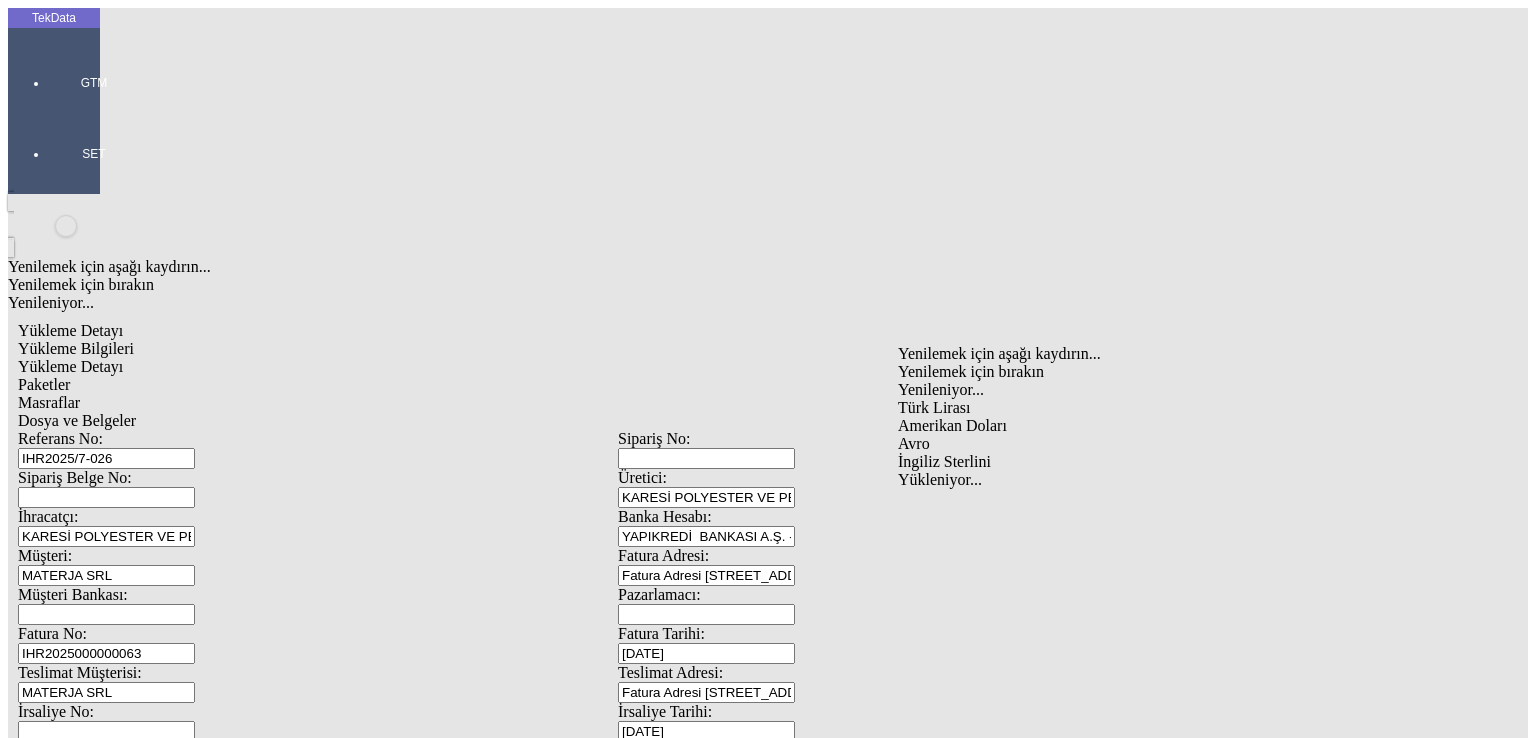 click on "Avro" at bounding box center (1198, 444) 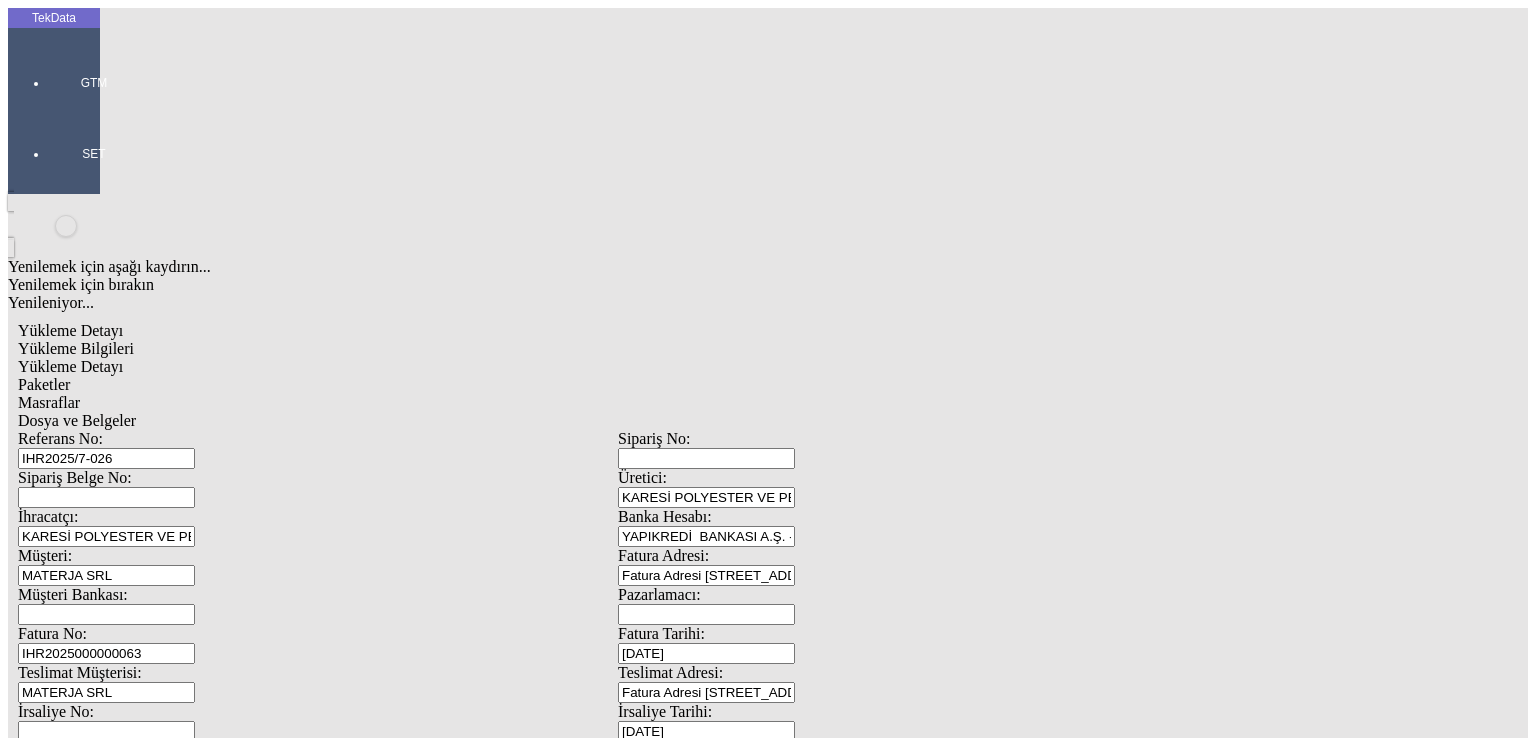 type on "24239.82" 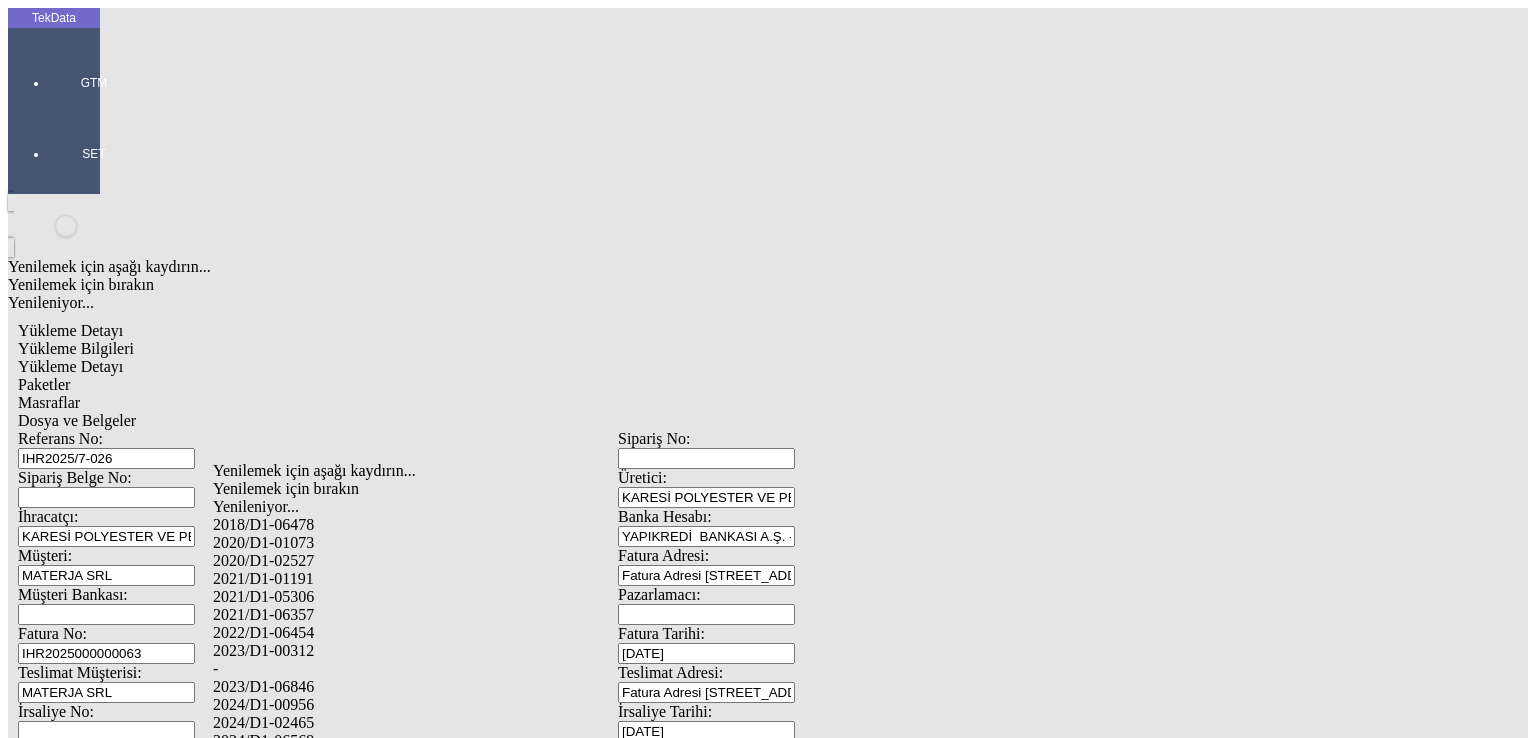click on "2024/D1-02465" at bounding box center (506, 723) 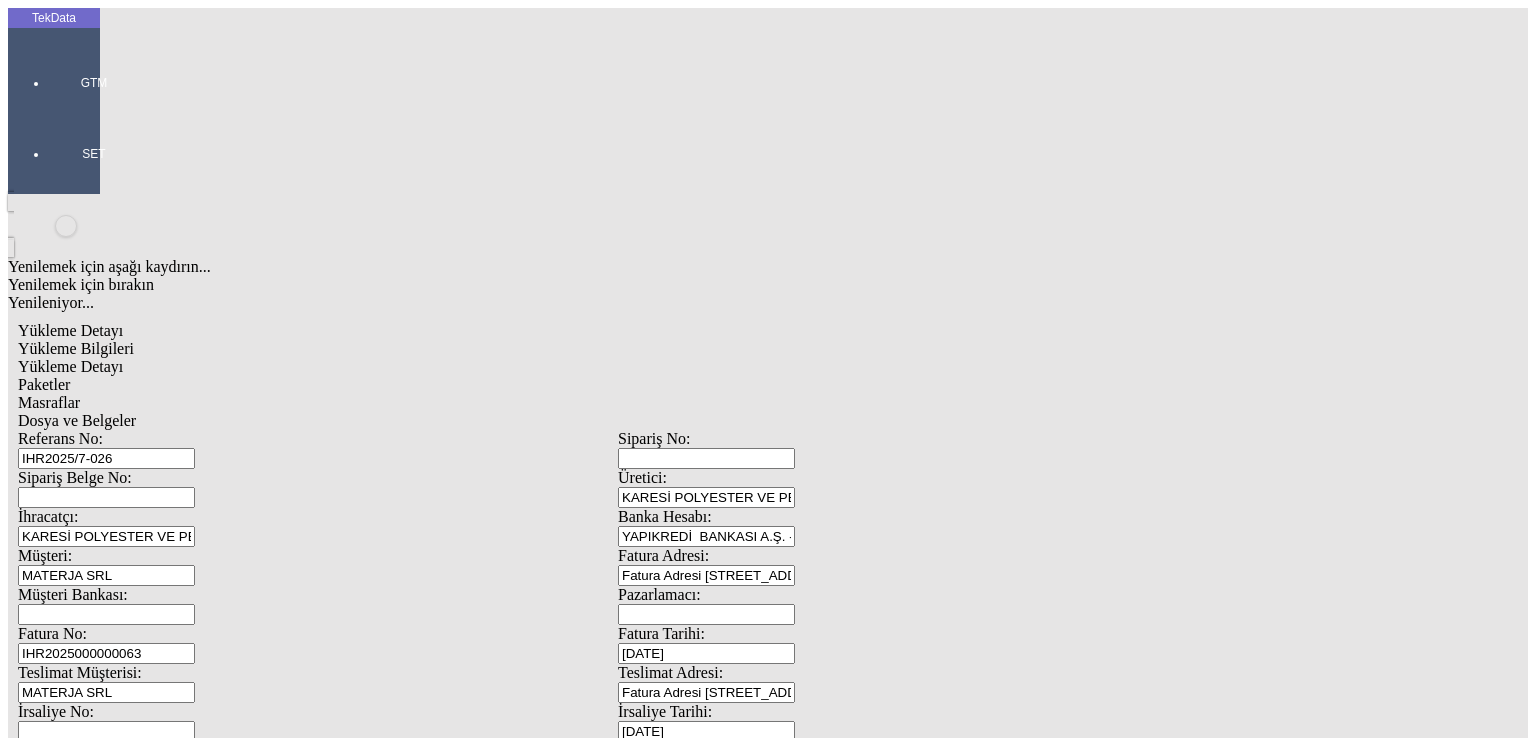 click on "Kaydet" at bounding box center [44, 2460] 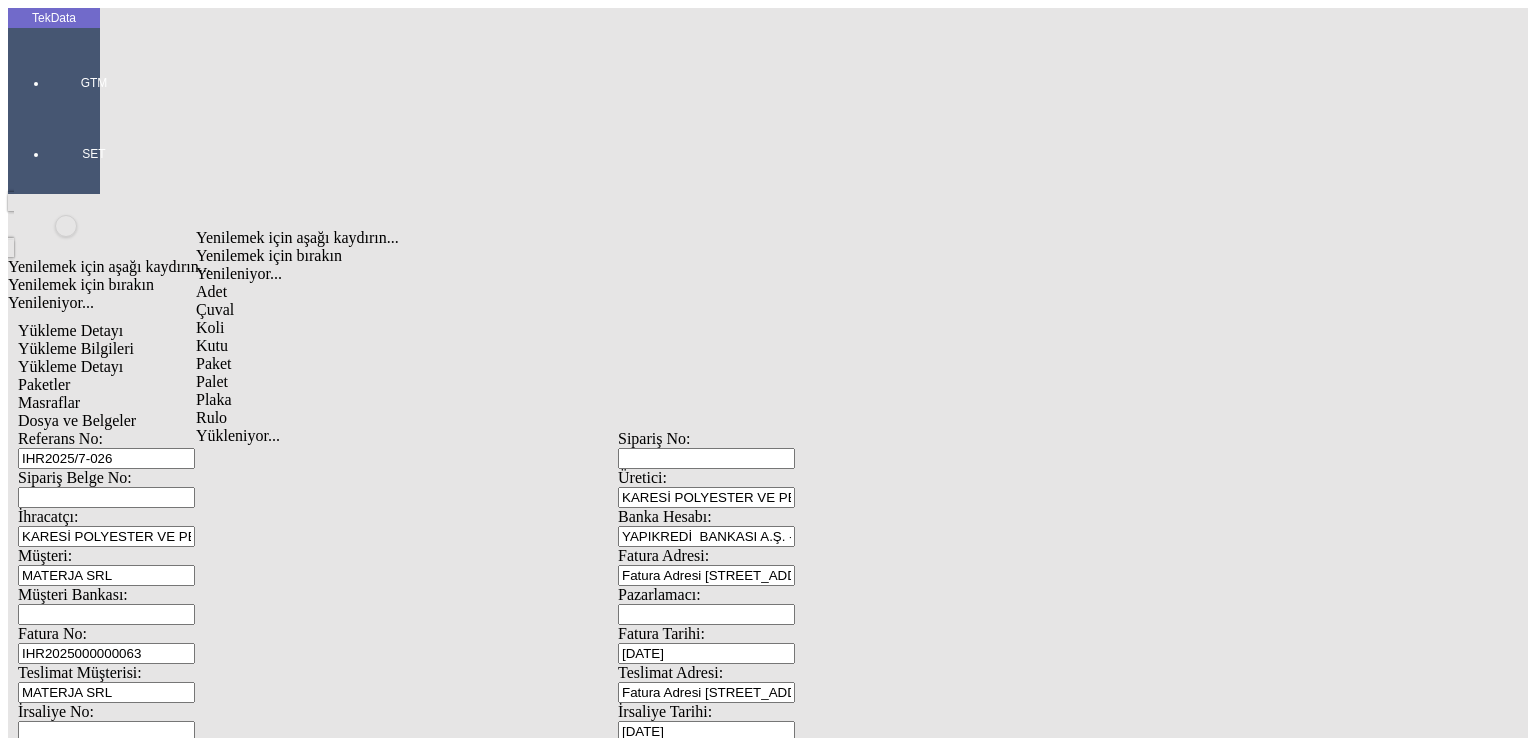 click on "Çuval" at bounding box center [497, 310] 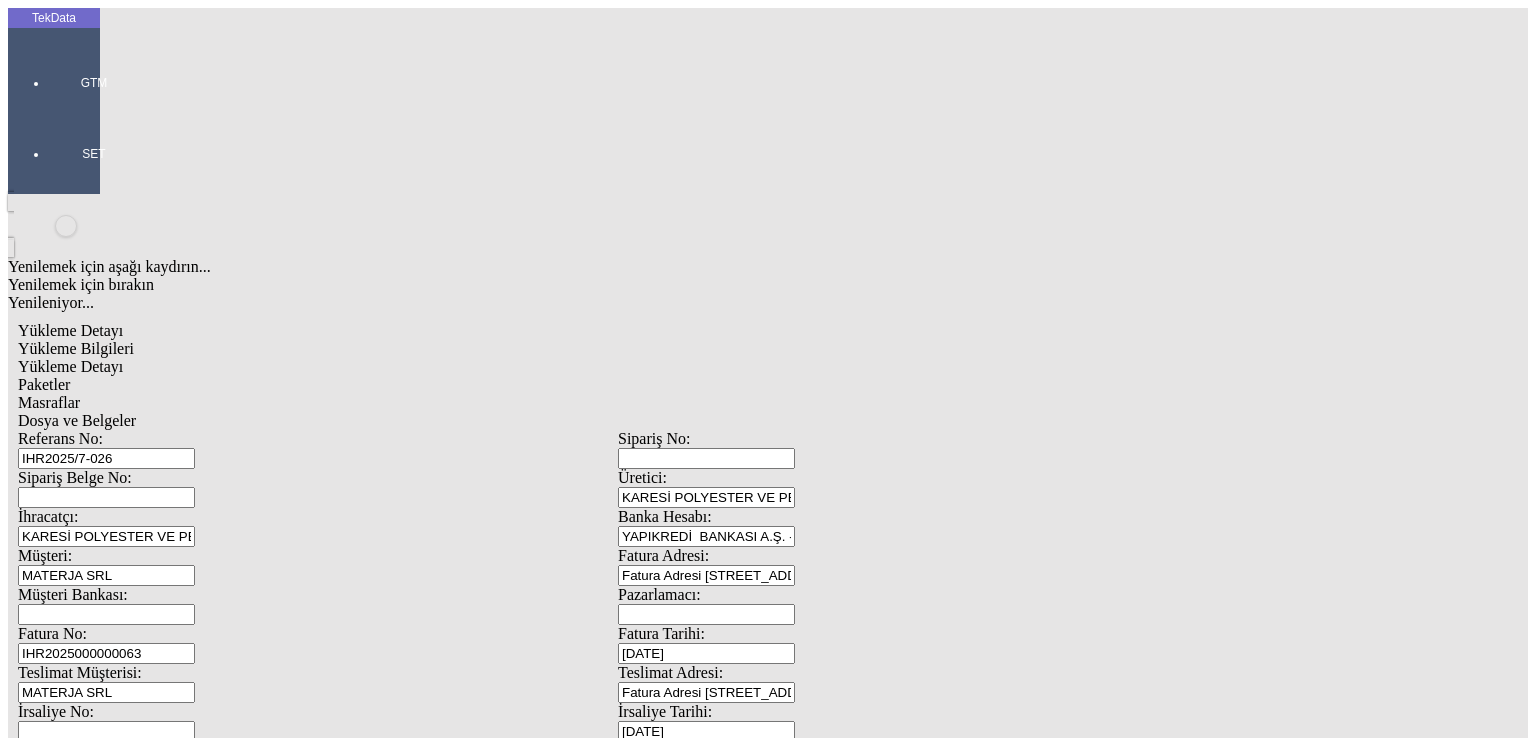 type on "57" 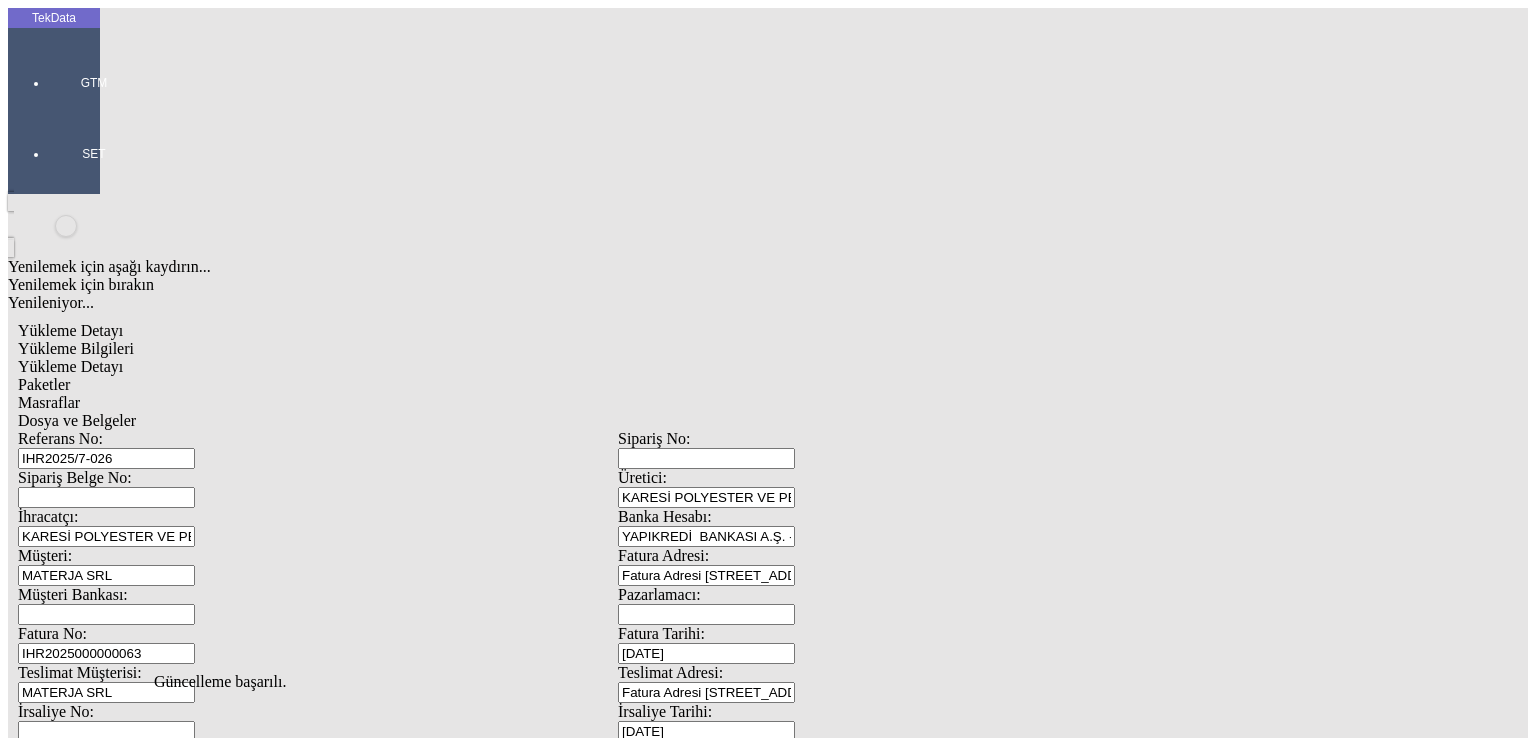 click on "Masraflar" 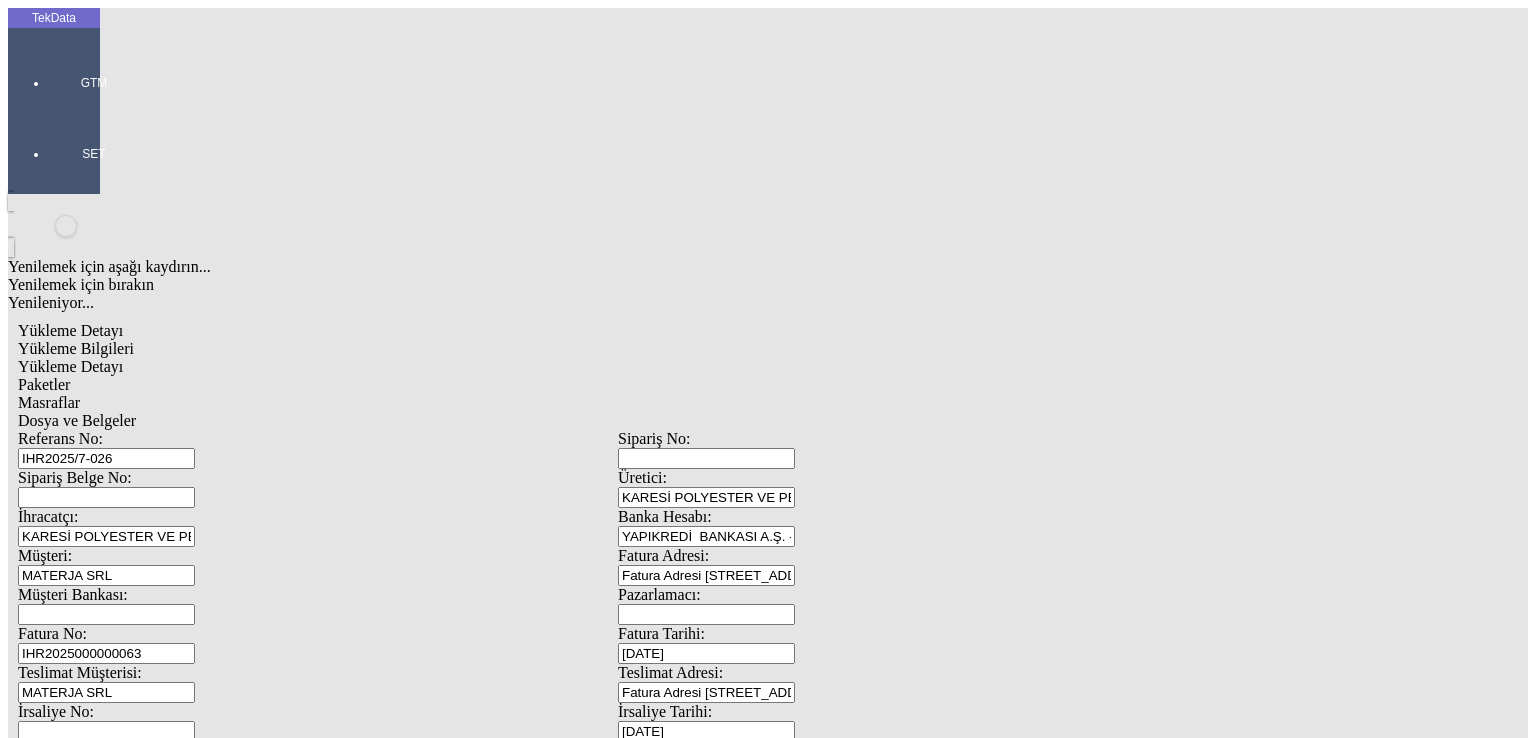 click on "Sil" 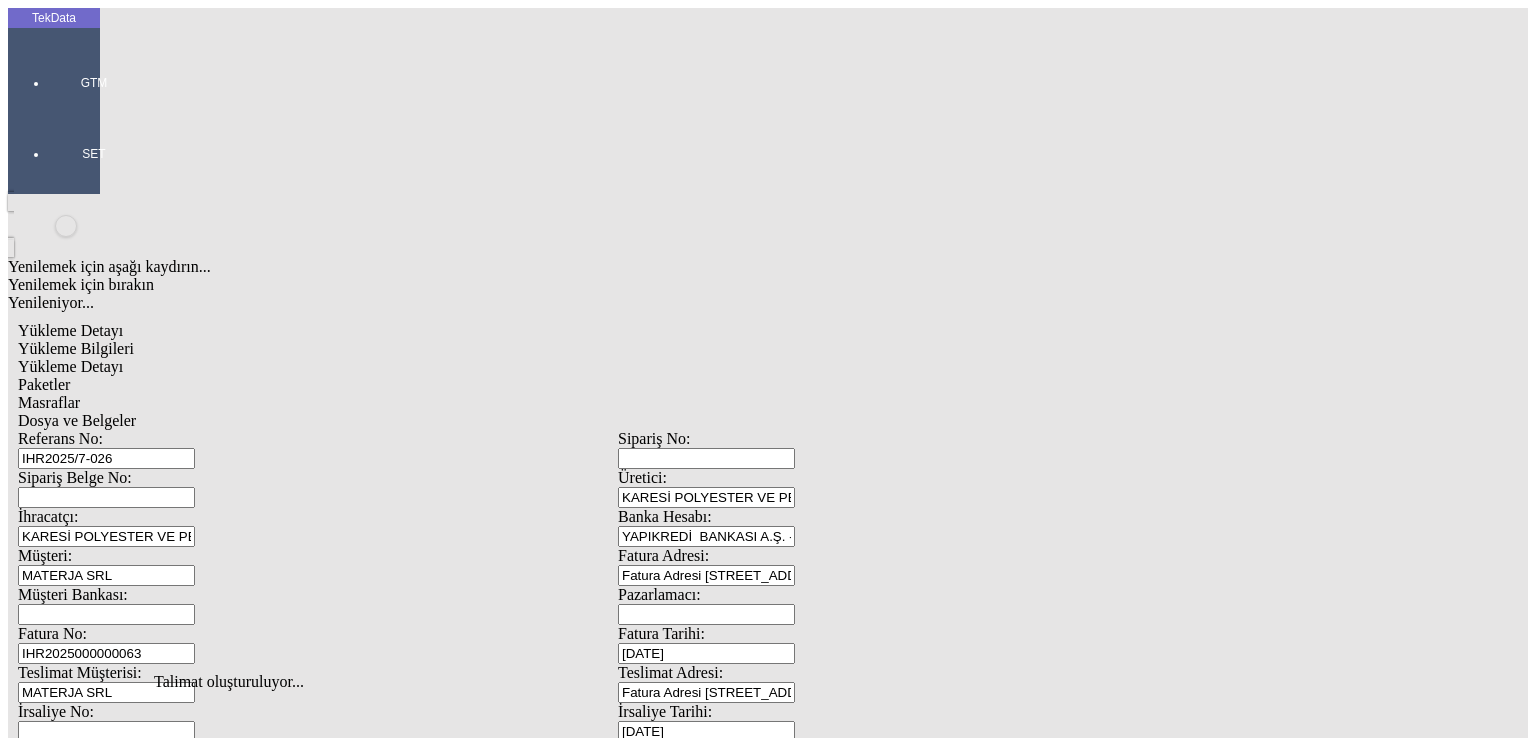 click on "Dosya ve Belgeler" 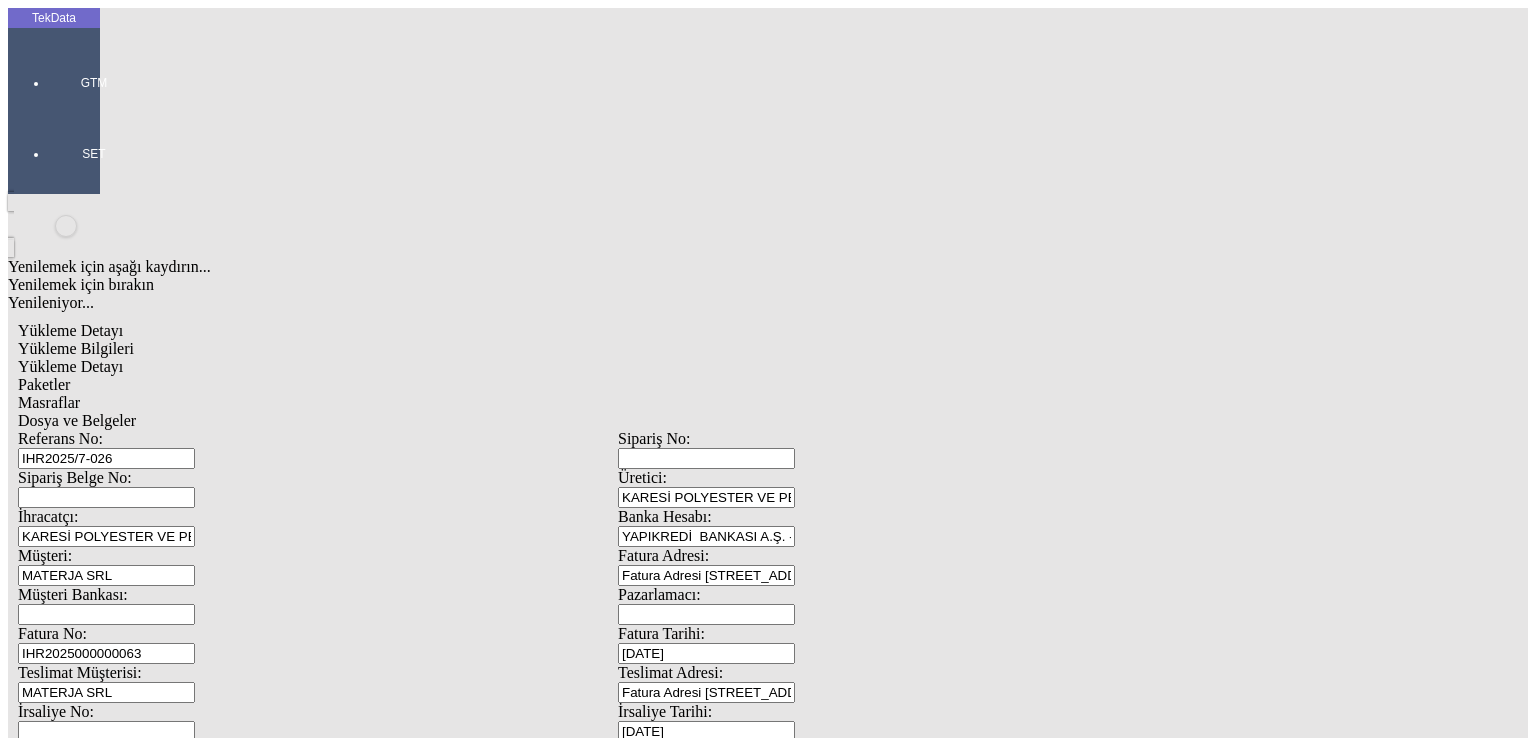 click on "İndir" 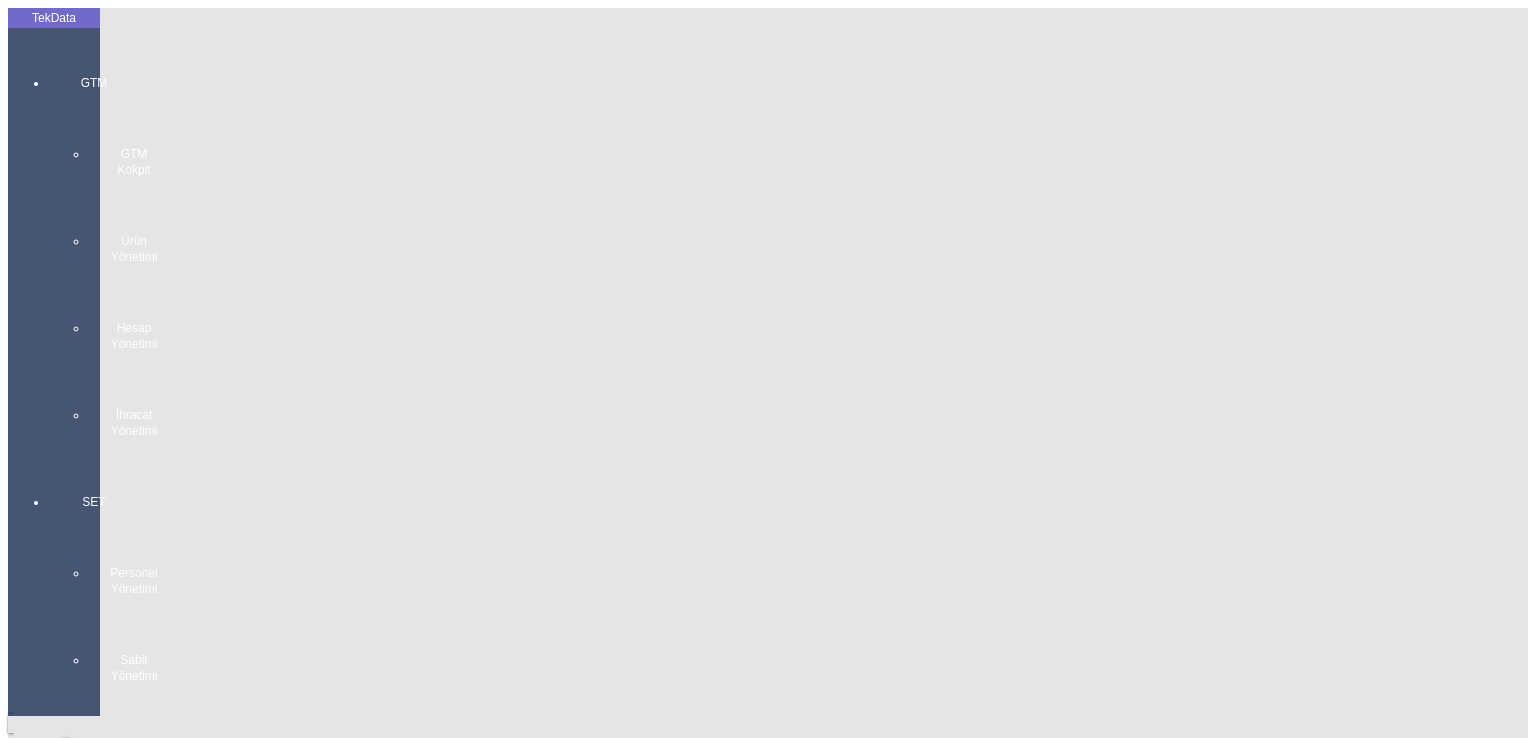 click at bounding box center [94, 459] 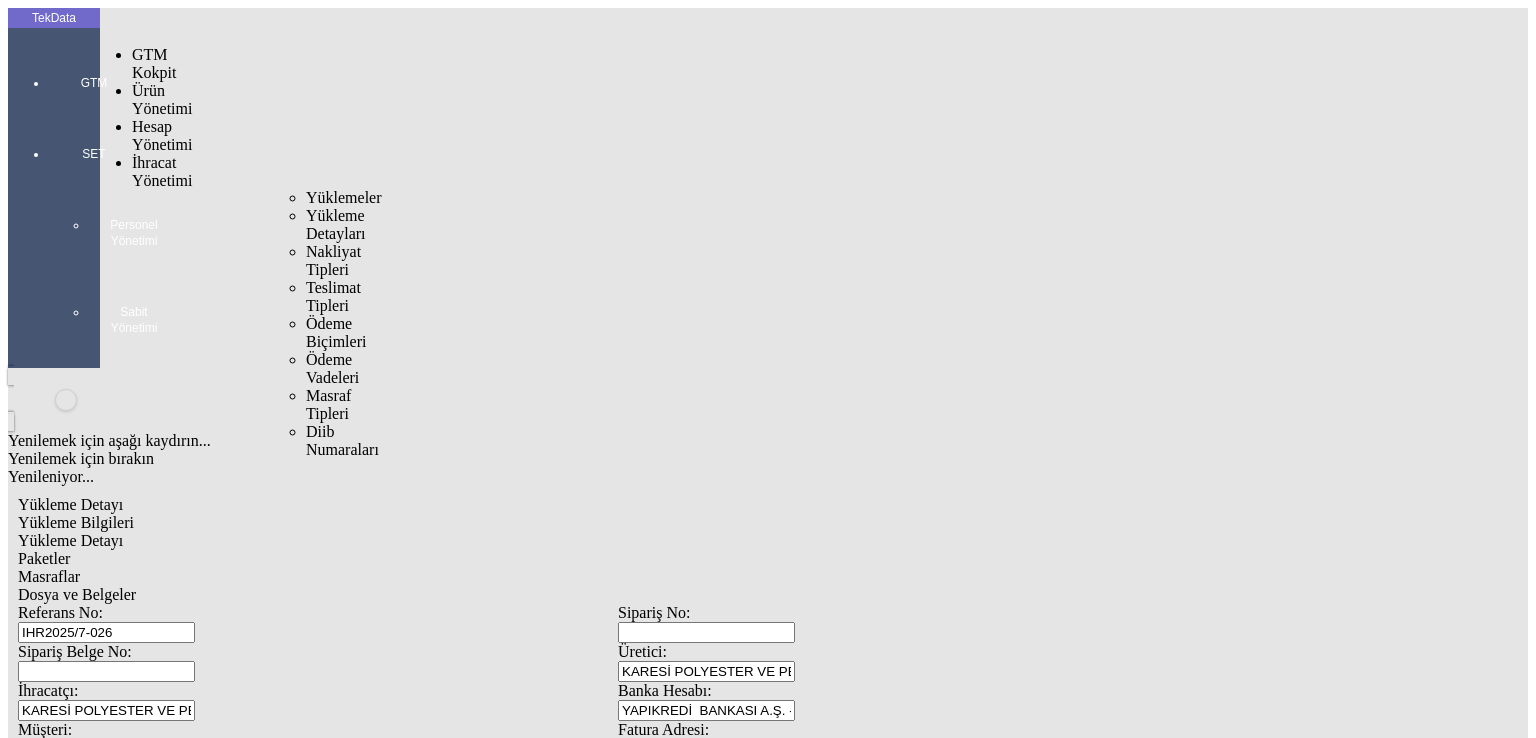 click on "İhracat Yönetimi" at bounding box center [162, 171] 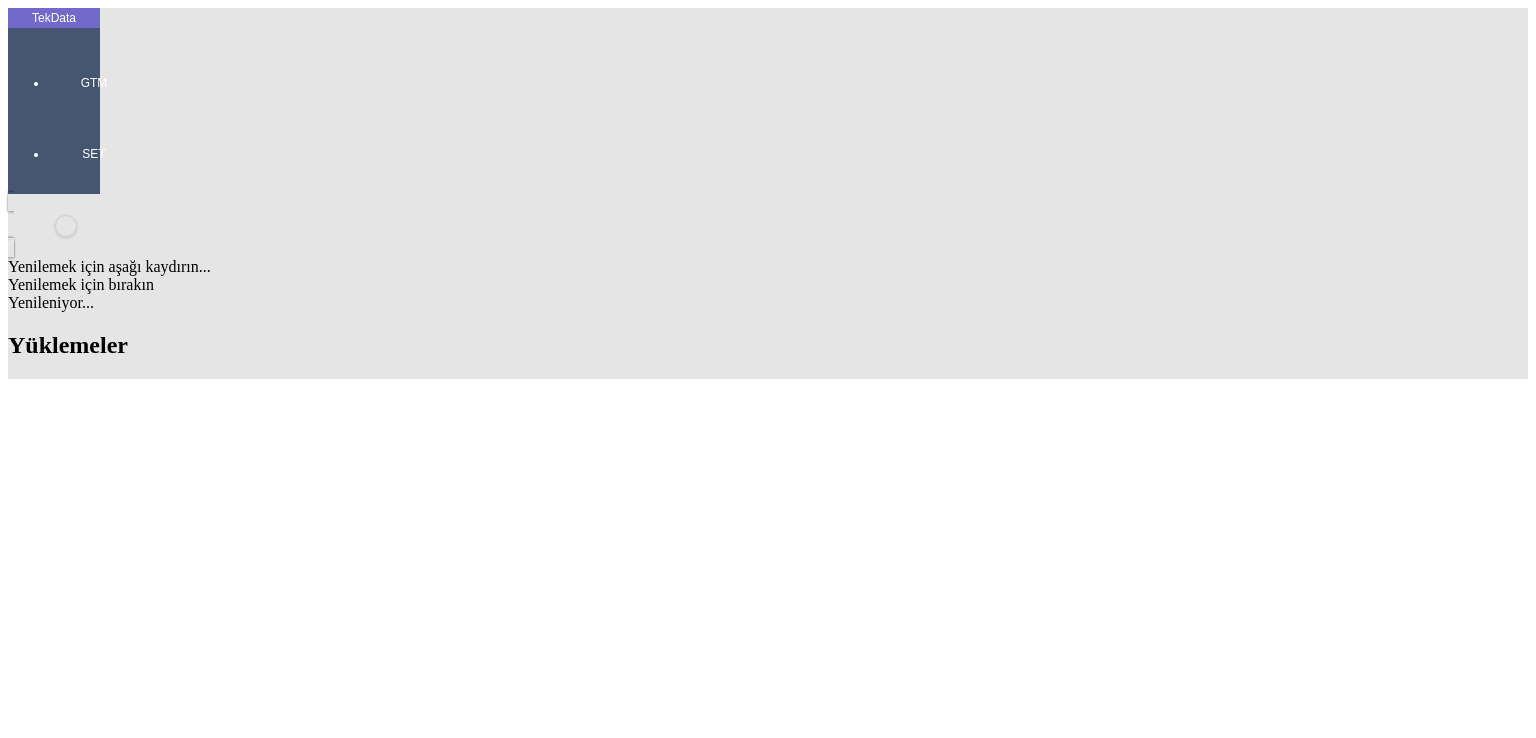 scroll, scrollTop: 1868, scrollLeft: 0, axis: vertical 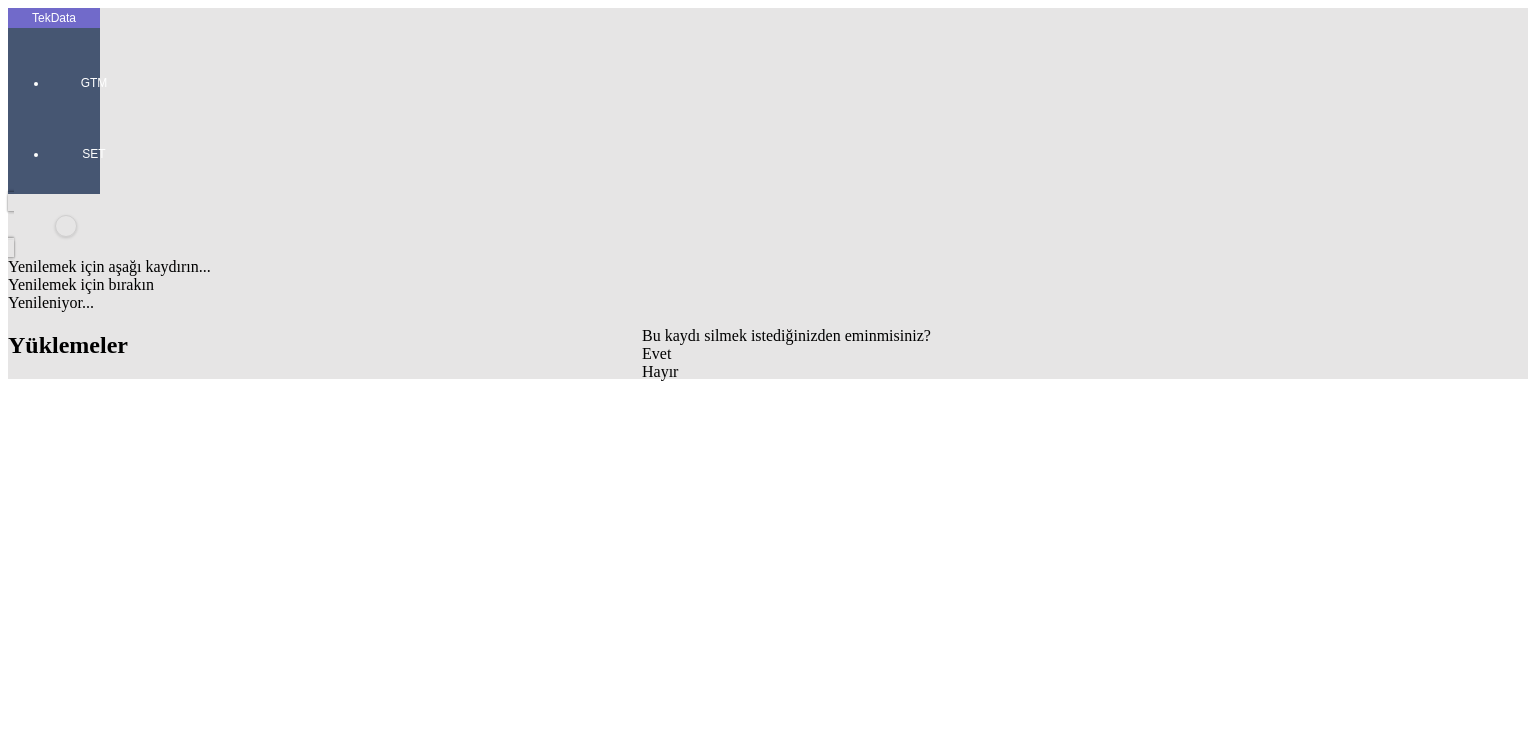 click on "Evet" at bounding box center (786, 354) 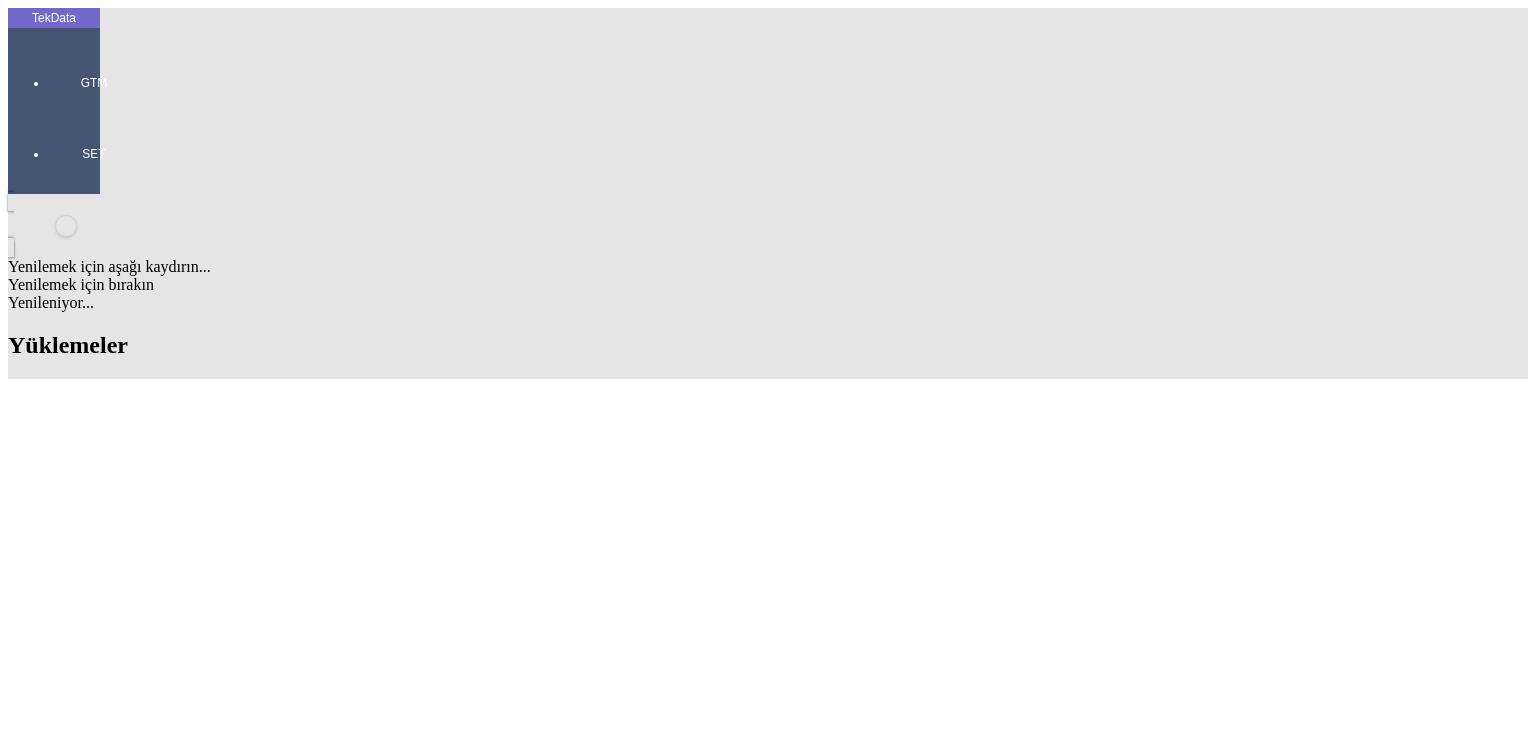 click on "[DATE]" 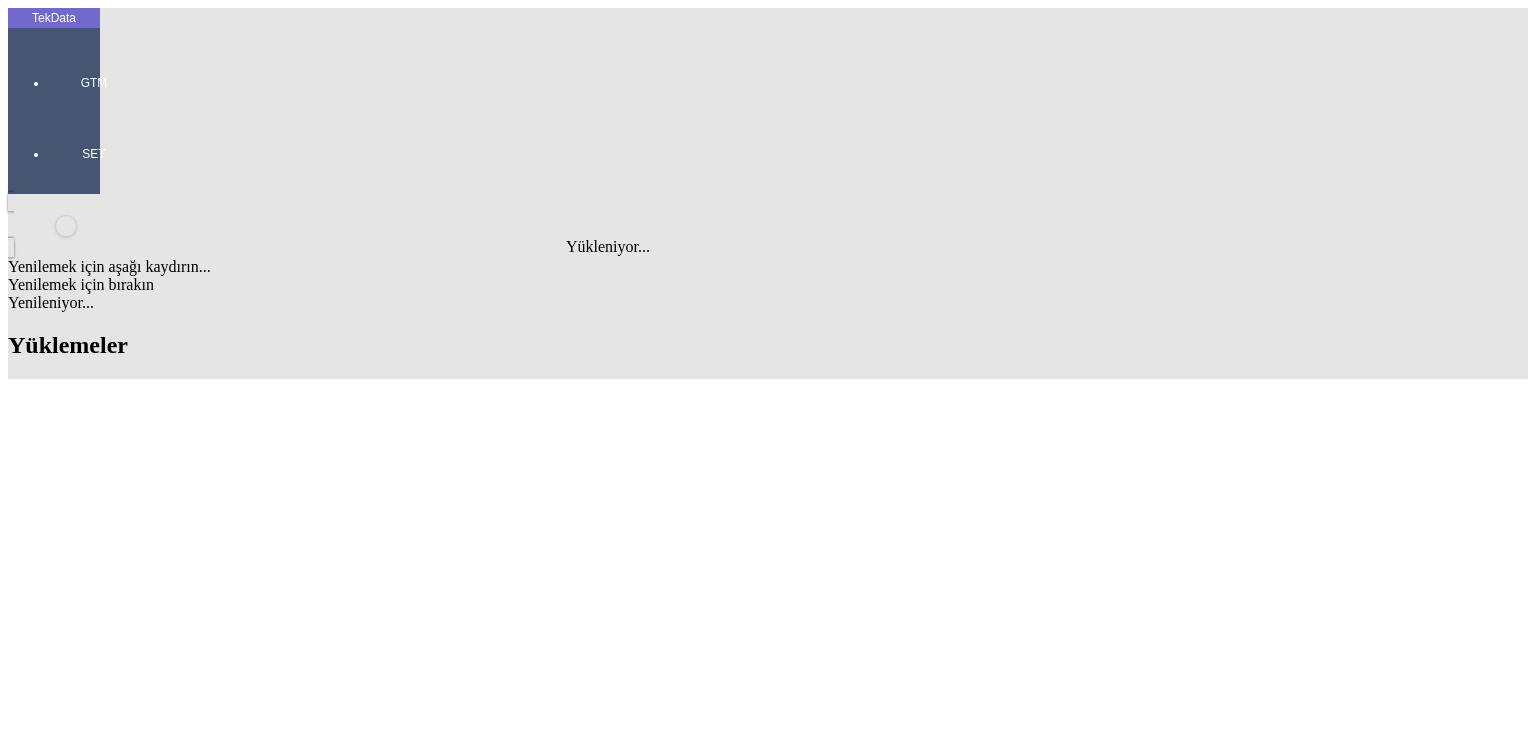 type on "AVA" 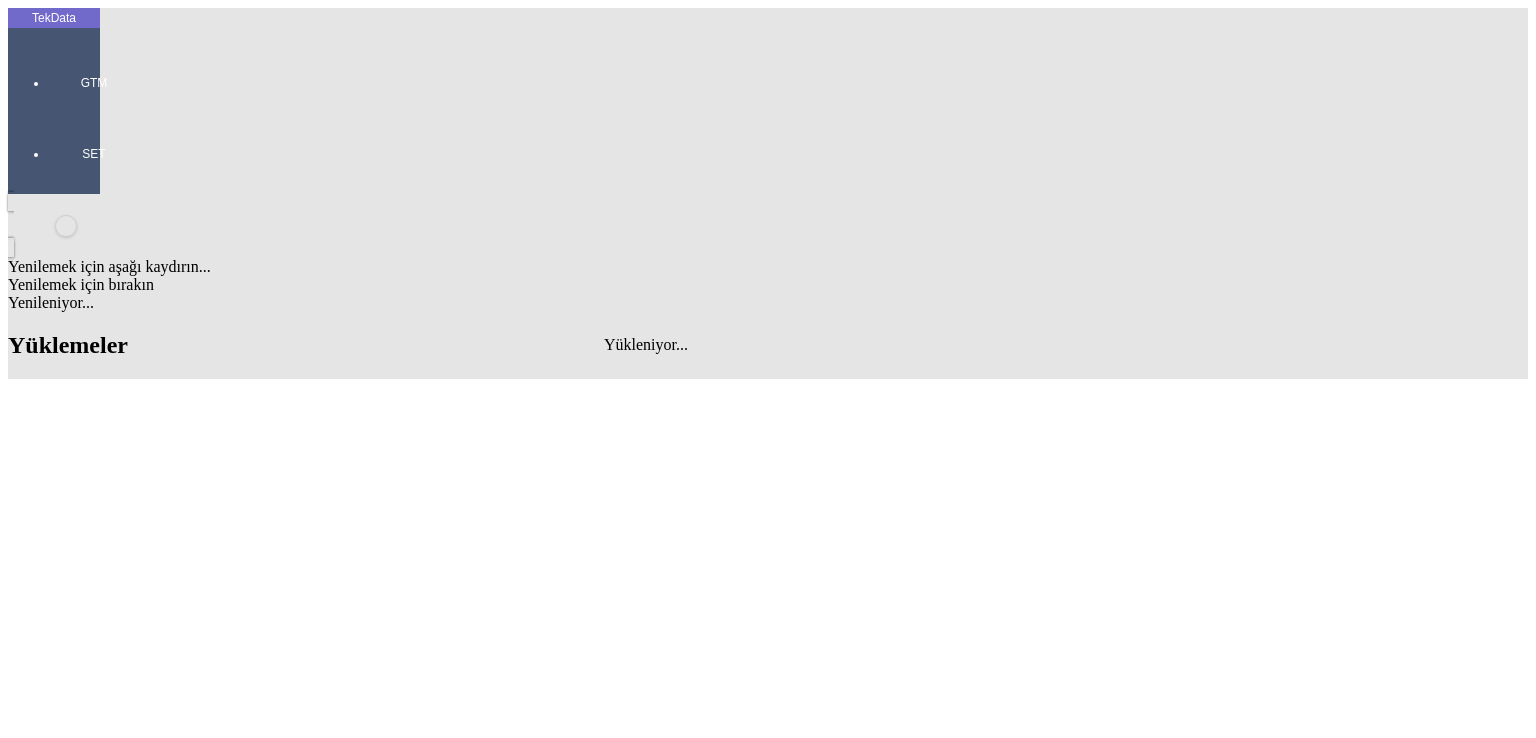 type on "AVAL" 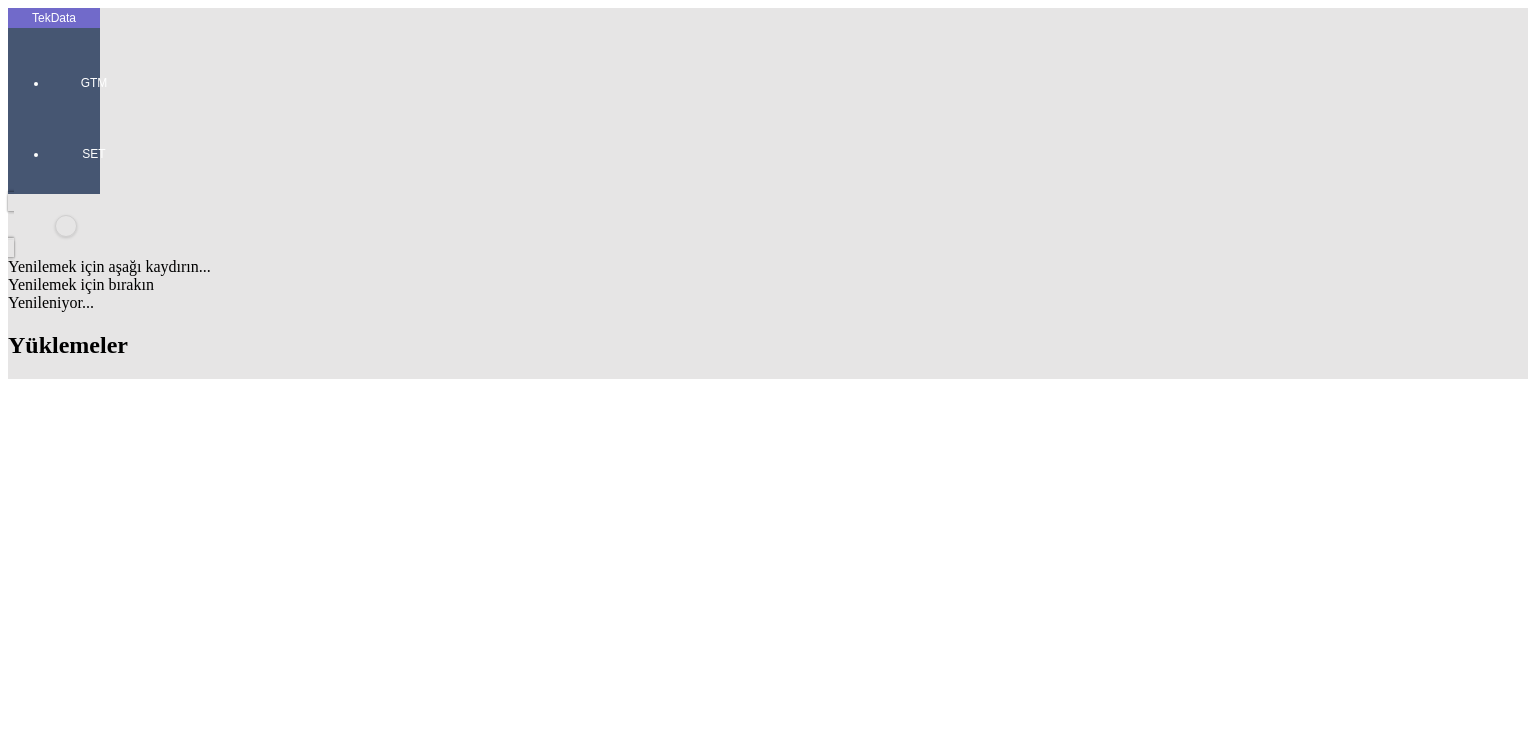click on "Kopyala" 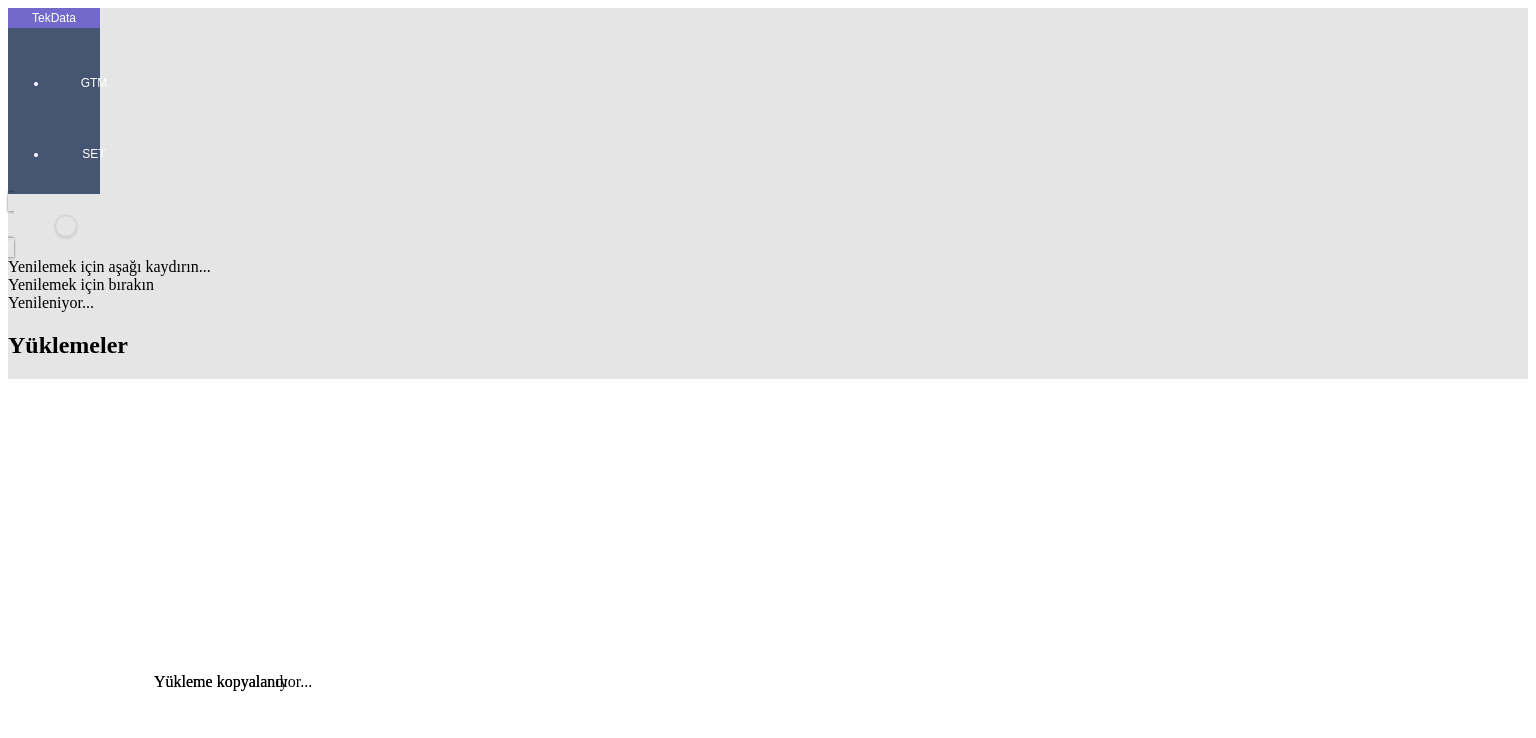 click on "Detay" 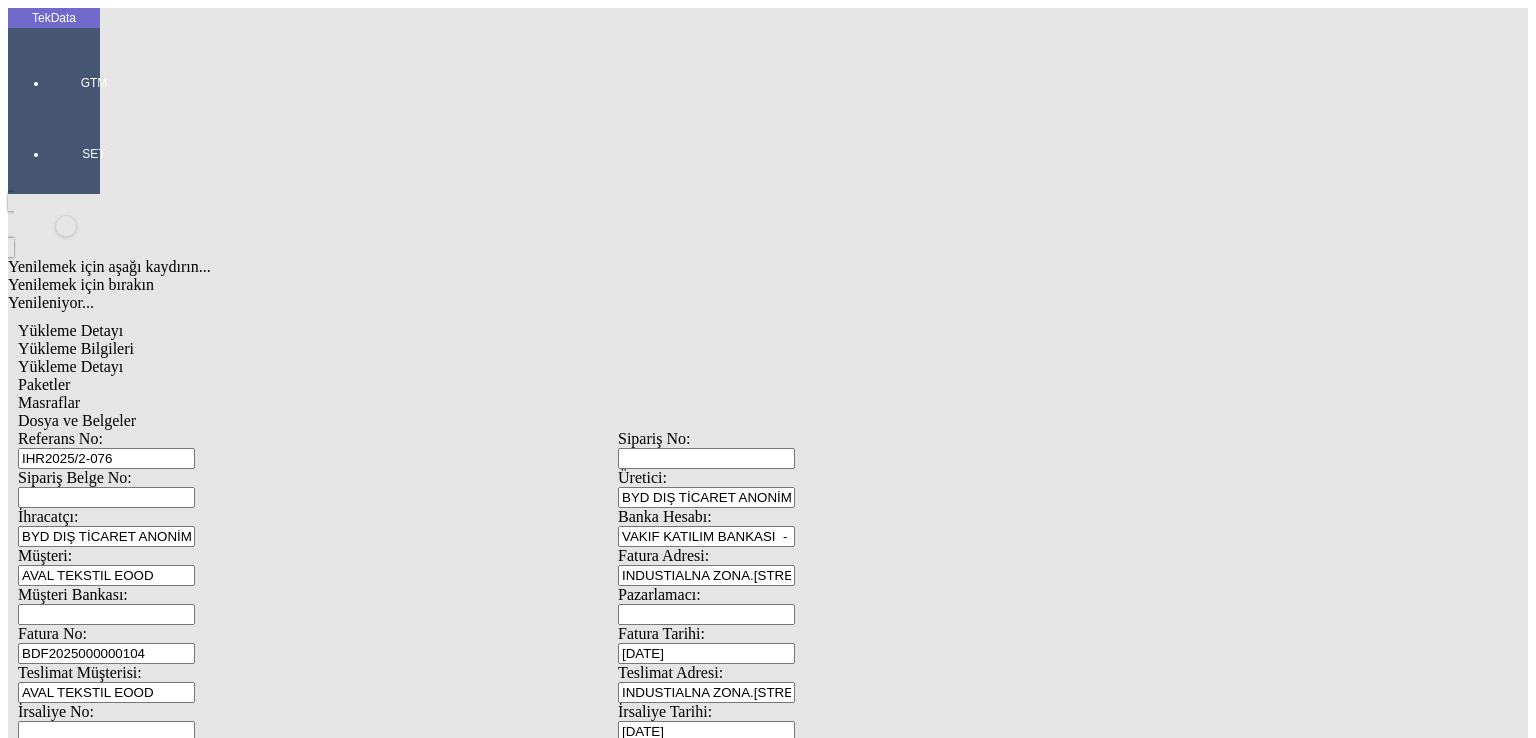 drag, startPoint x: 224, startPoint y: 137, endPoint x: 156, endPoint y: 136, distance: 68.007355 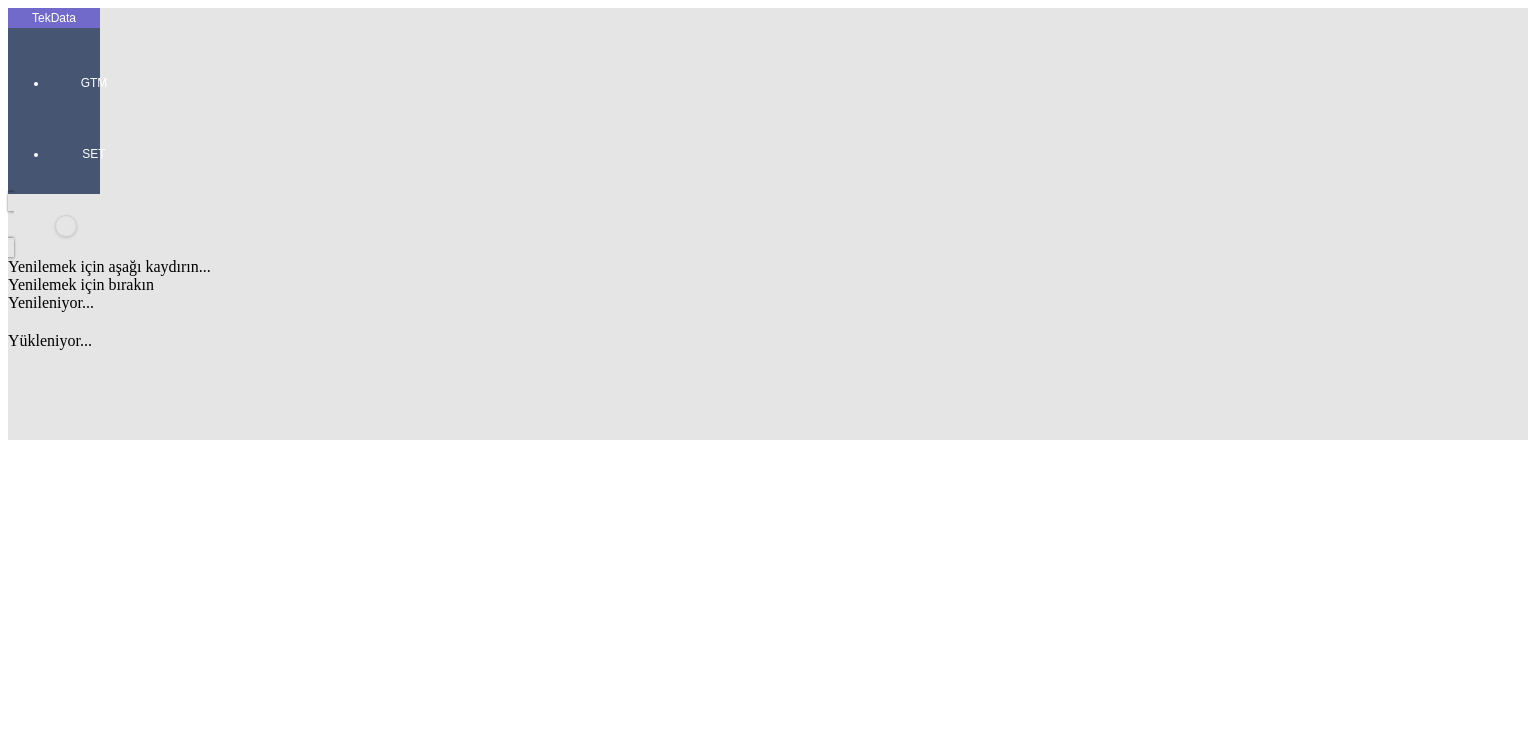 scroll, scrollTop: 0, scrollLeft: 0, axis: both 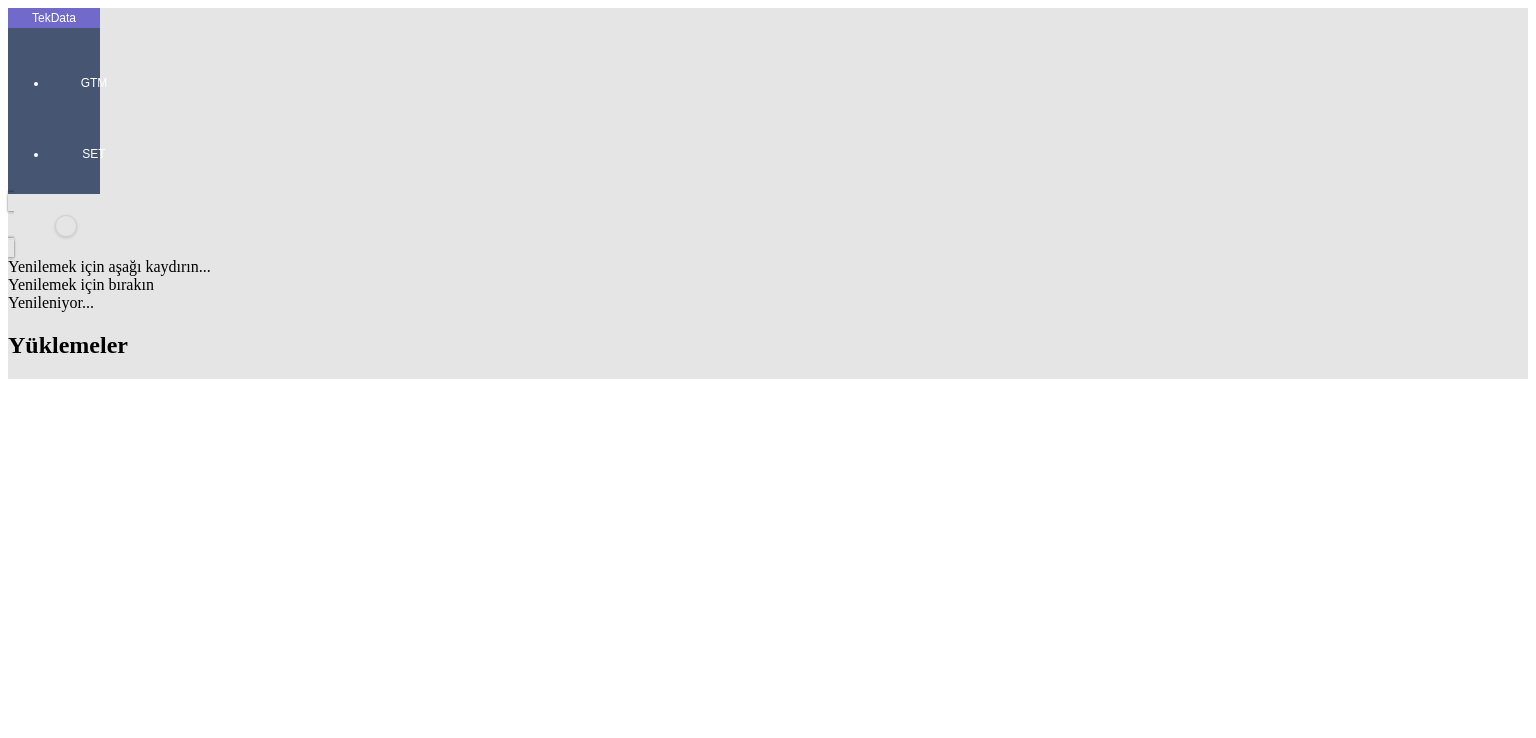 click on "Detay" 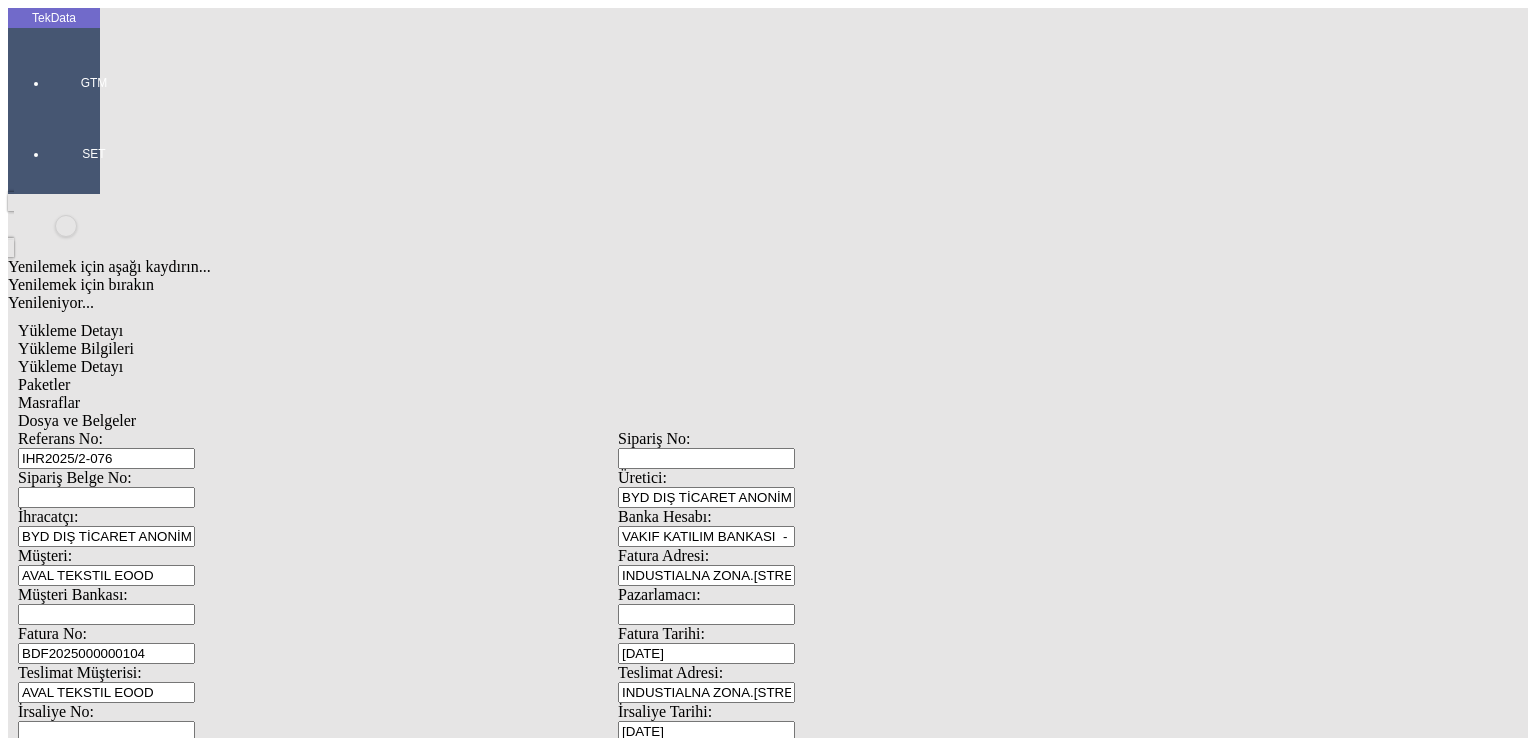click on "IHR2025/2-076" at bounding box center [106, 458] 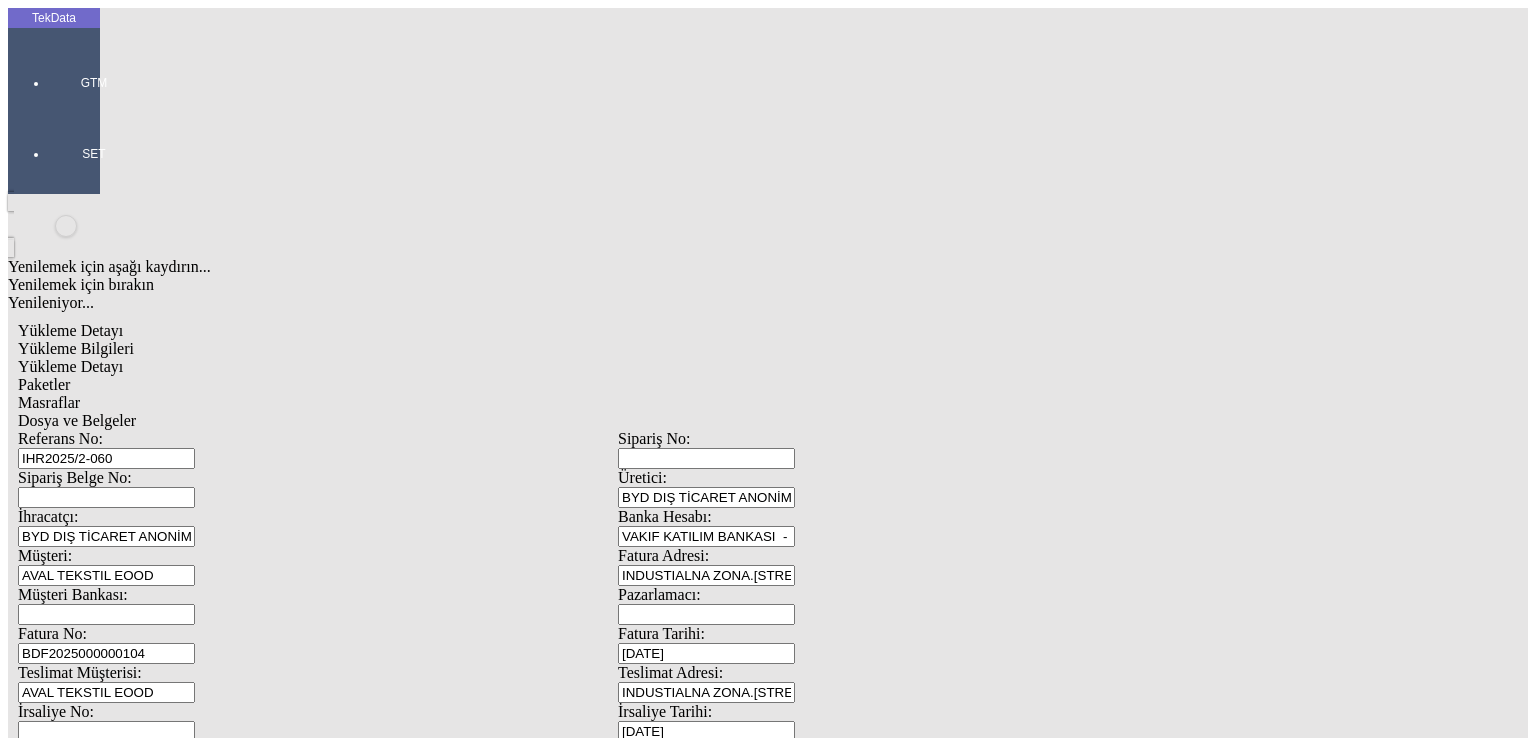 click on "IHR2025/2-060" at bounding box center [106, 458] 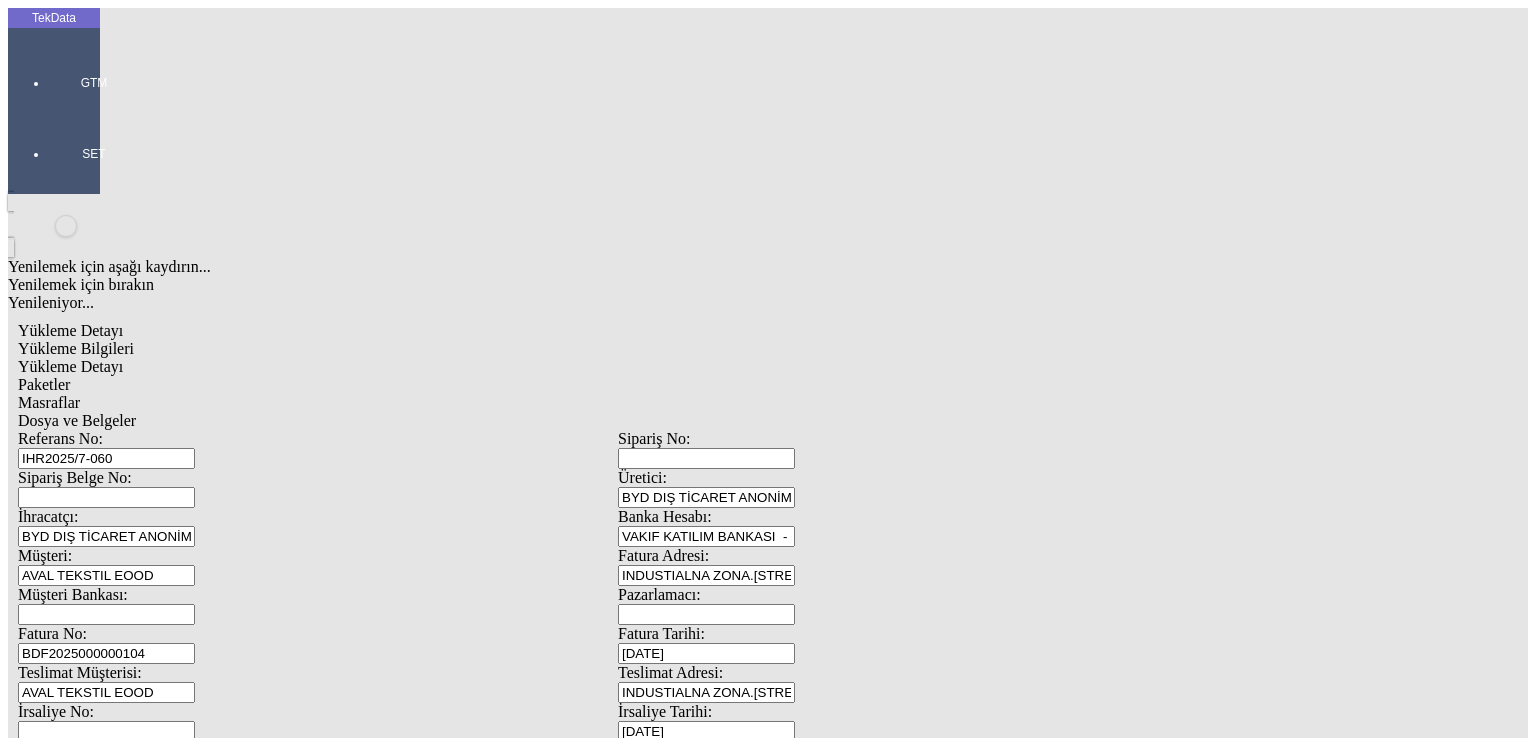 type on "IHR2025/7-060" 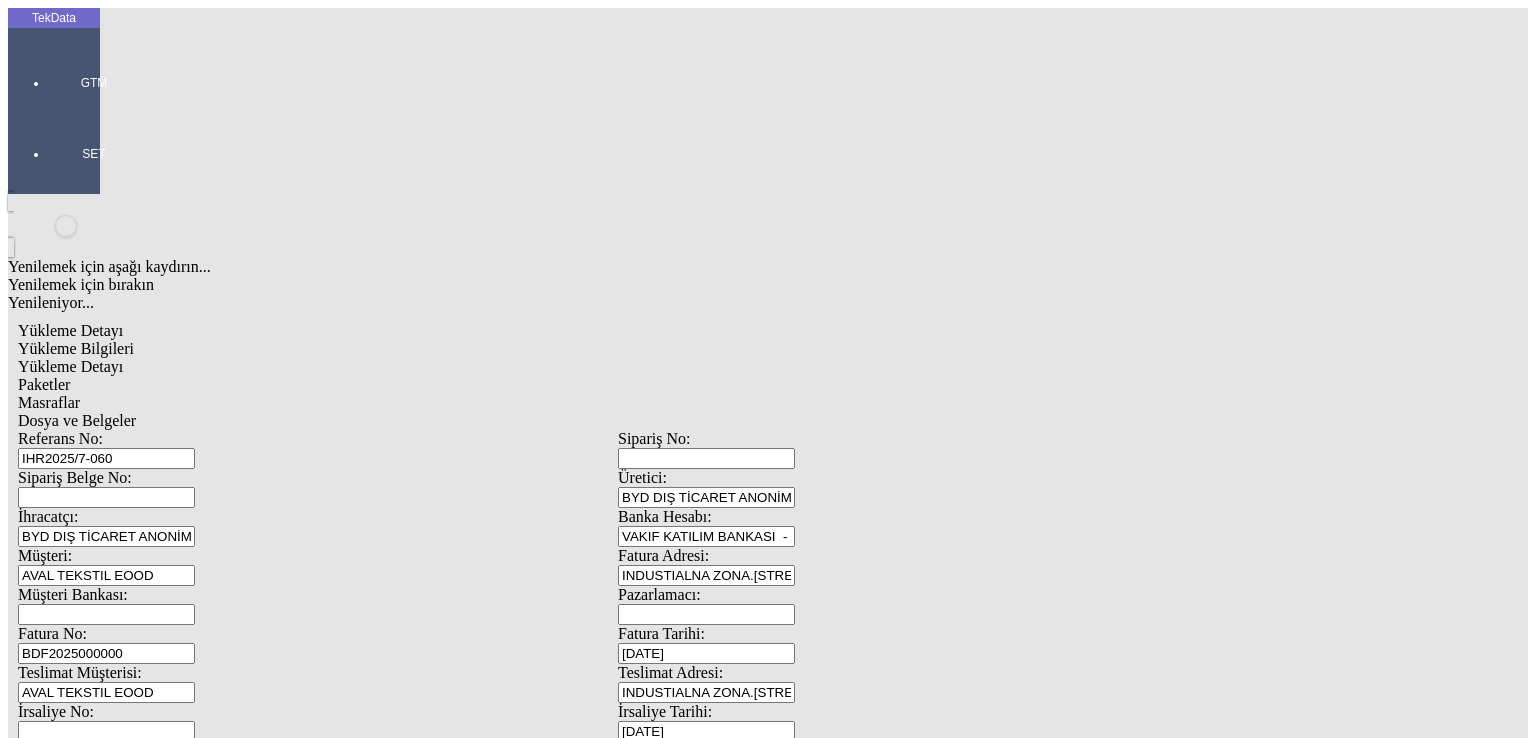 type on "BDF2025000000" 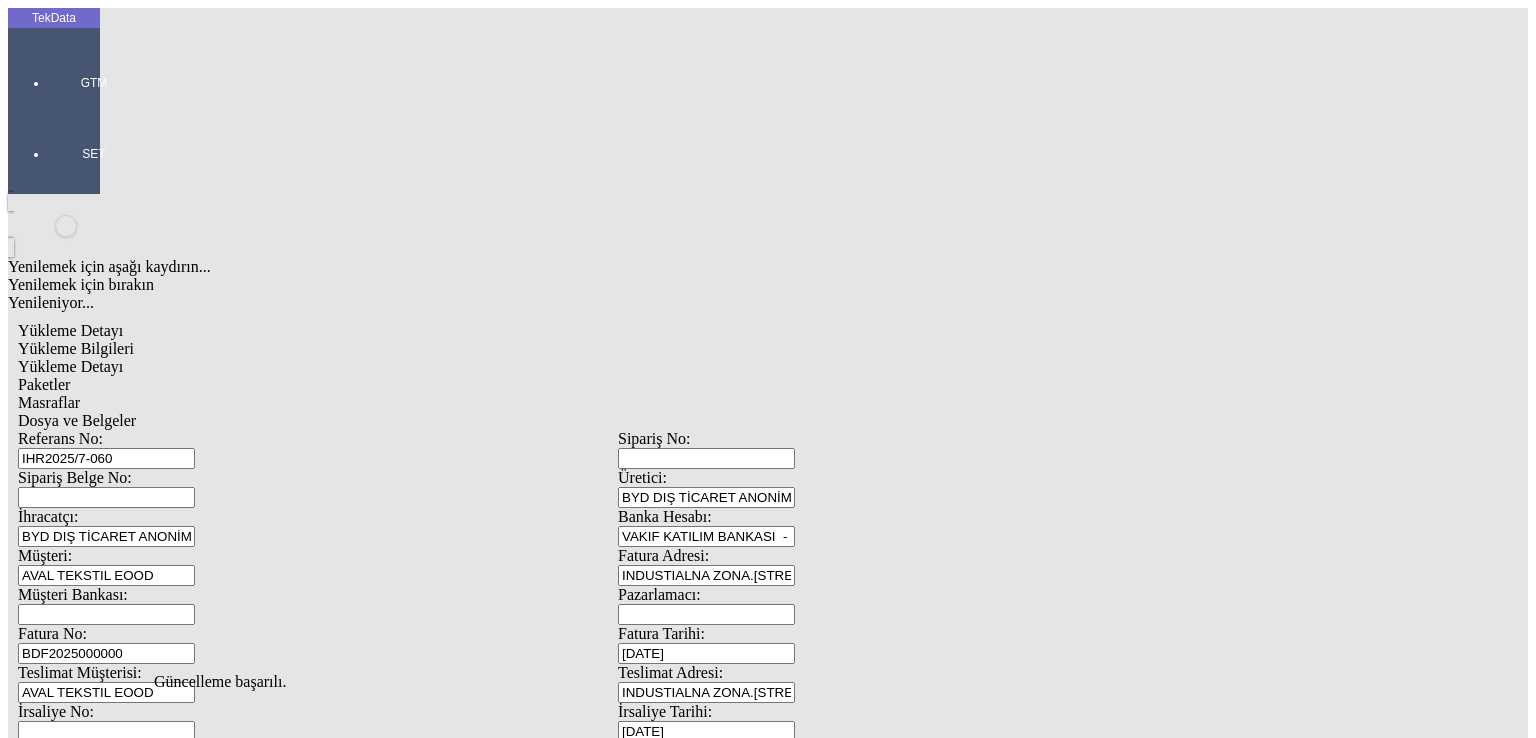 scroll, scrollTop: 0, scrollLeft: 0, axis: both 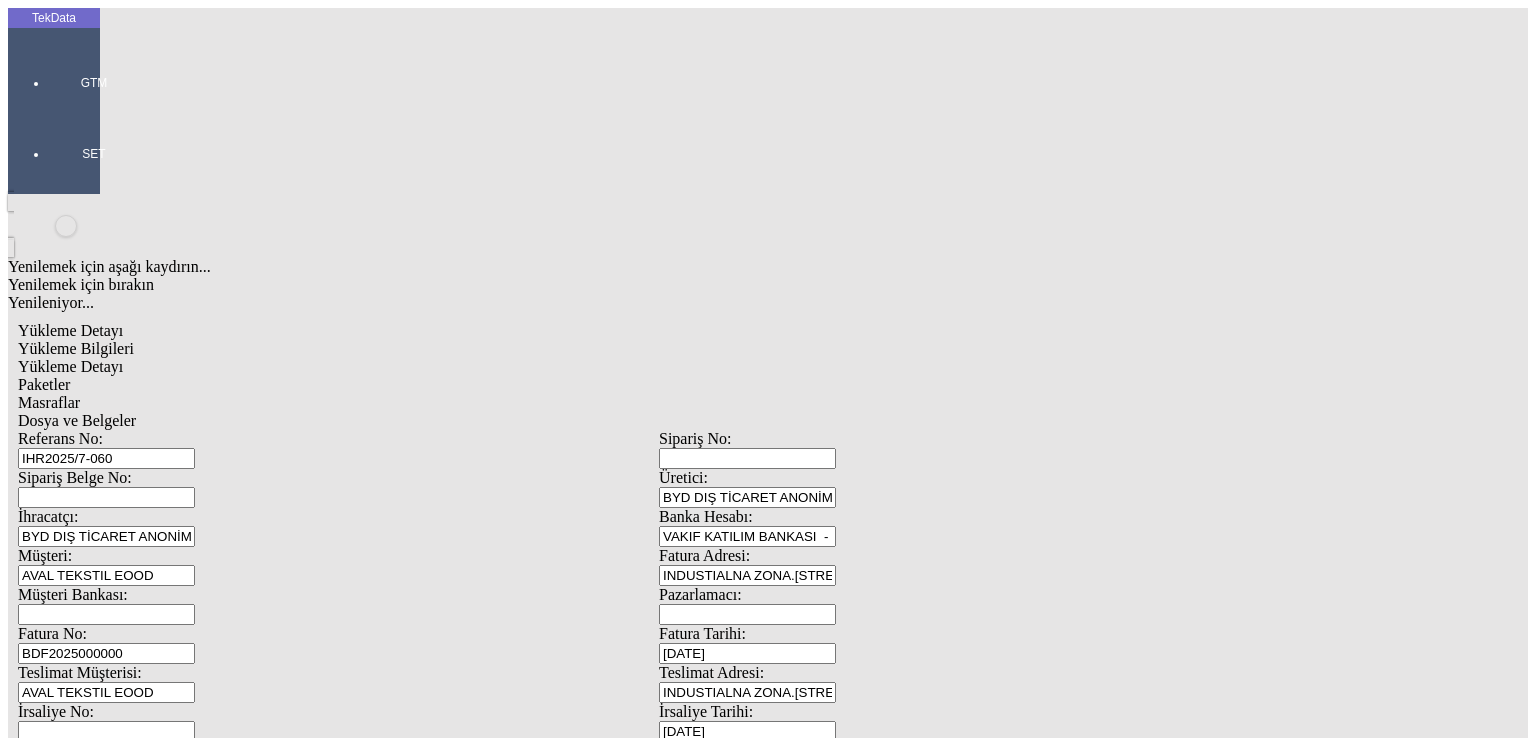 drag, startPoint x: 1224, startPoint y: 293, endPoint x: 1303, endPoint y: 286, distance: 79.30952 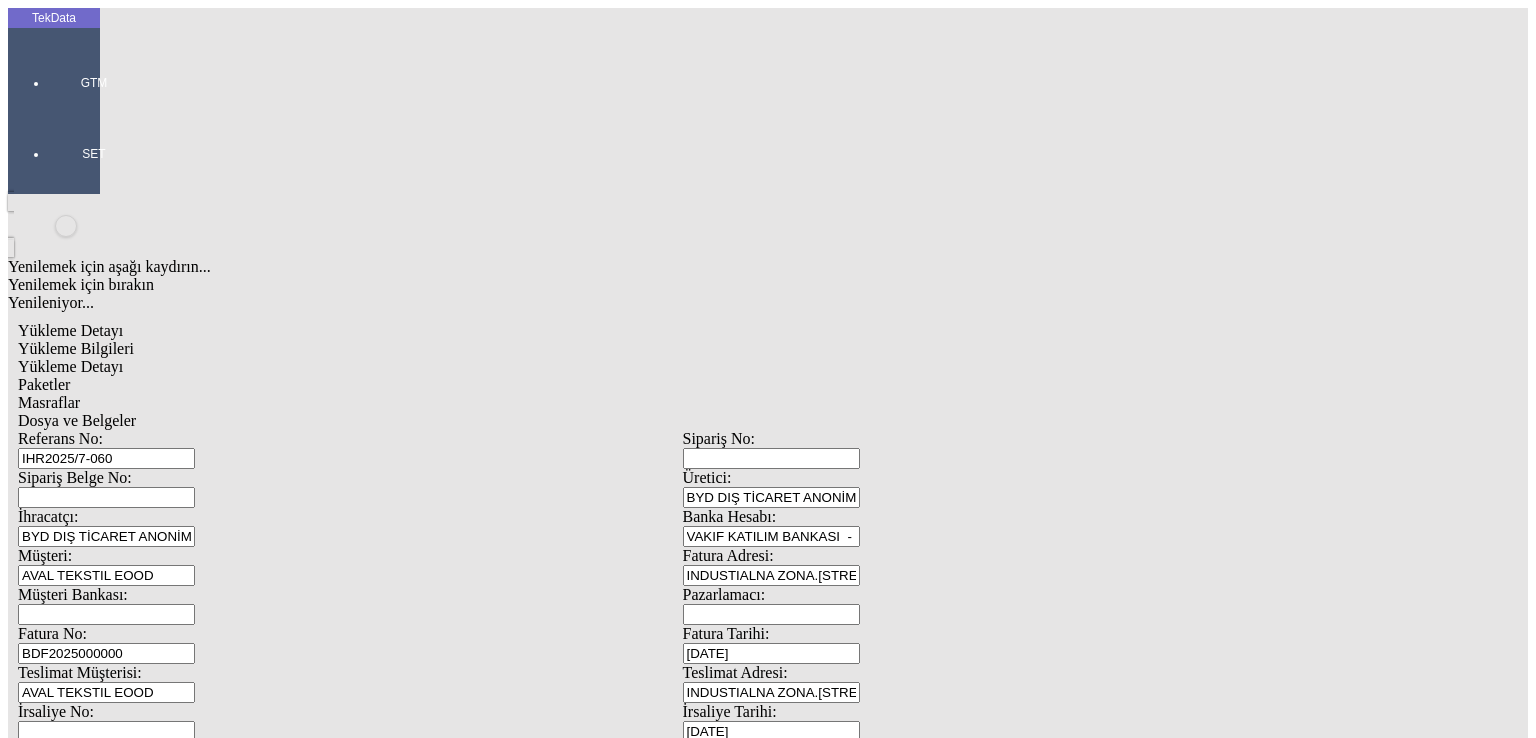 scroll, scrollTop: 0, scrollLeft: 58, axis: horizontal 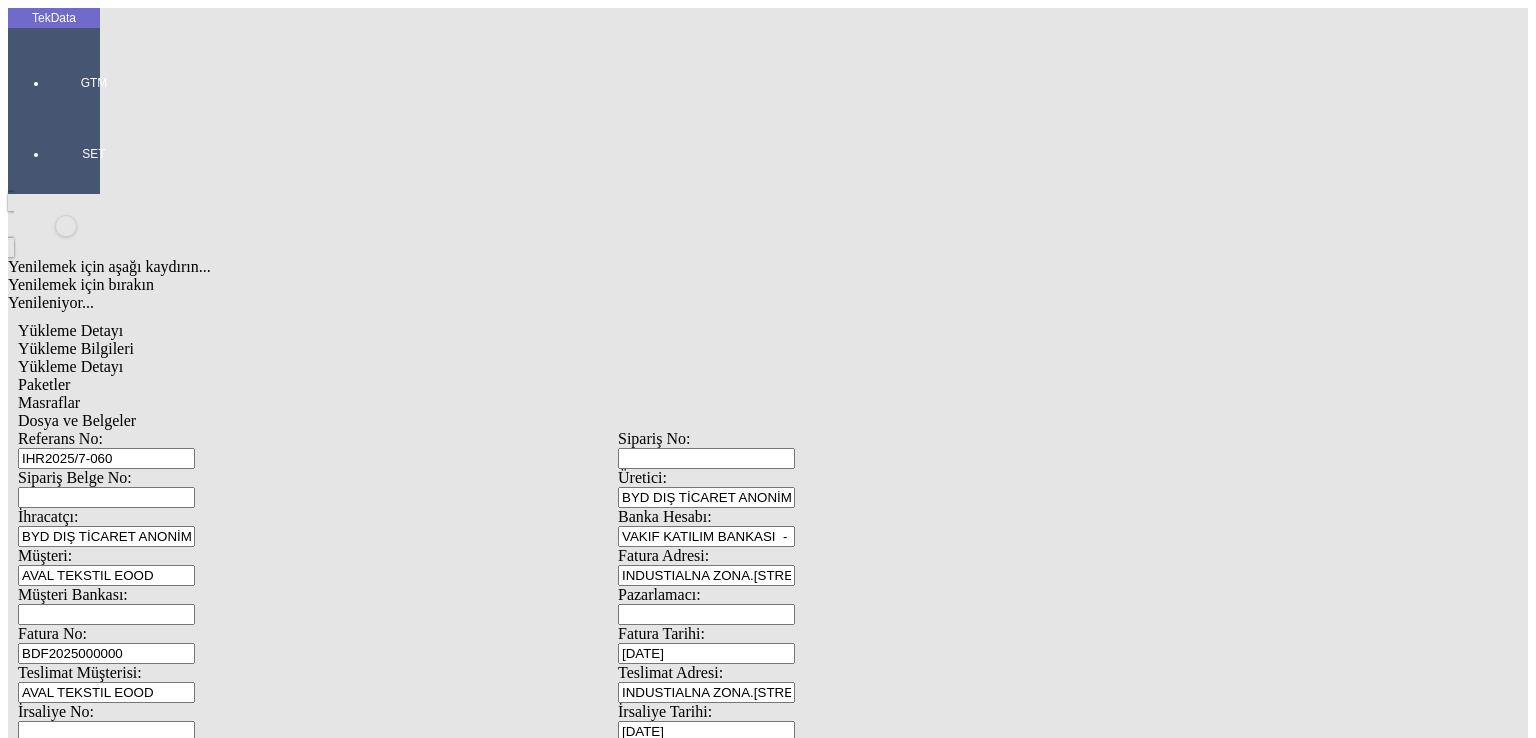 click on "Yeni kayıt ekle" at bounding box center [618, 1375] 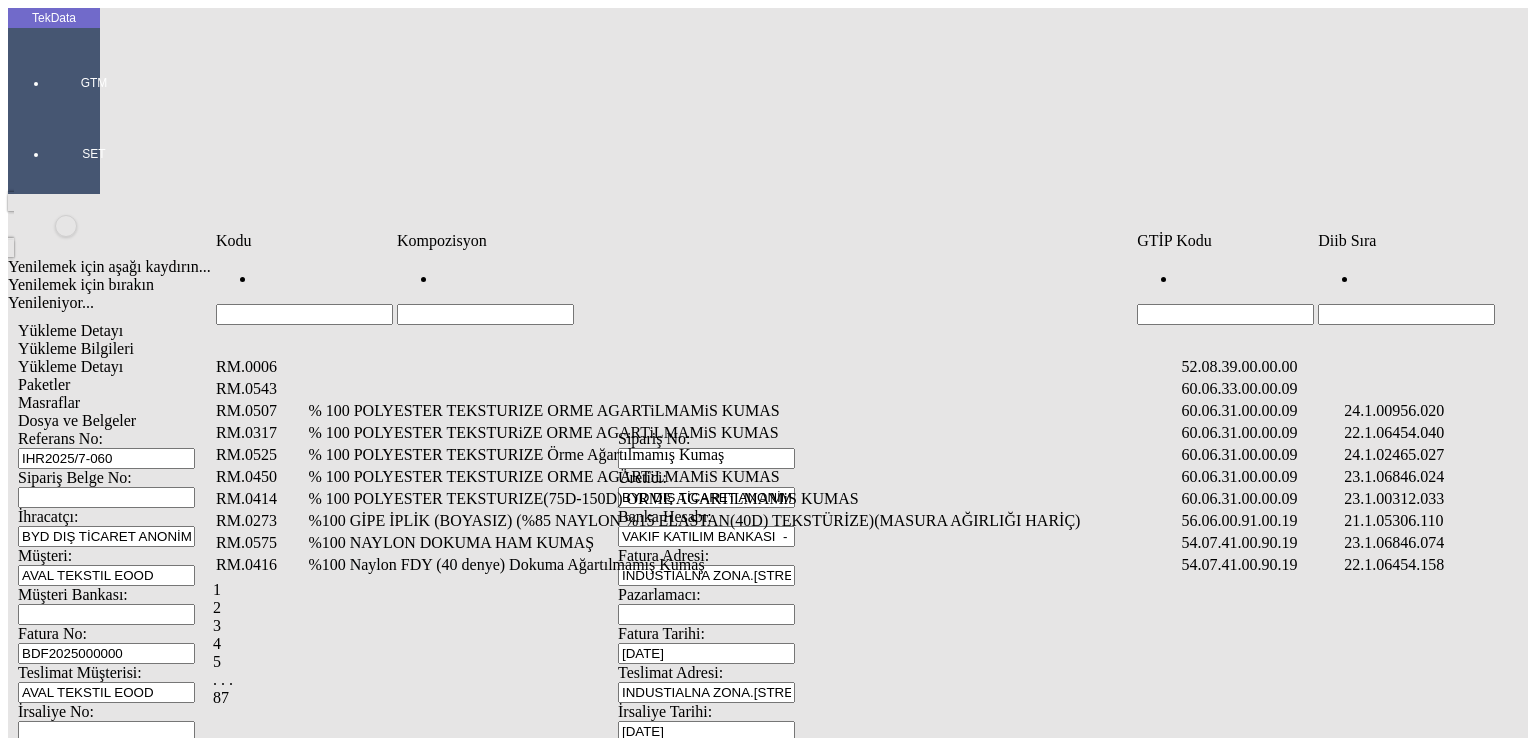 click at bounding box center [1406, 314] 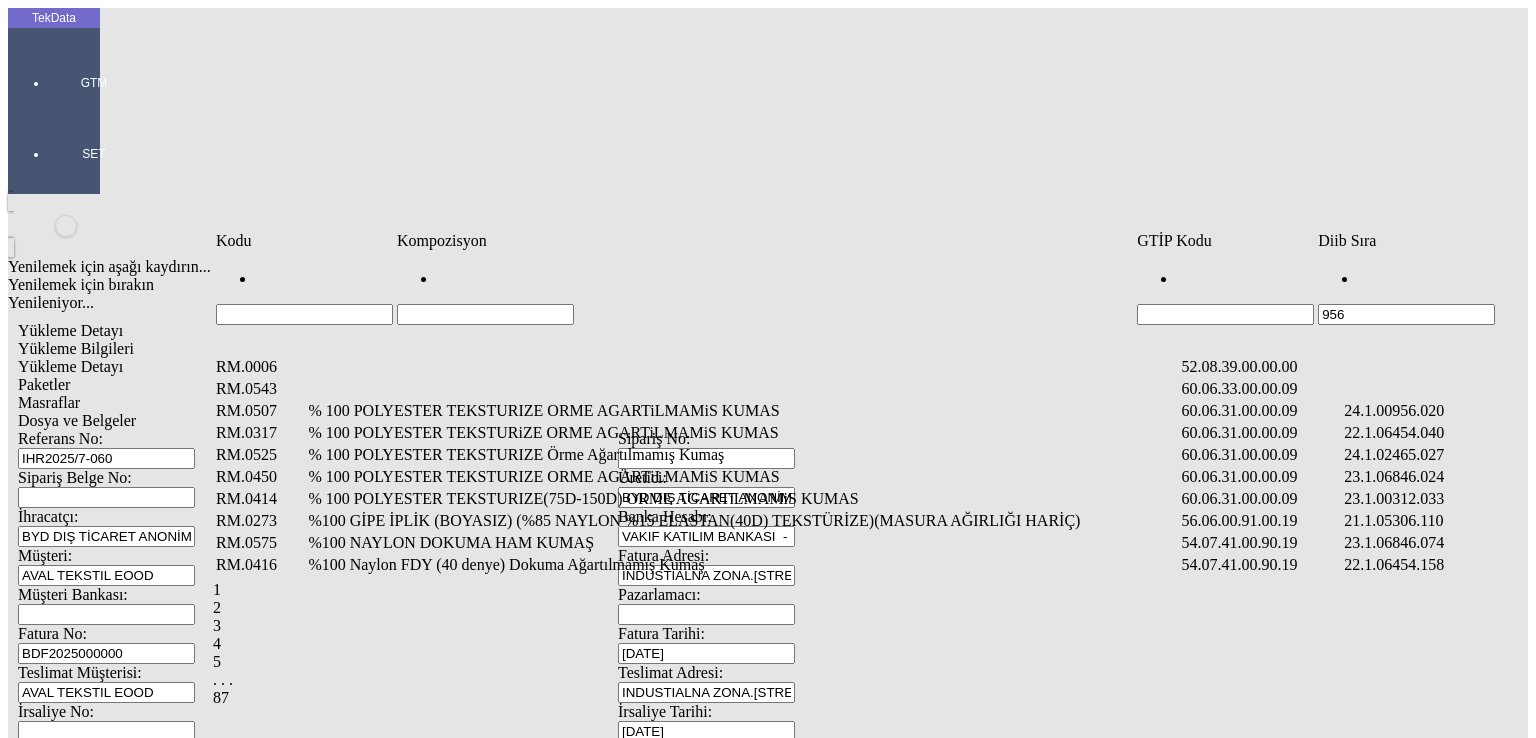 type on "956" 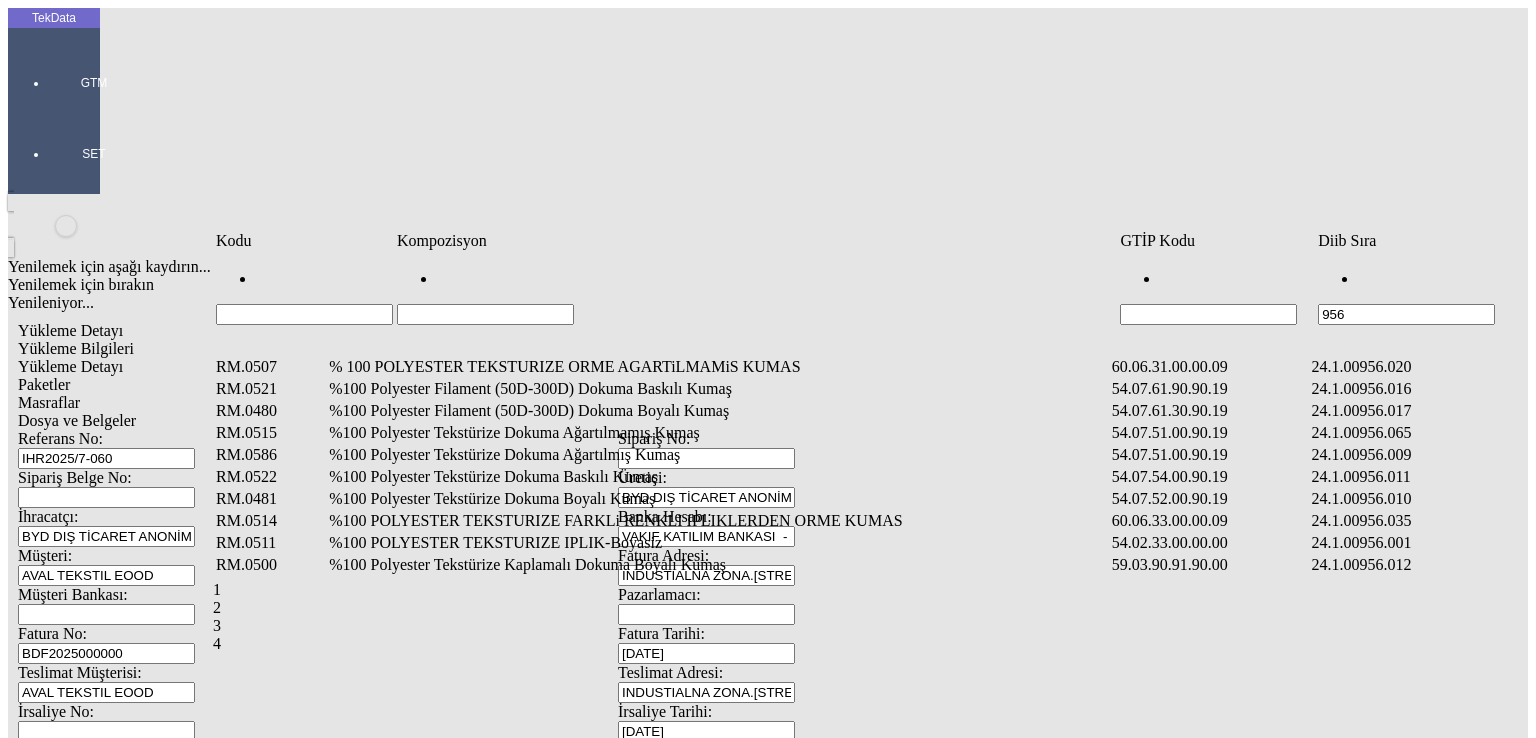 click at bounding box center [485, 314] 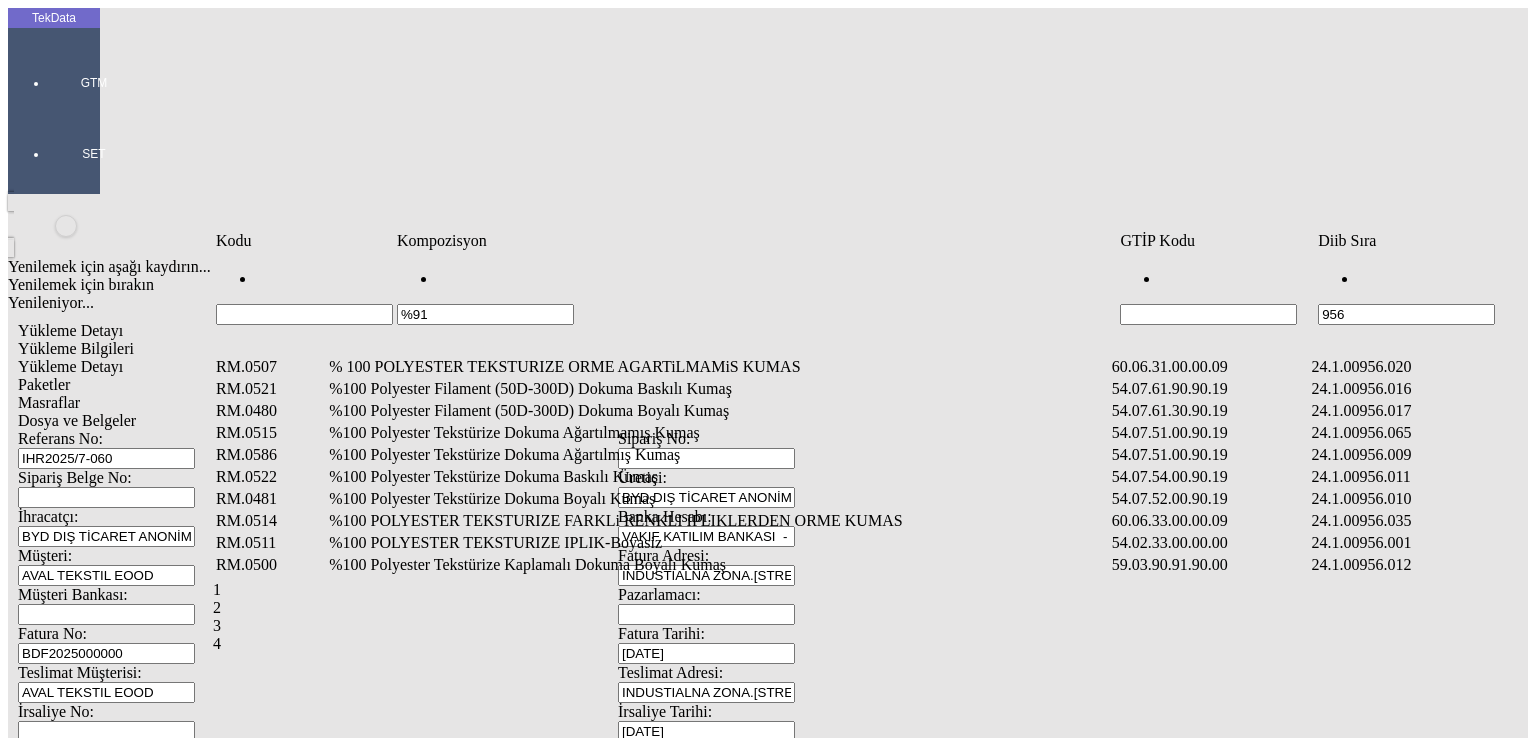 type on "%91" 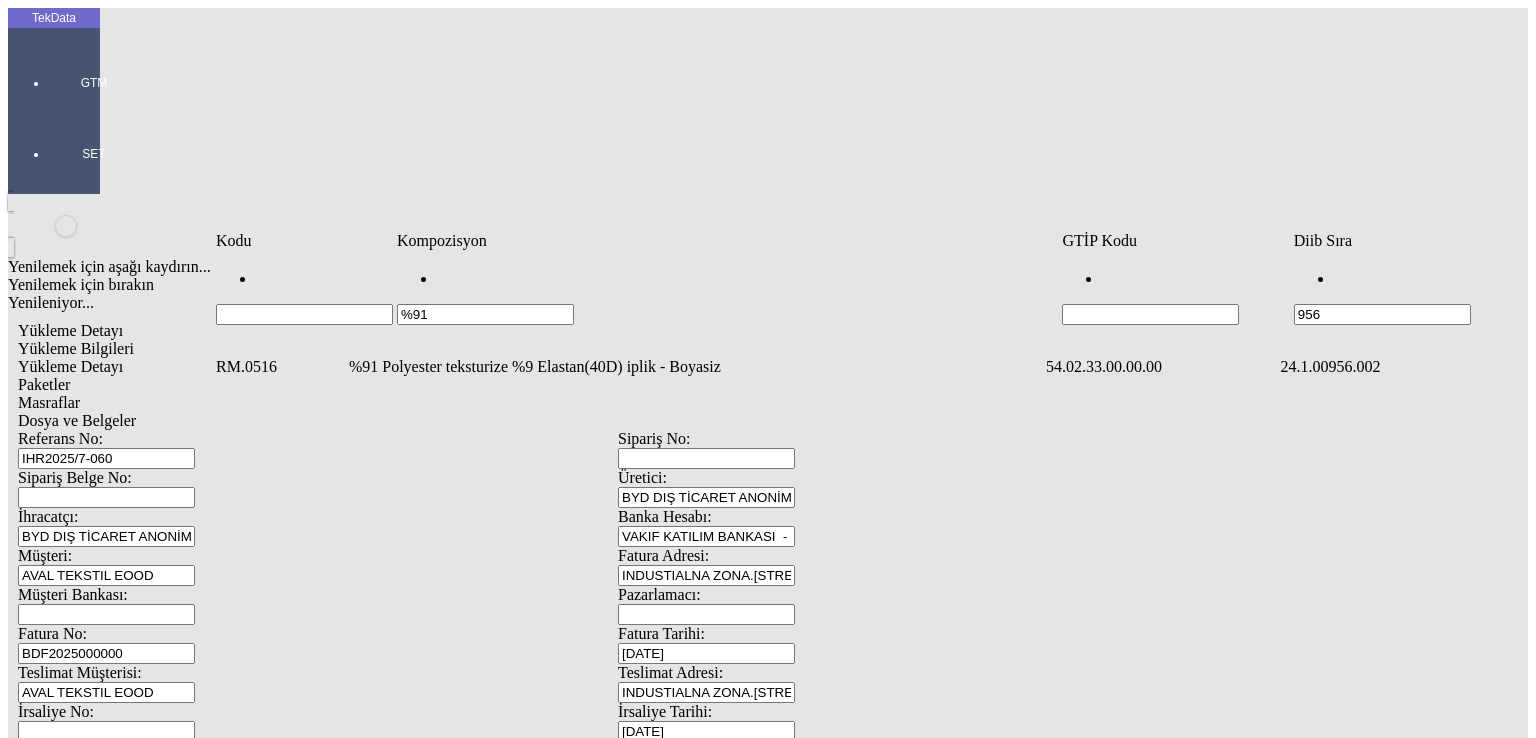 click on "%91 Polyester teksturize %9 Elastan(40D) iplik - Boyasiz" at bounding box center [695, 367] 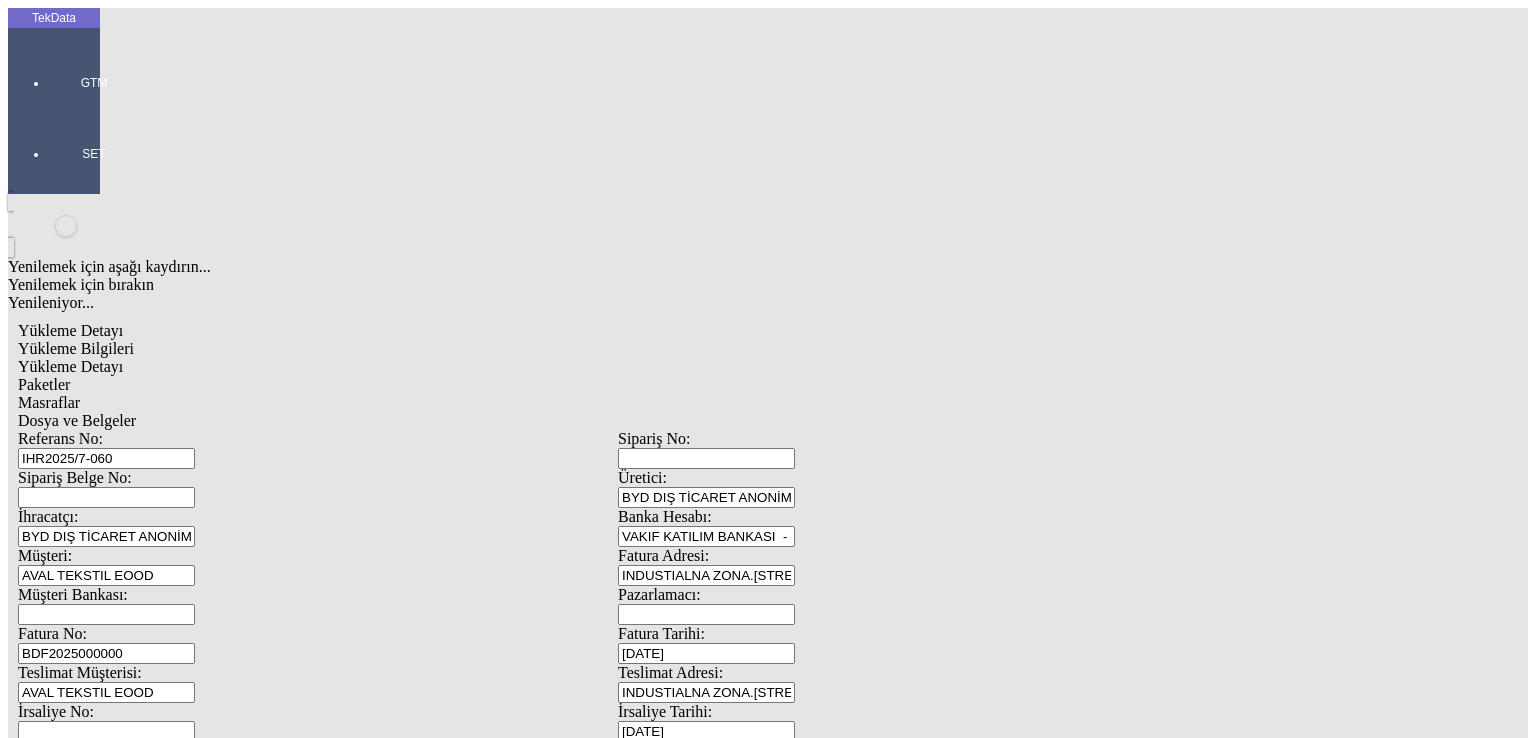 click on "Miktarı:  *" at bounding box center (109, 1885) 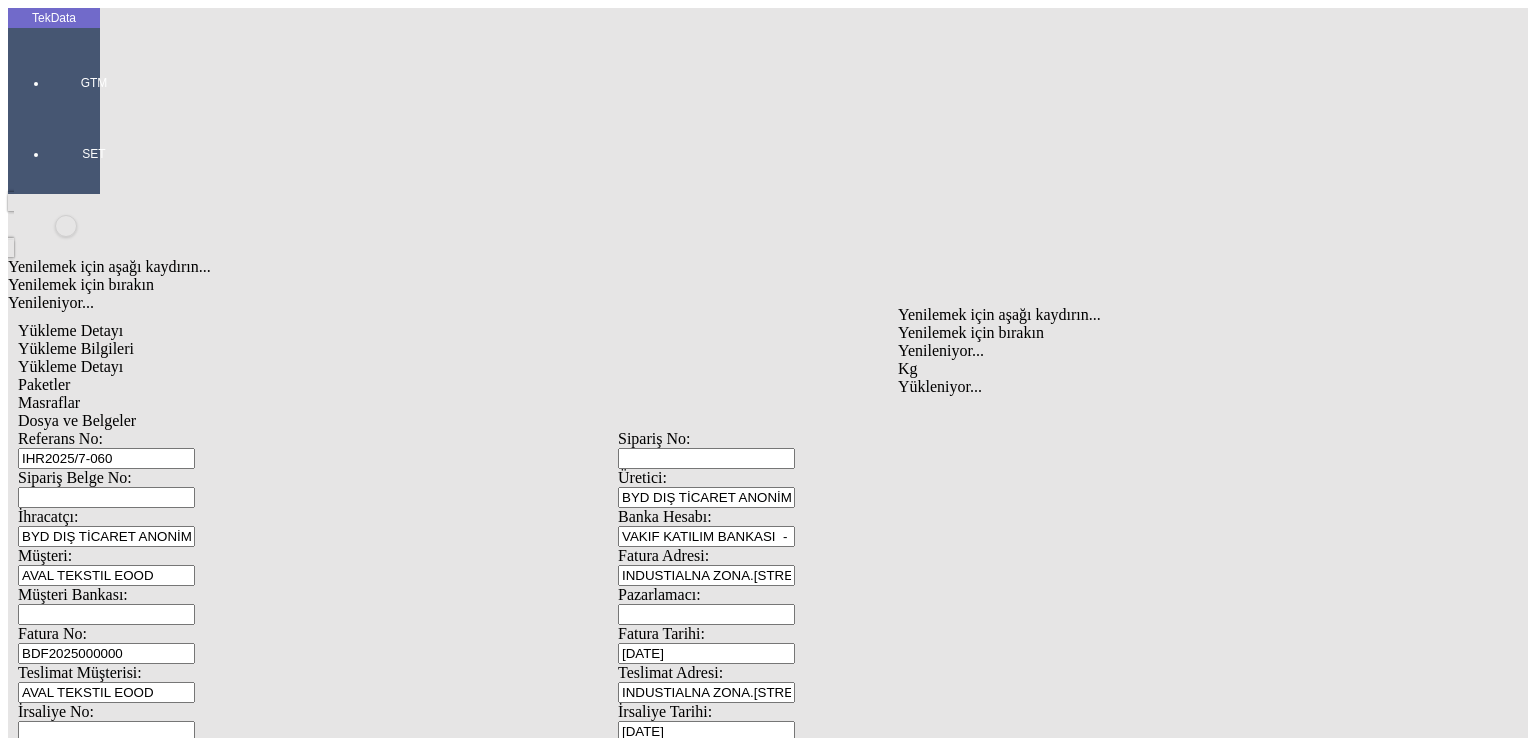 click on "Kg" at bounding box center (1198, 369) 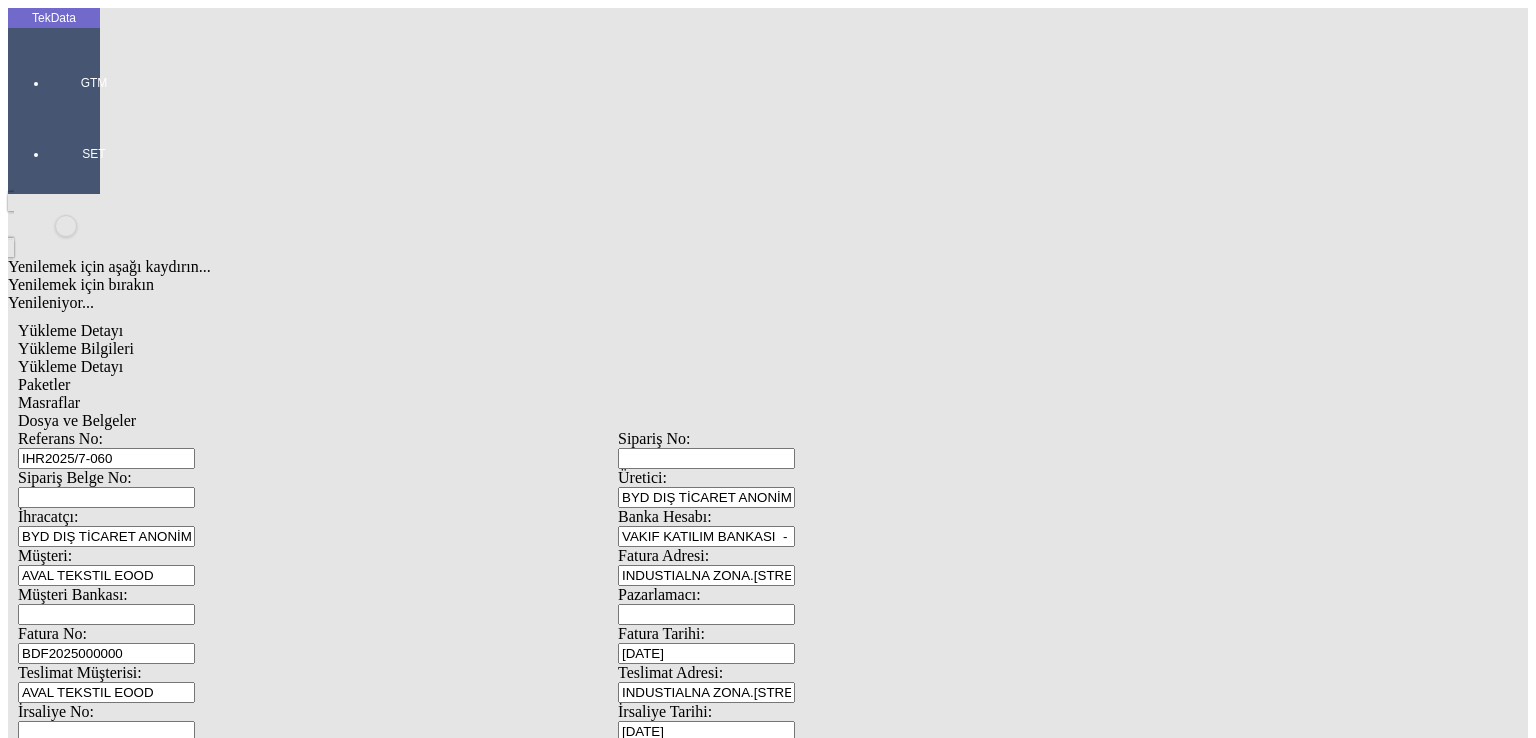 type on "2.35" 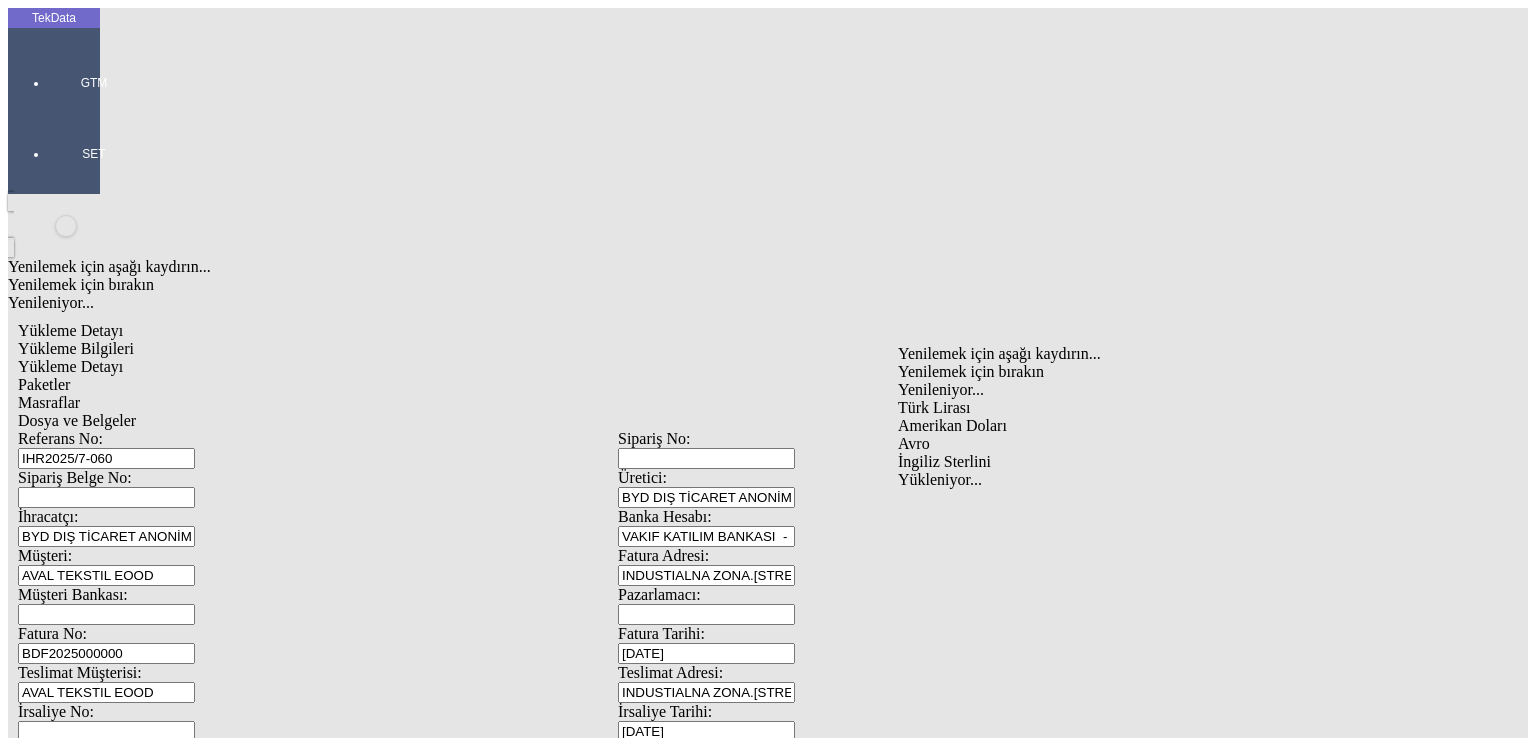 click on "Avro" at bounding box center (1198, 444) 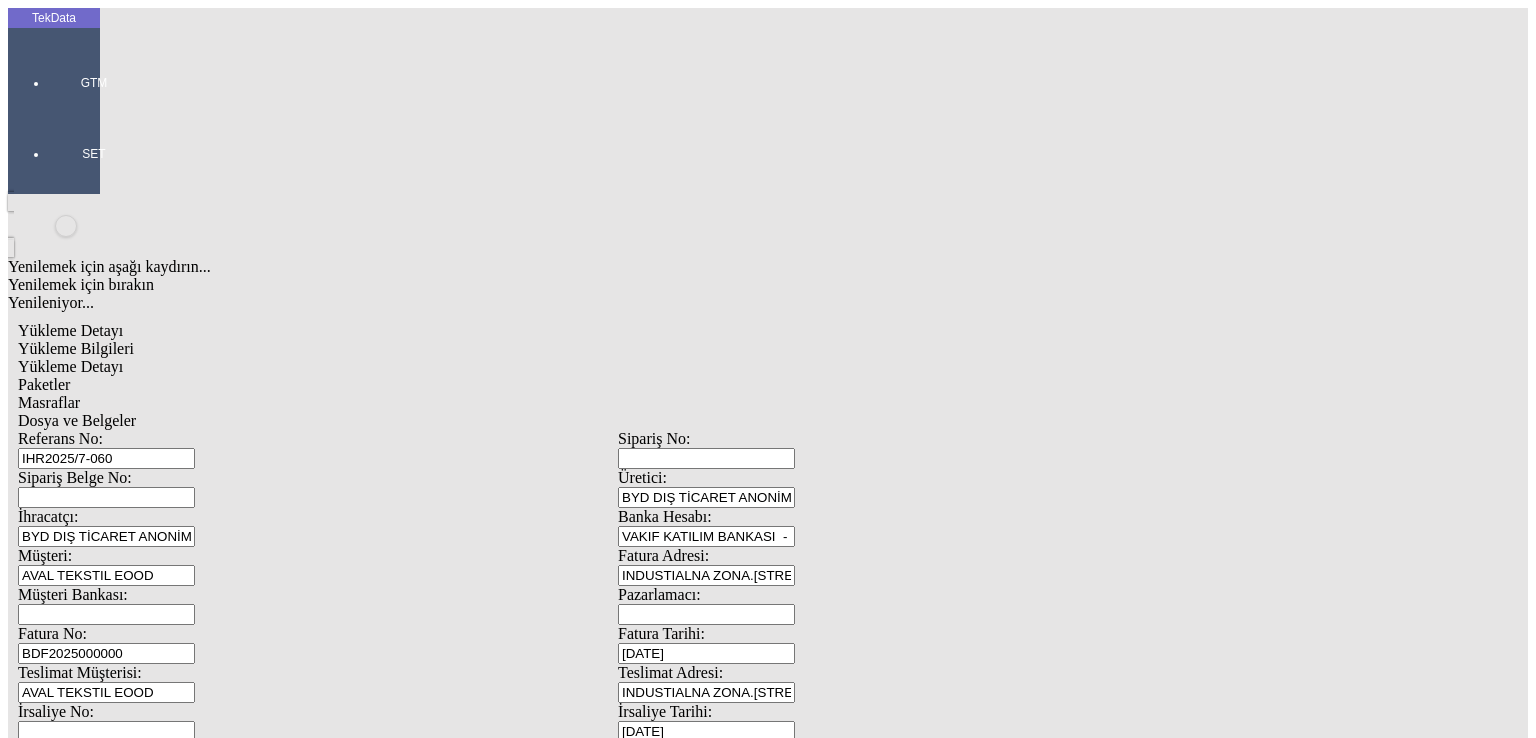 click on "En:" at bounding box center (215, 1974) 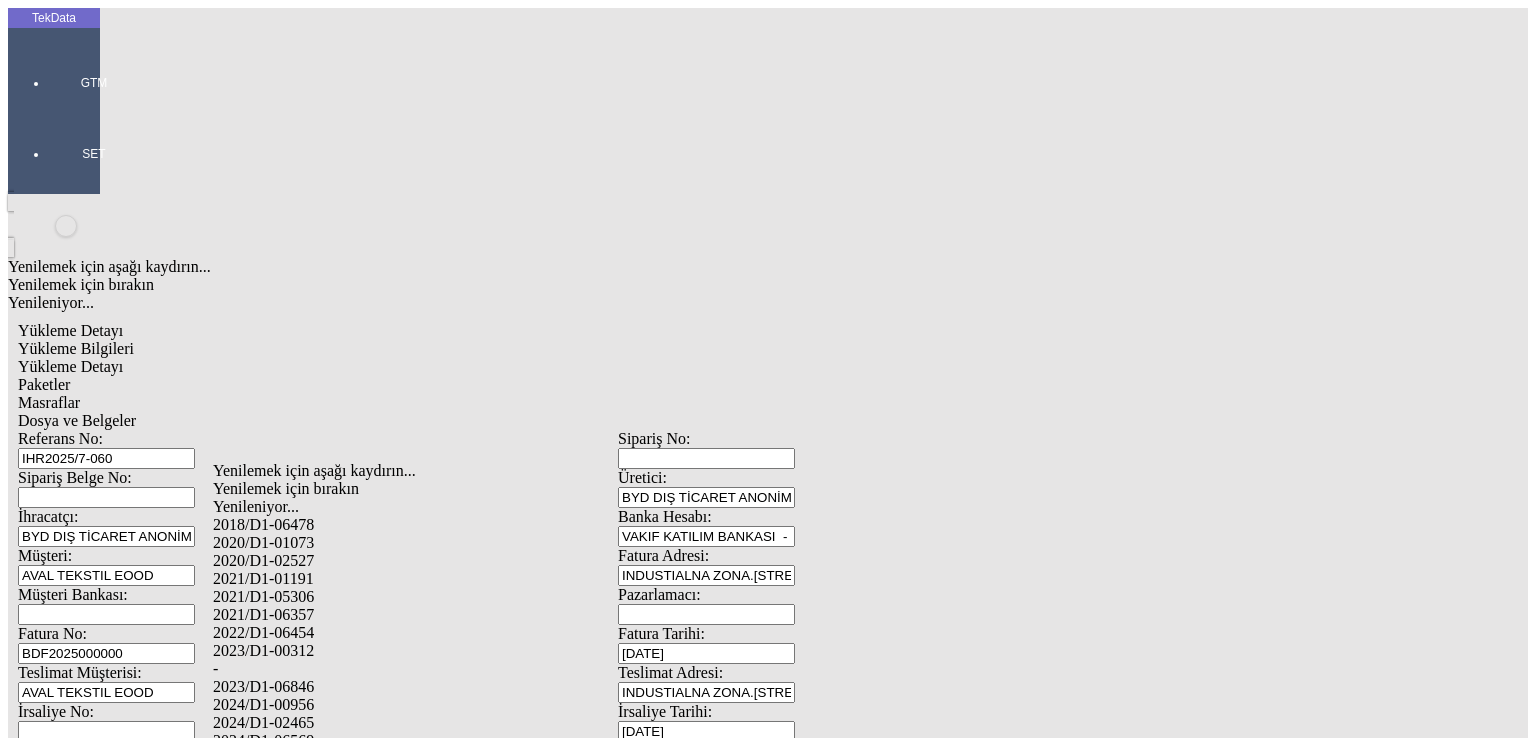 drag, startPoint x: 298, startPoint y: 673, endPoint x: 522, endPoint y: 654, distance: 224.80435 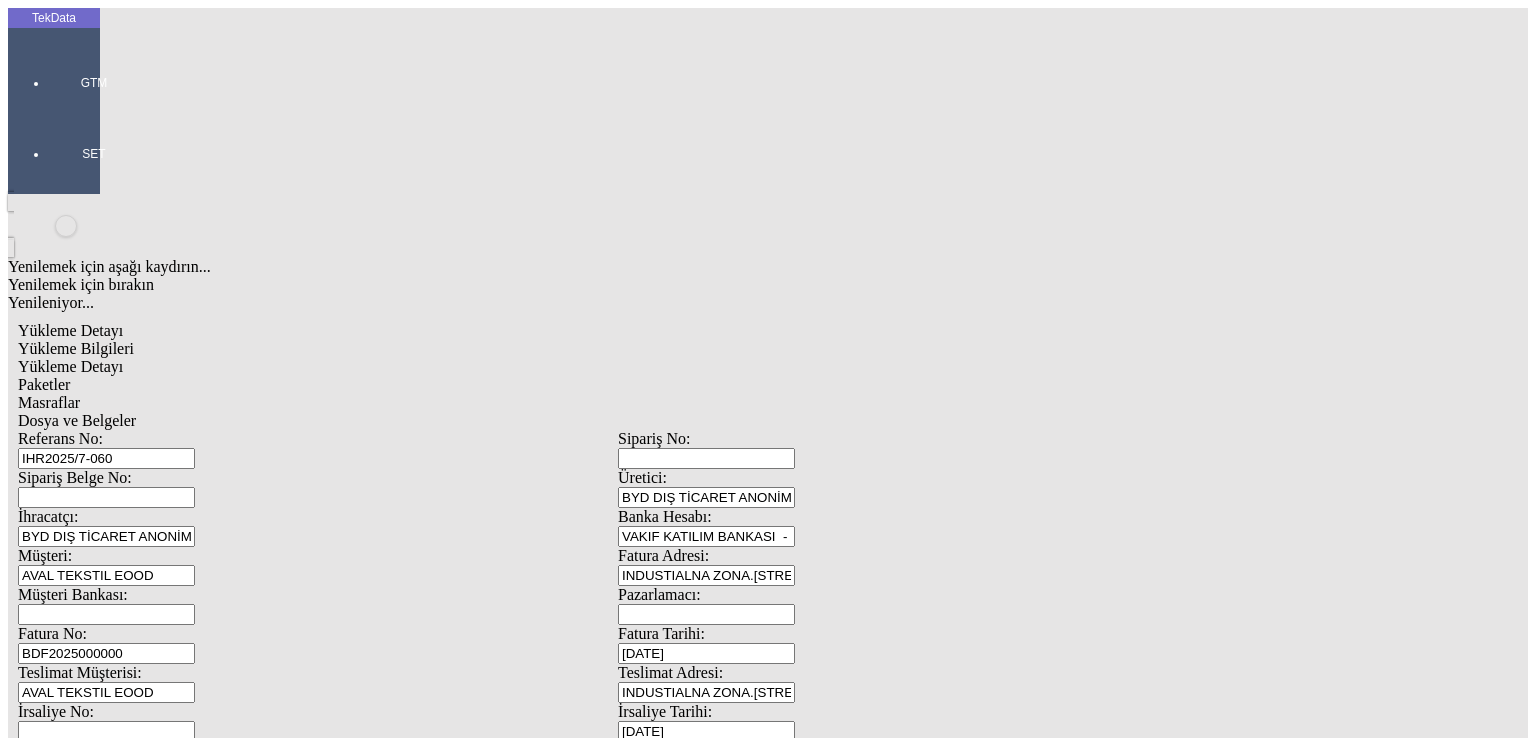 click on "Kaydet" at bounding box center [44, 2420] 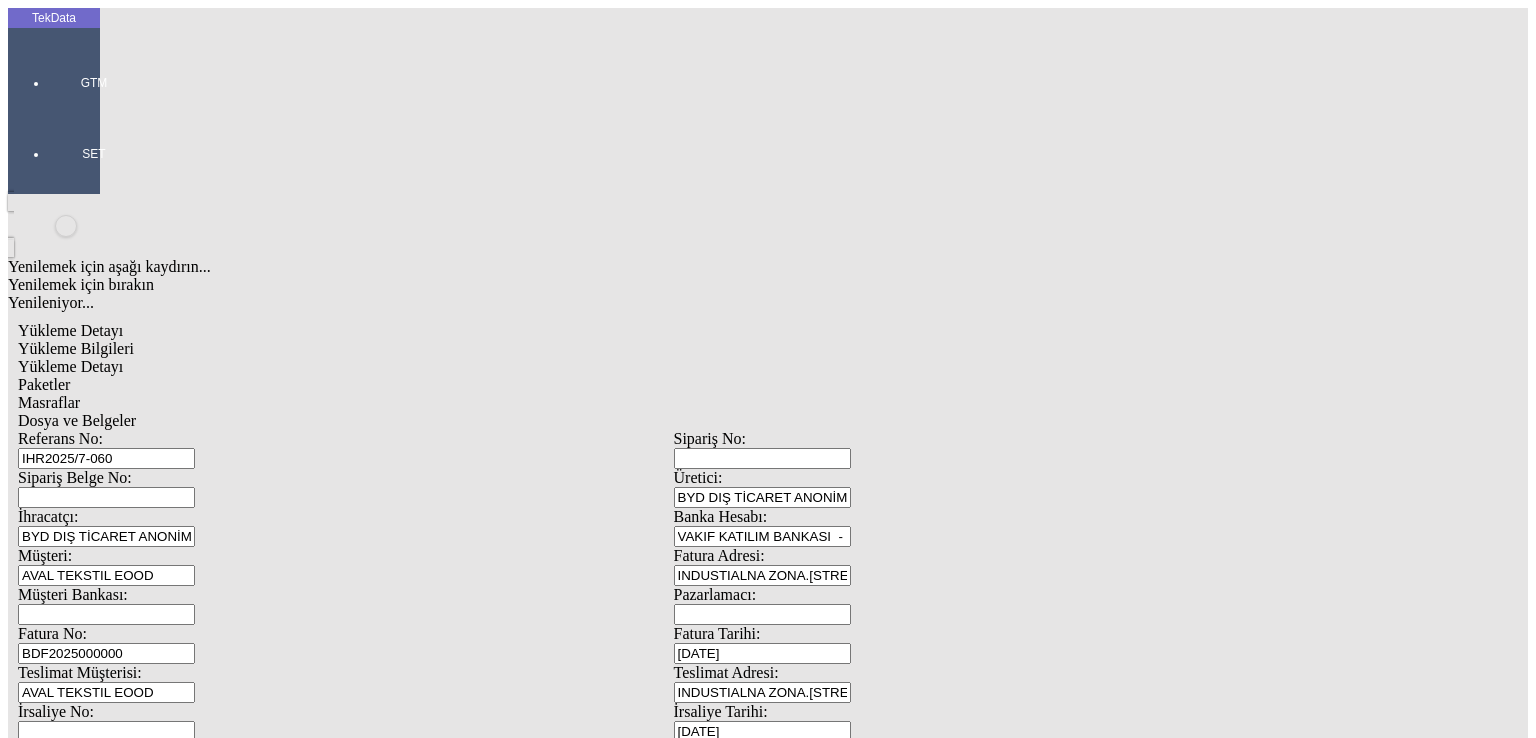 click at bounding box center [18, 1374] 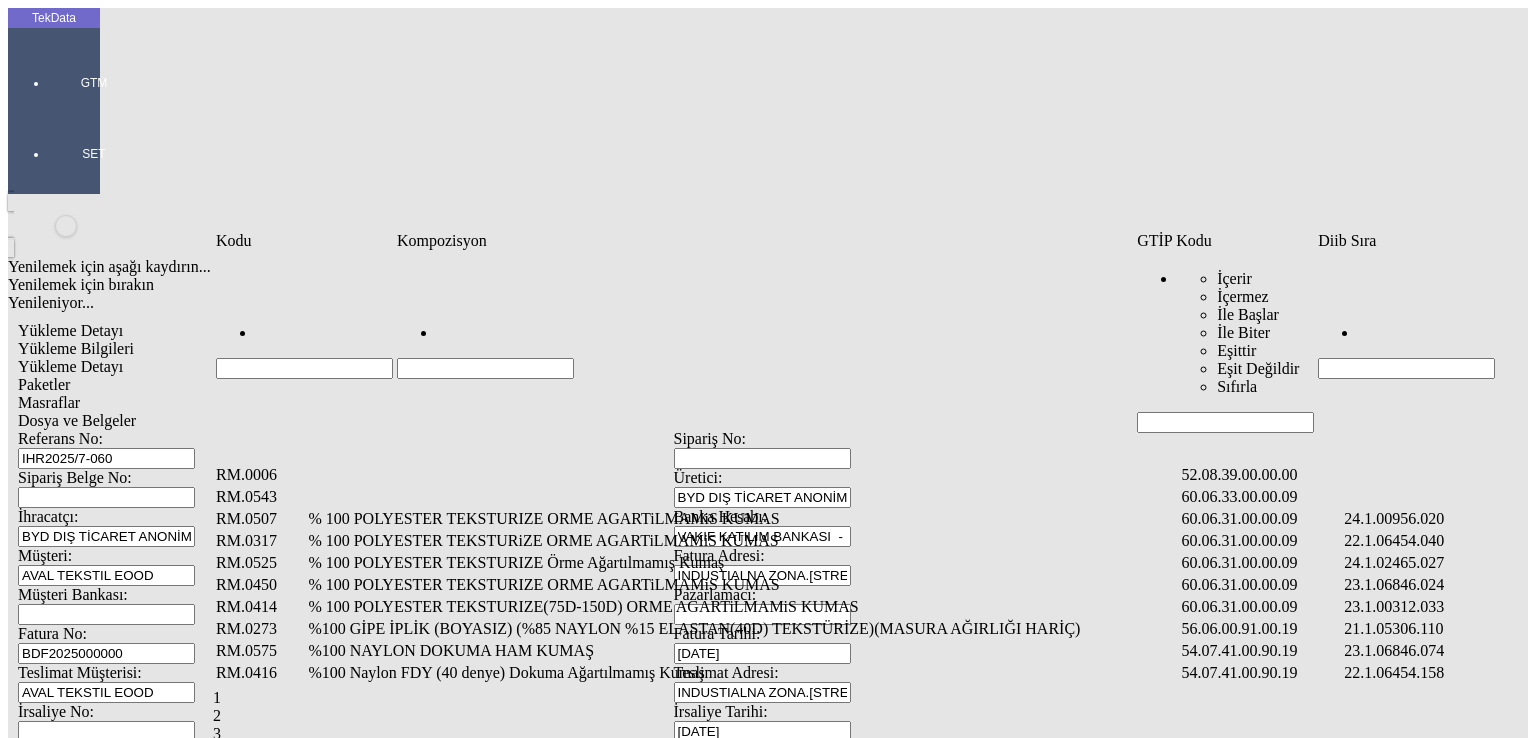 click at bounding box center (1406, 368) 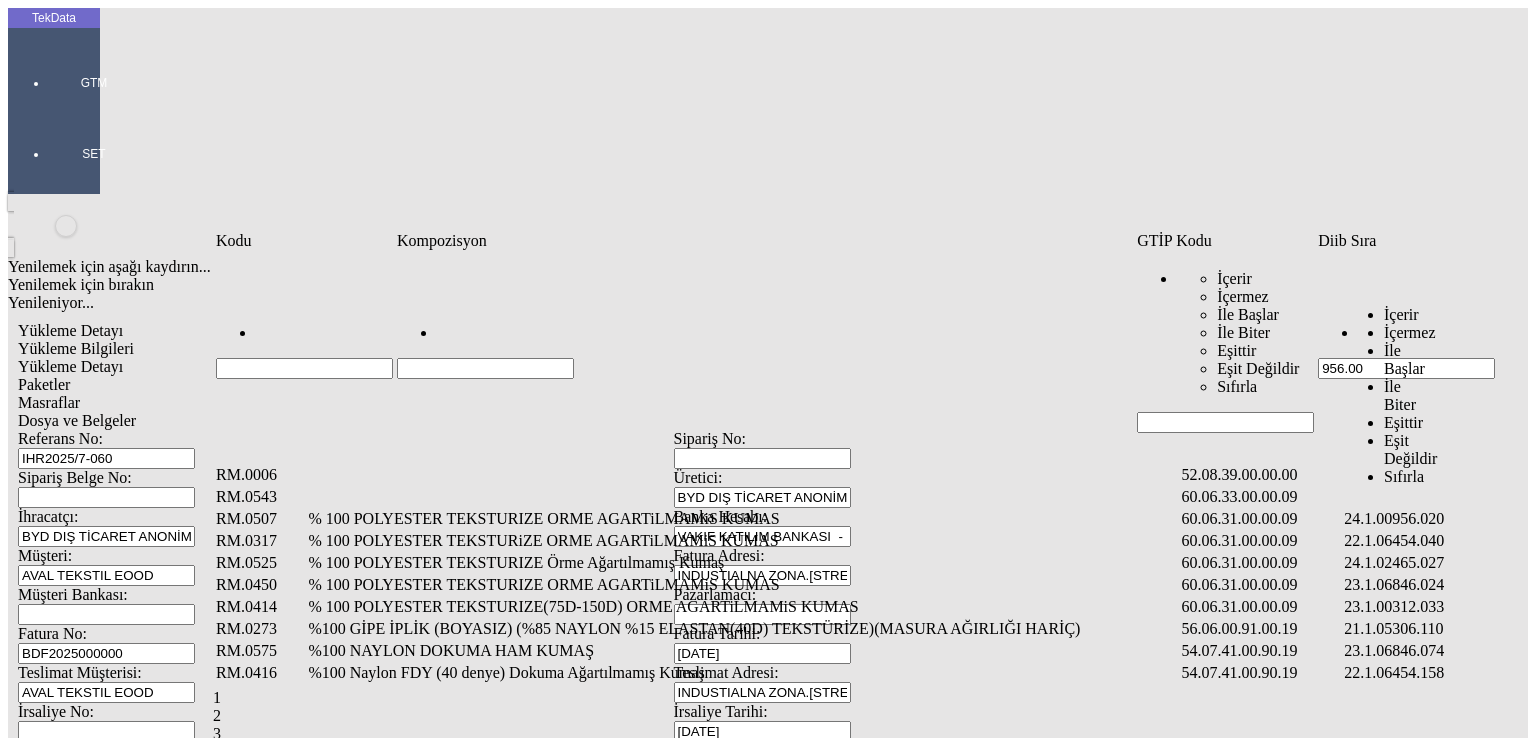 type on "956.00" 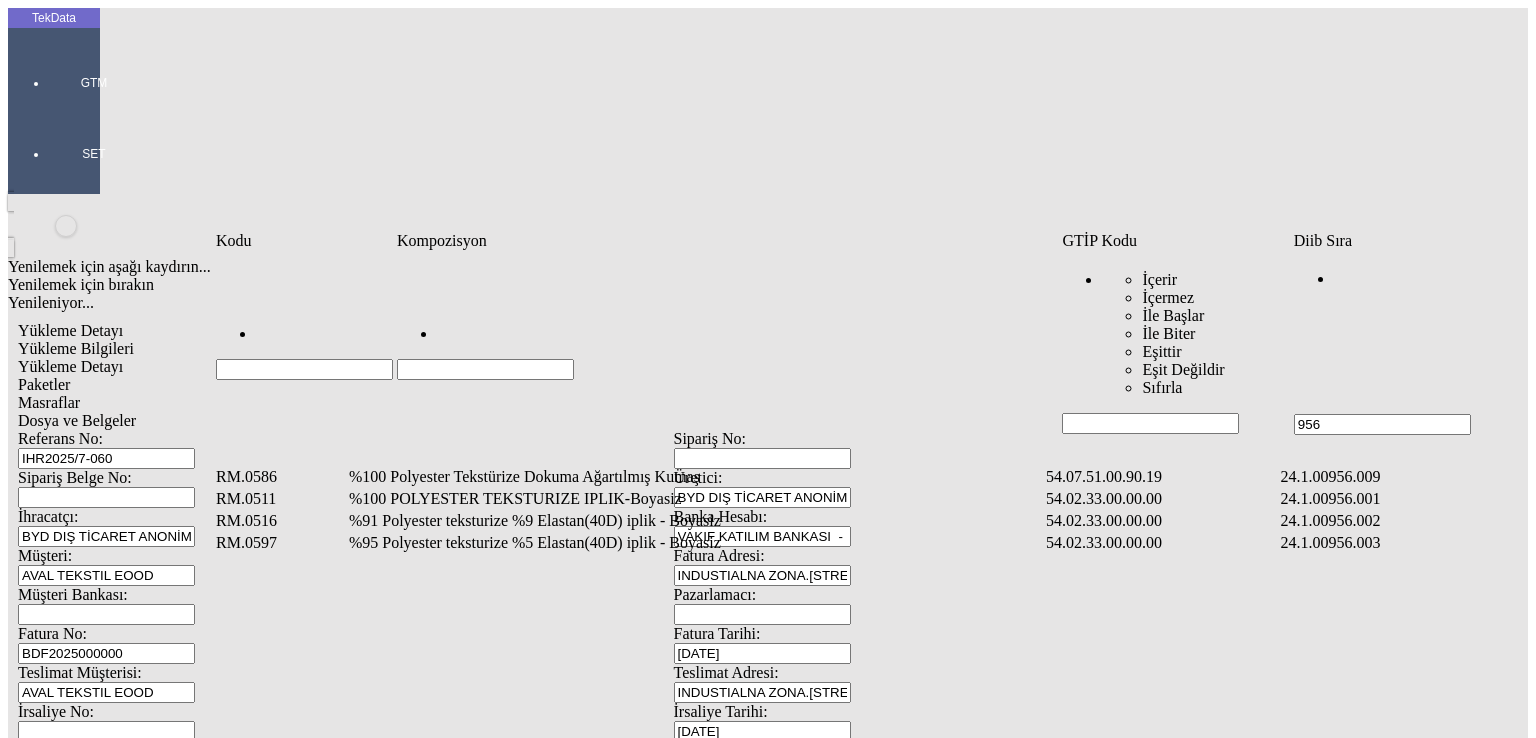 type on "956" 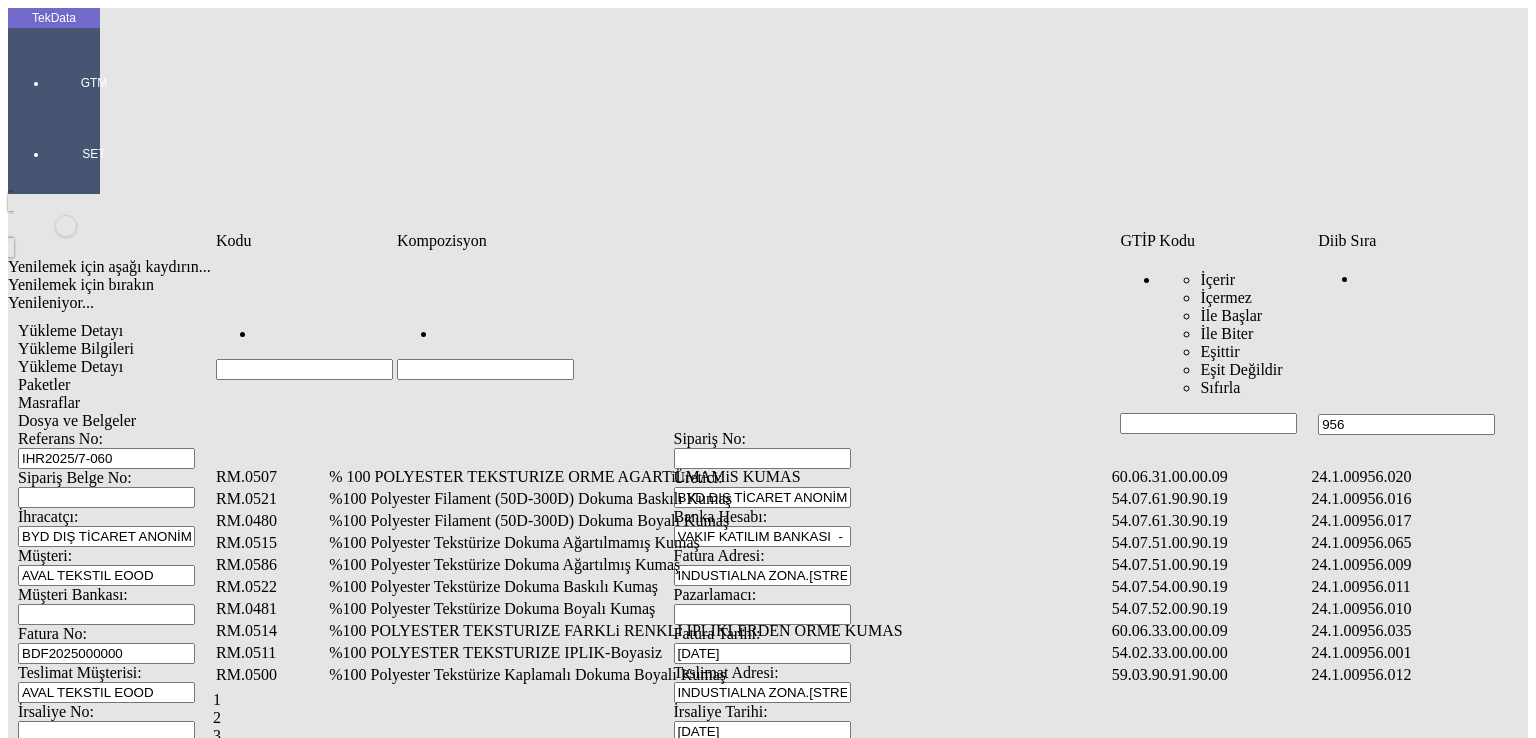 click at bounding box center [485, 369] 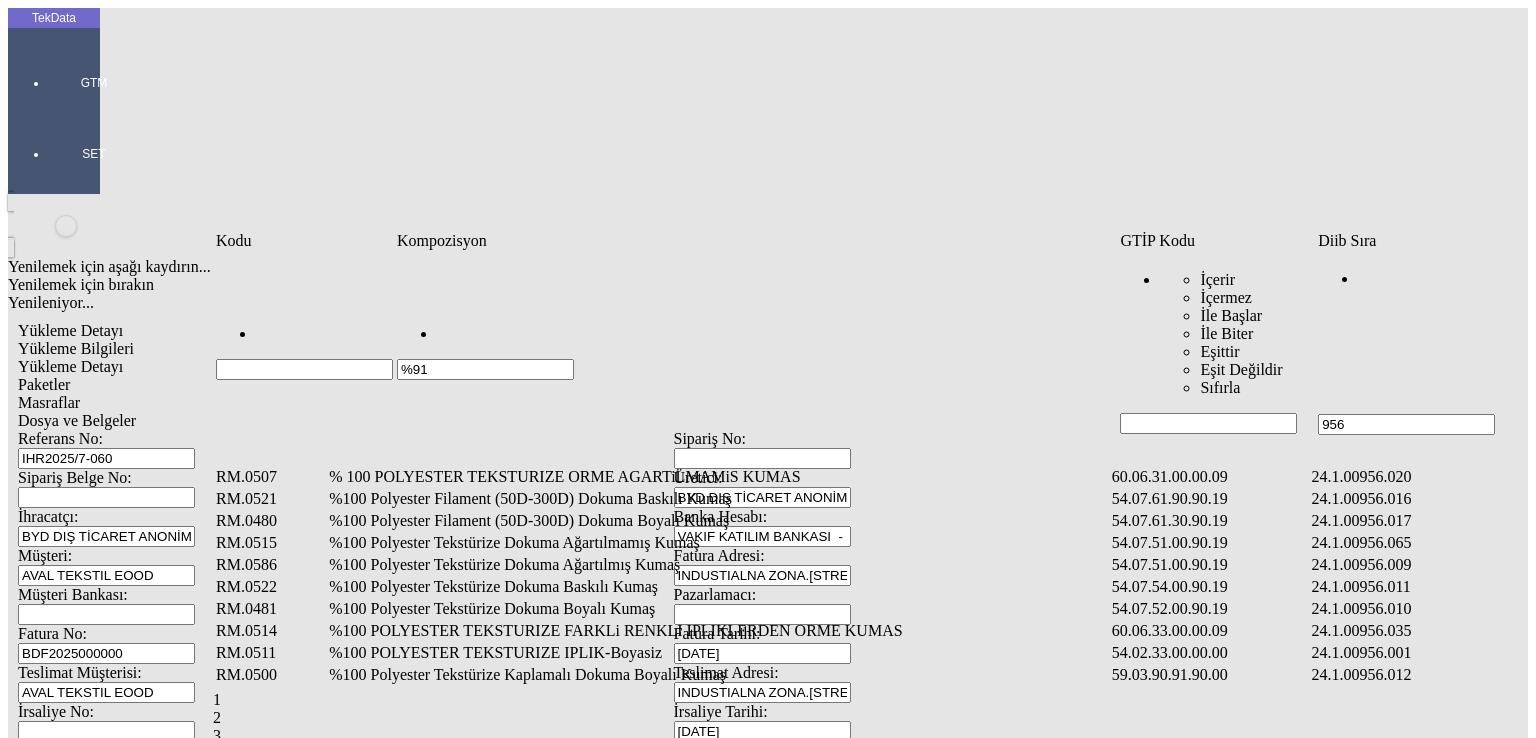 type on "%91" 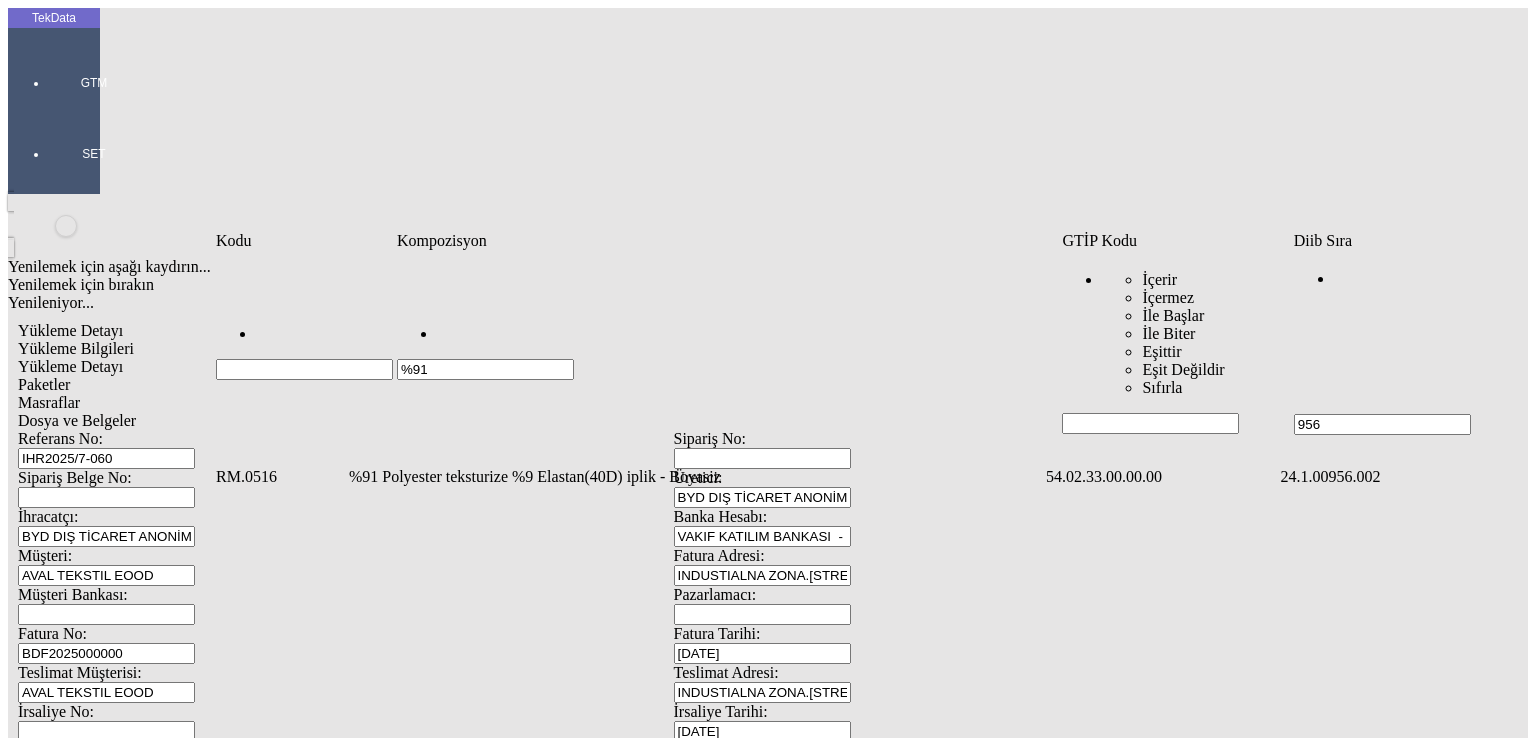click on "1" at bounding box center [855, 502] 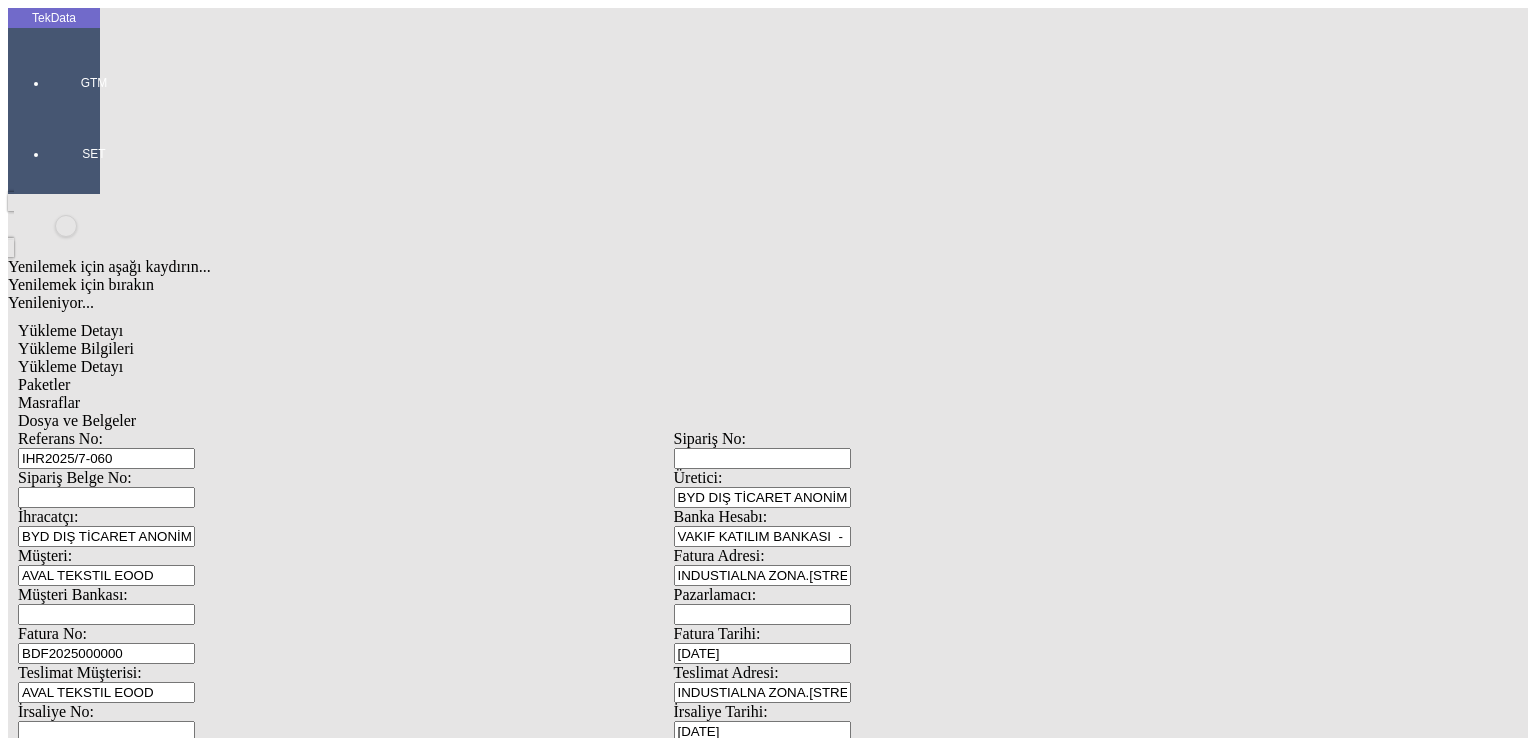 click on "Miktarı:  *" at bounding box center [109, 1925] 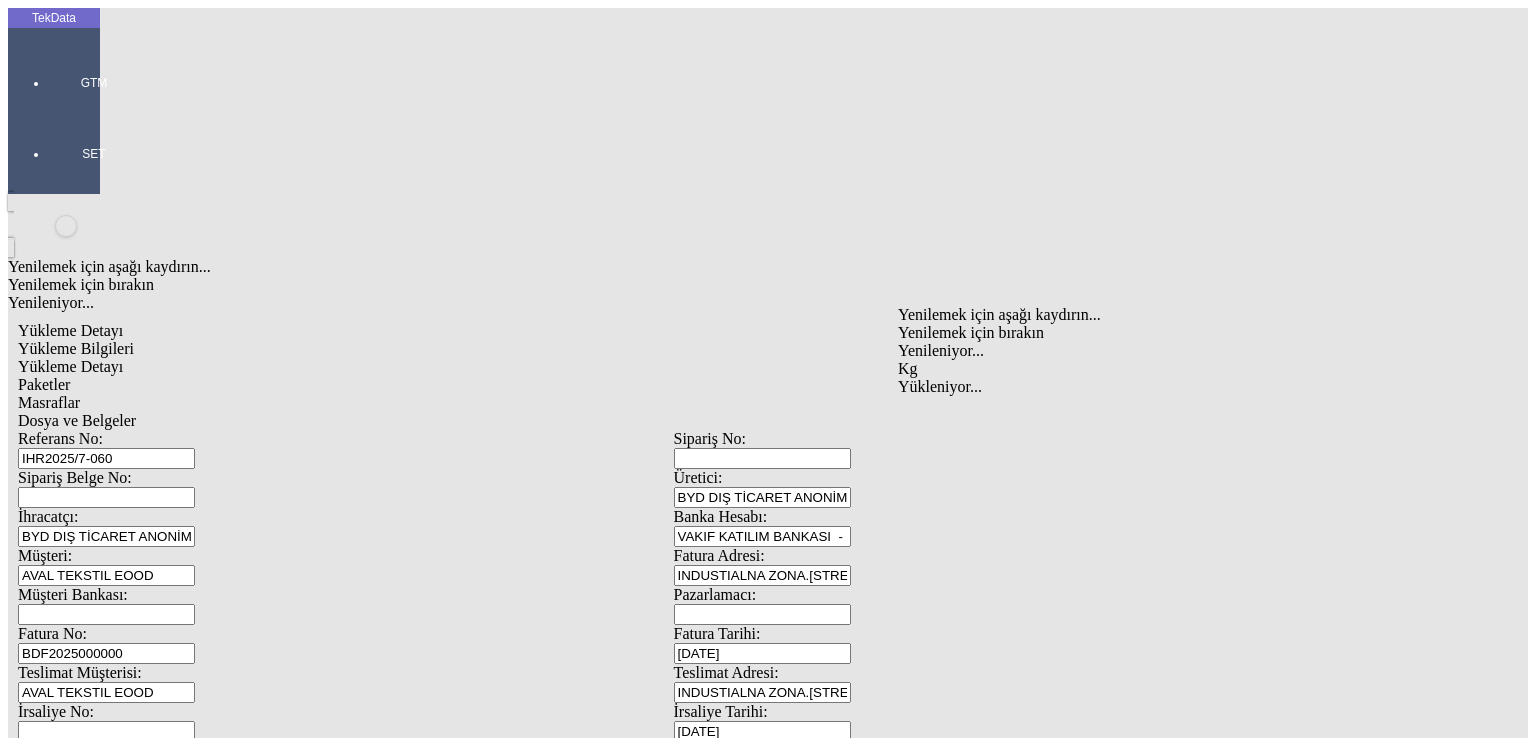 click on "Kg" at bounding box center (1198, 369) 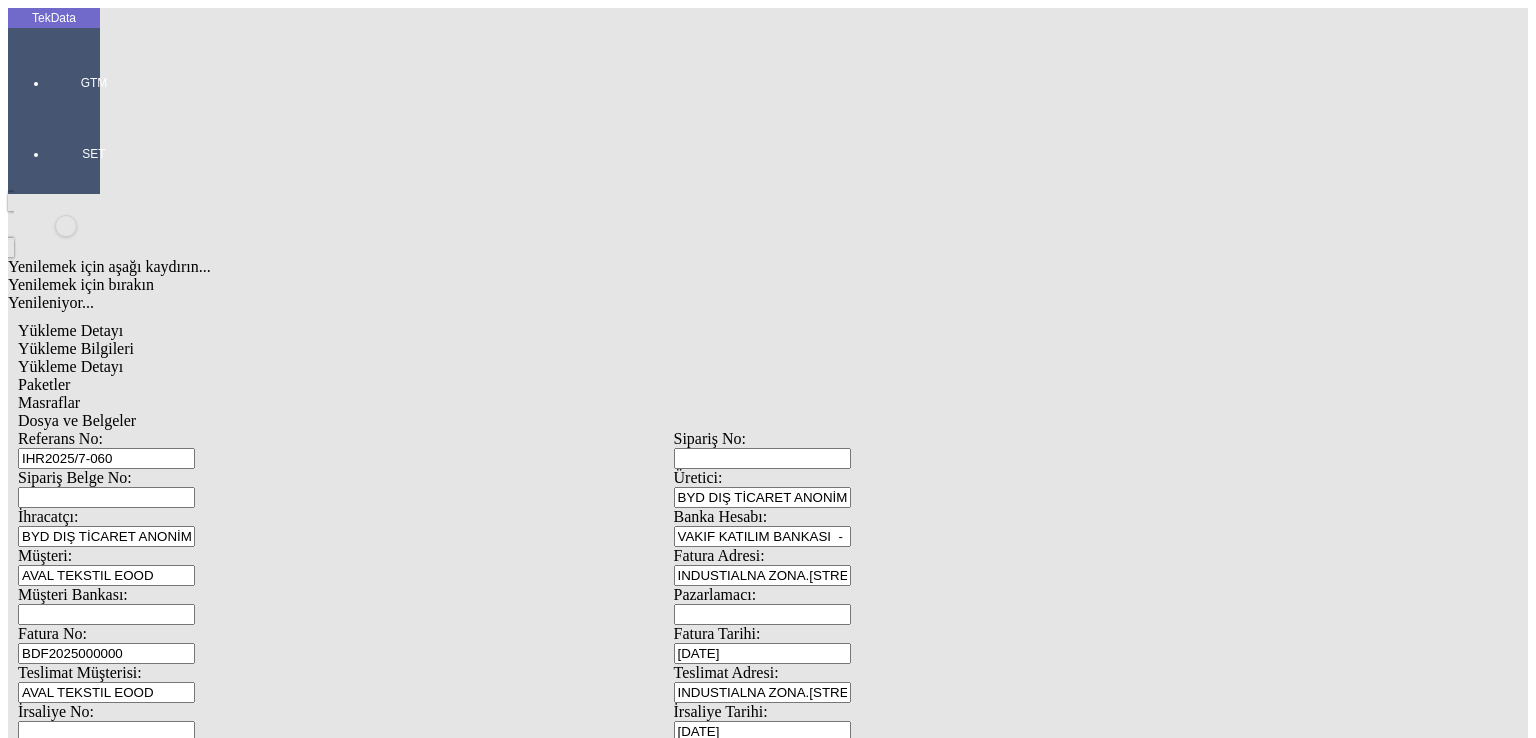 click on "Birim Fiyatı:" at bounding box center [215, 1975] 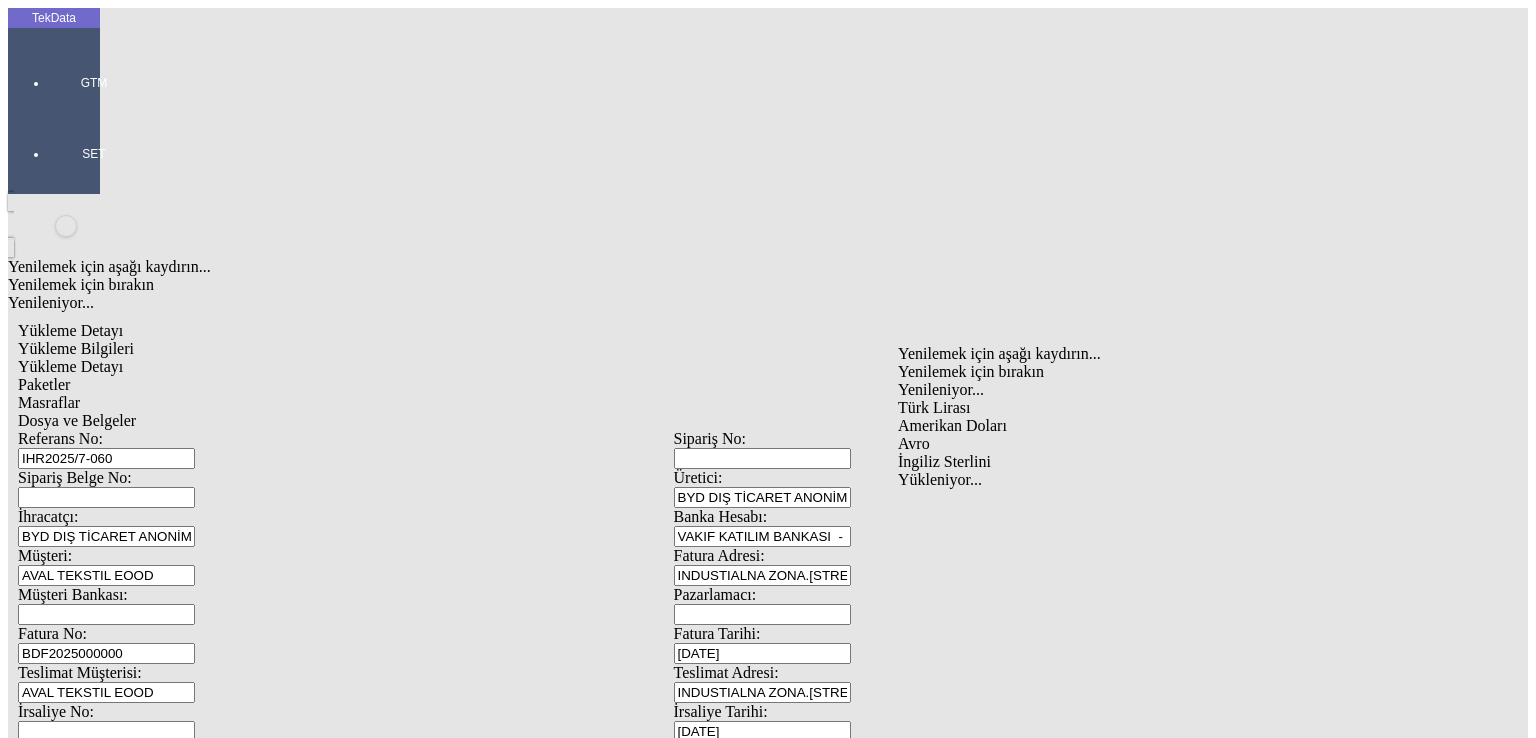 click on "Avro" at bounding box center [1198, 444] 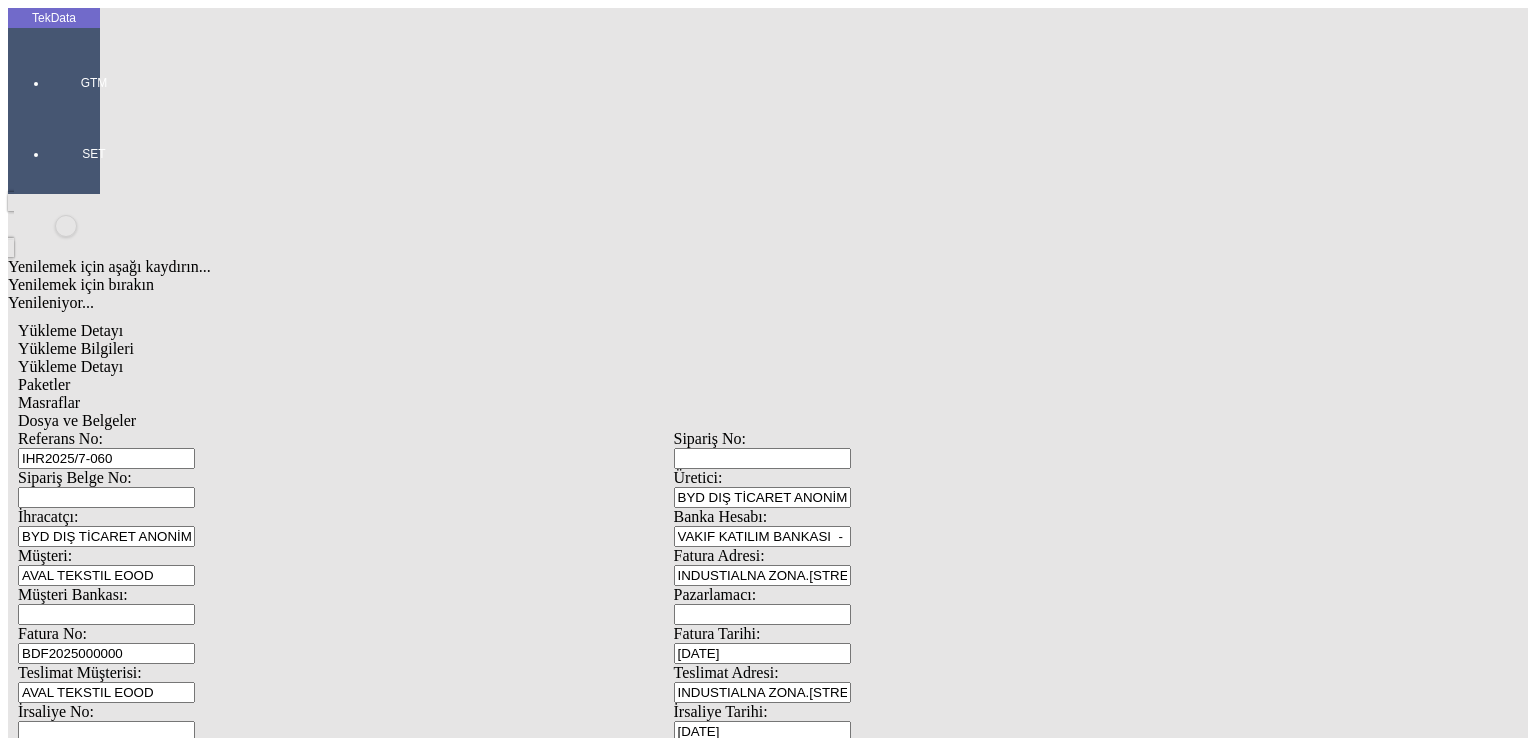 click on "Brüt Ağırlık:" at bounding box center [215, 2053] 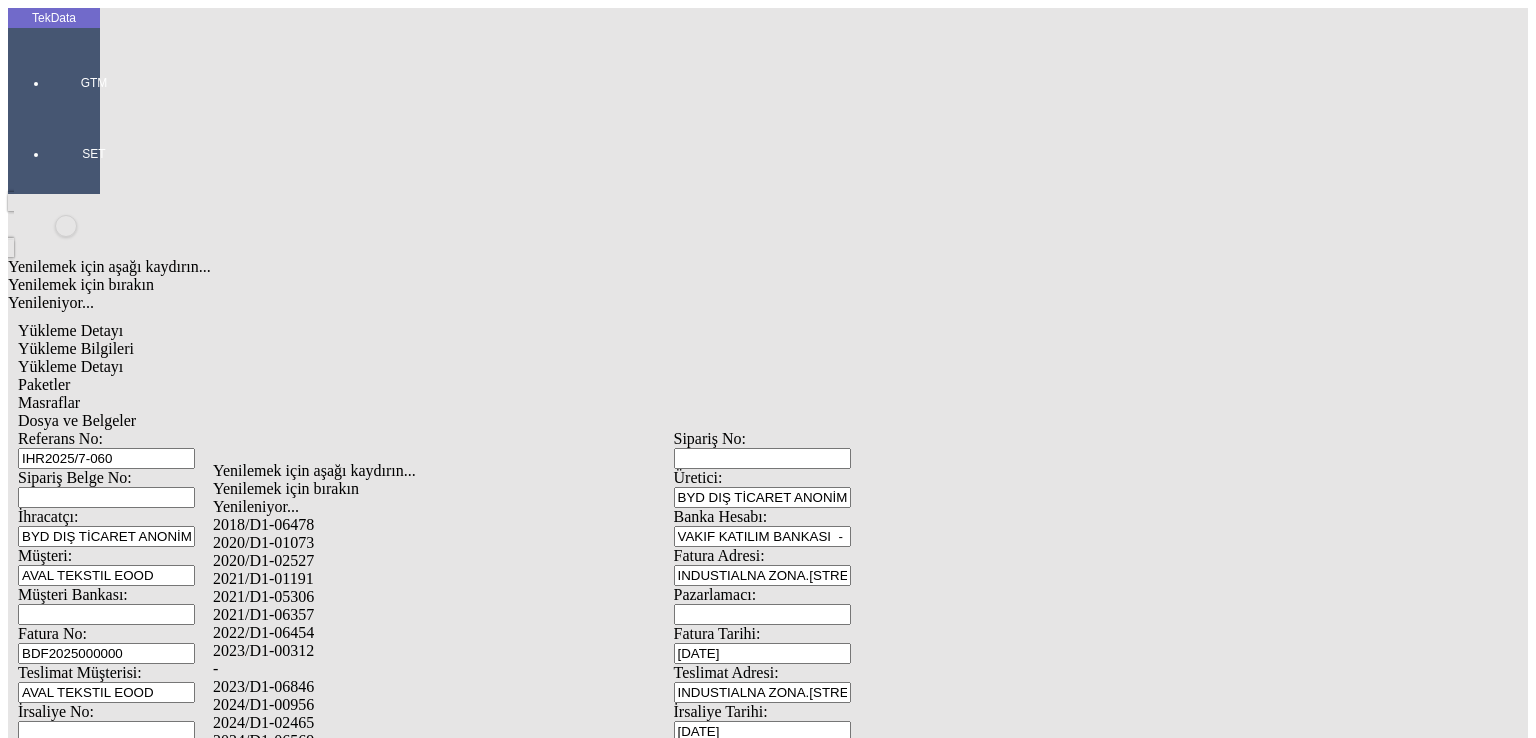 drag, startPoint x: 312, startPoint y: 676, endPoint x: 415, endPoint y: 661, distance: 104.0865 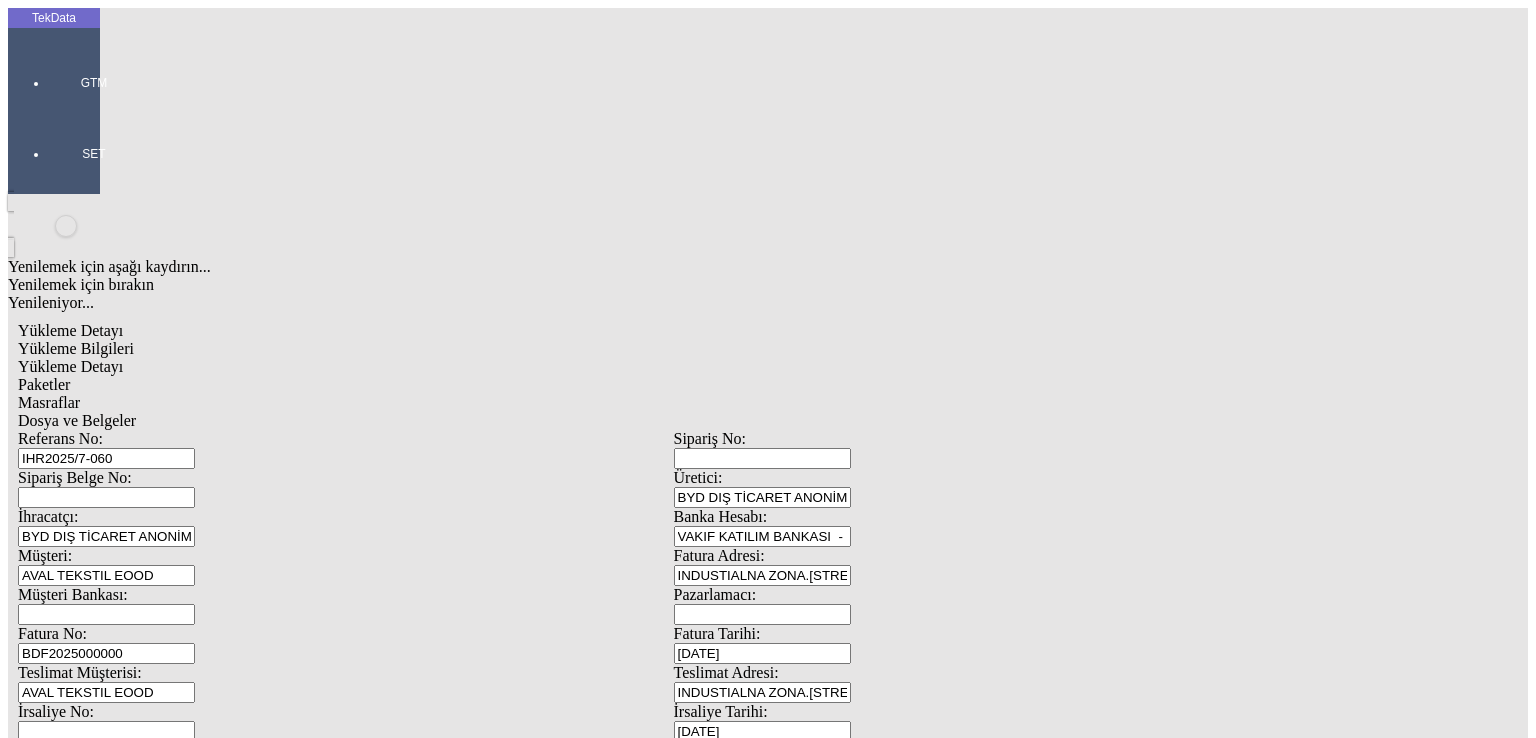 click on "Kaydet" at bounding box center (44, 2460) 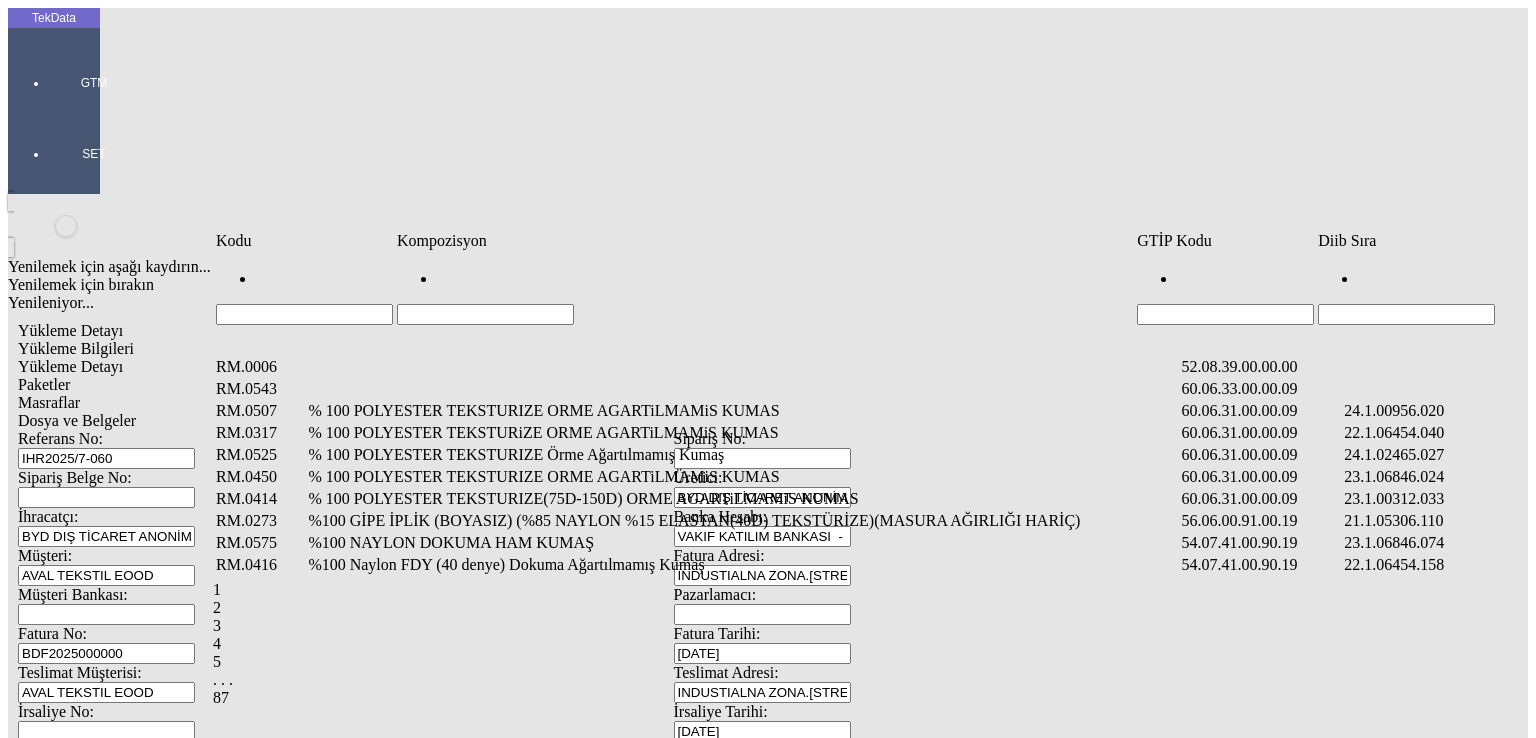 click at bounding box center [1406, 314] 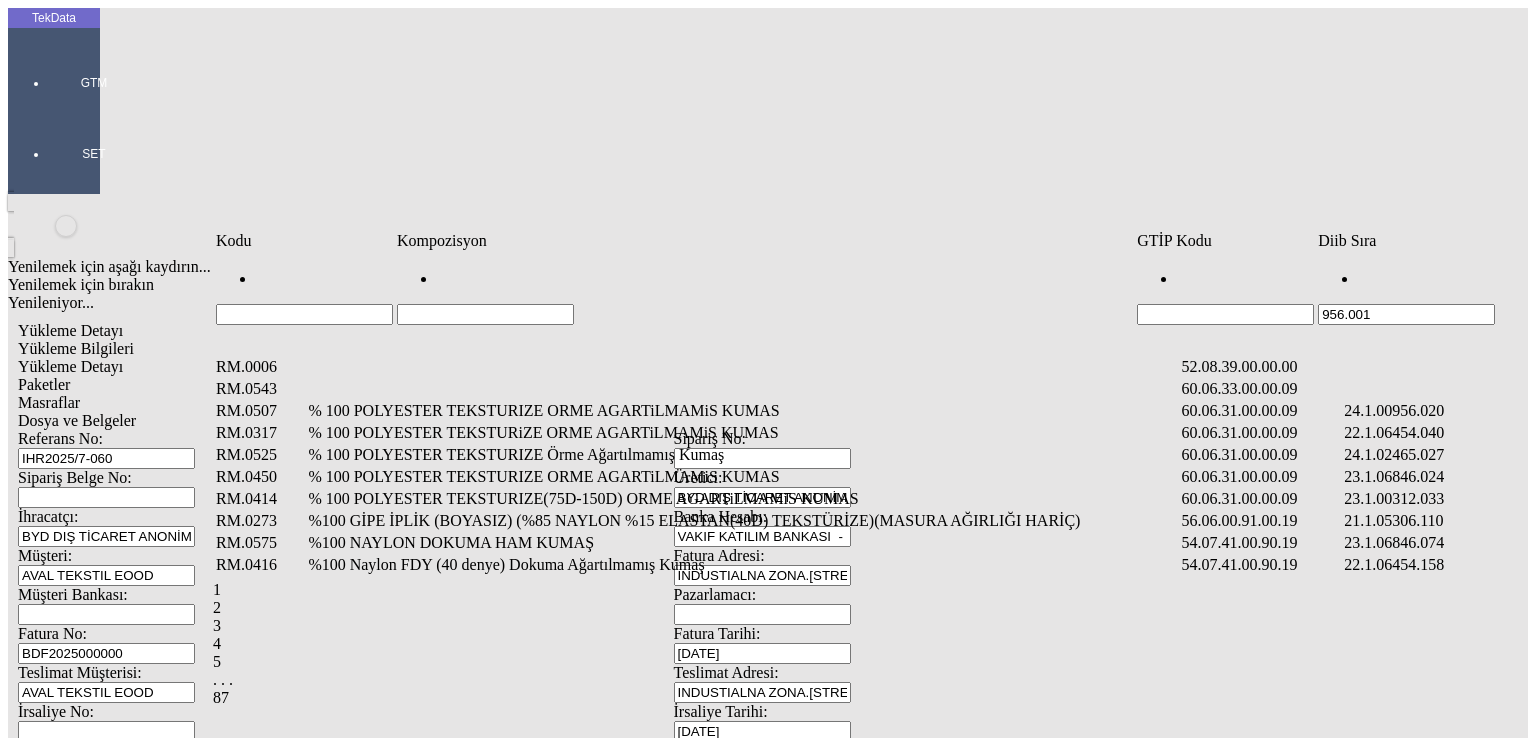 type on "956.001" 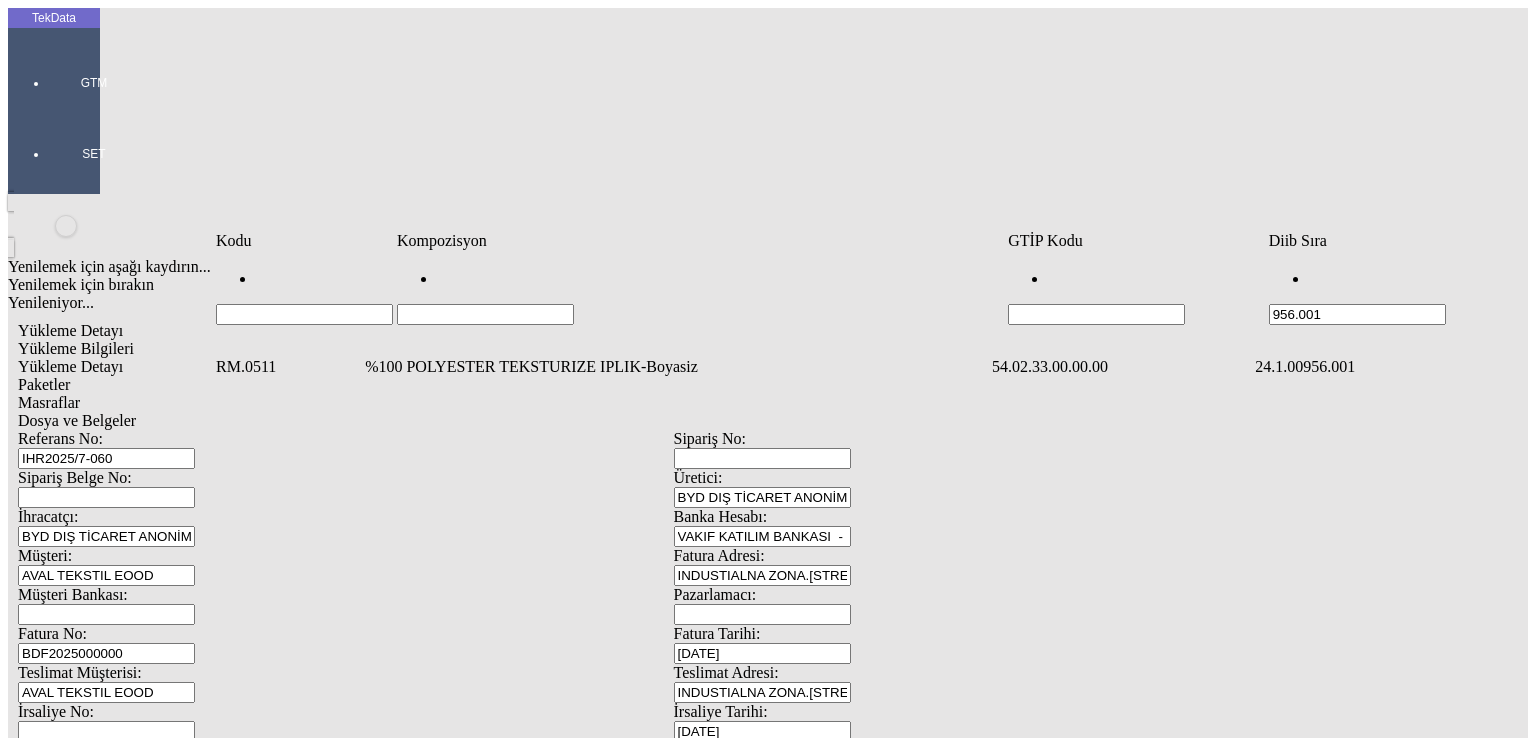 click on "%100 POLYESTER TEKSTURIZE IPLIK-Boyasiz" at bounding box center [676, 367] 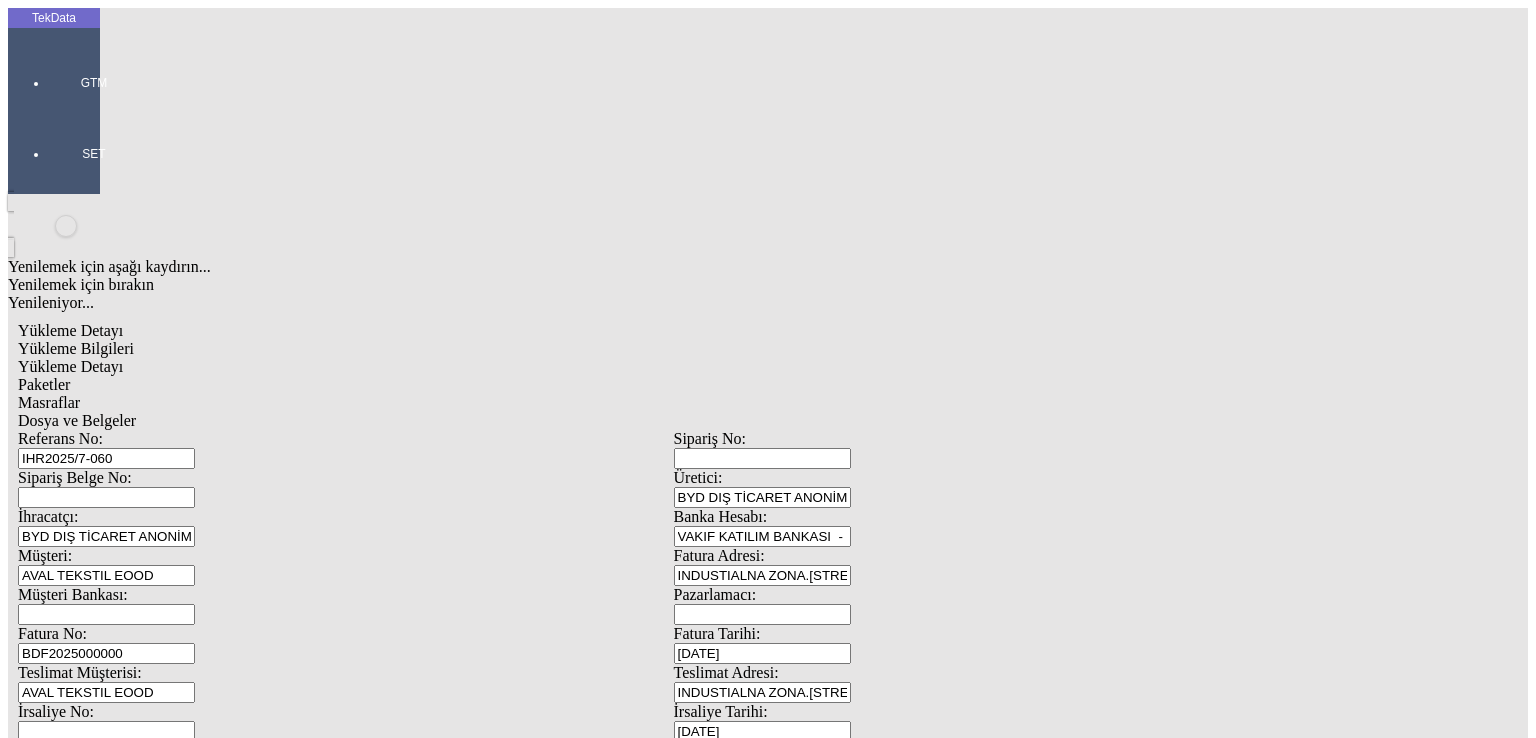 click on "Miktarı:  *" at bounding box center [109, 1965] 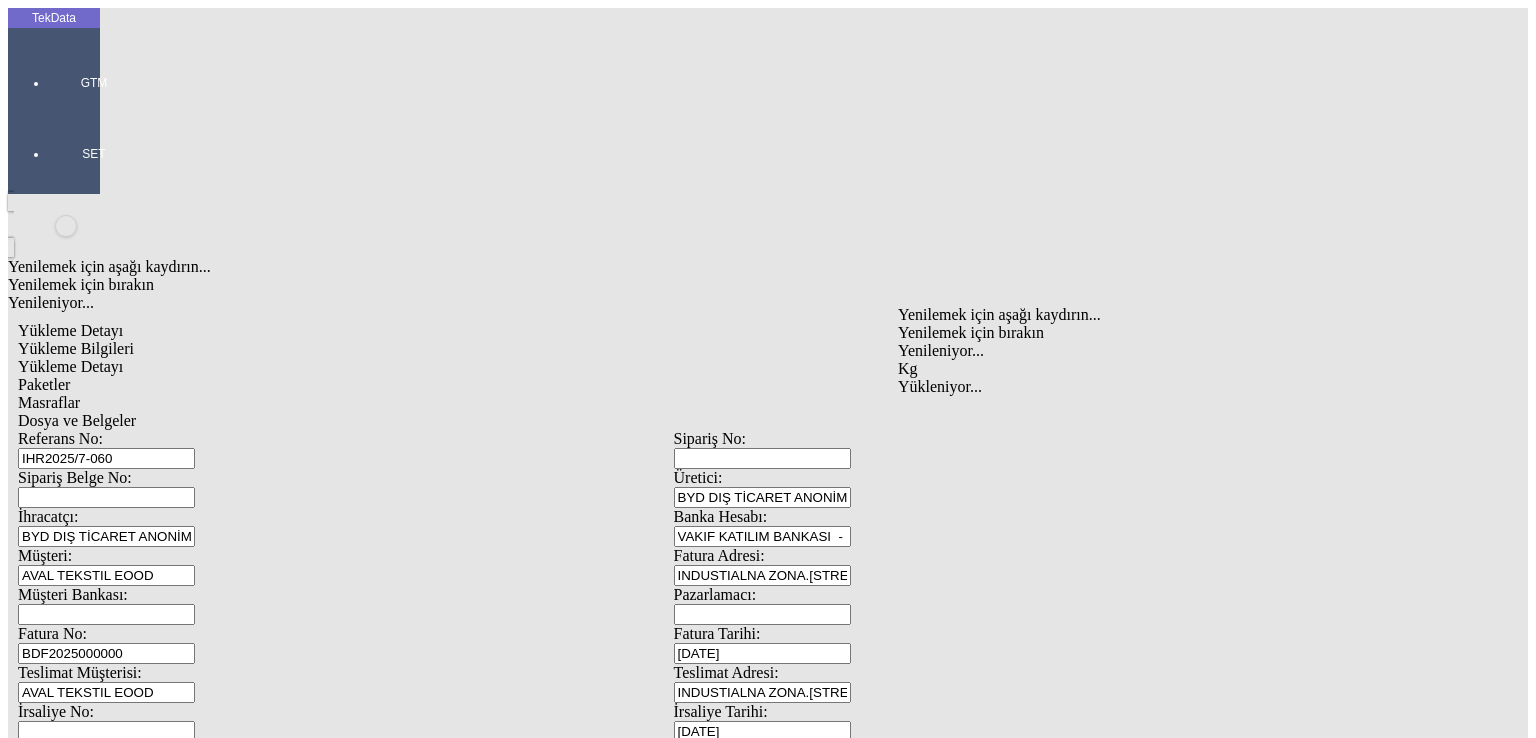 click on "Kg" at bounding box center [1198, 369] 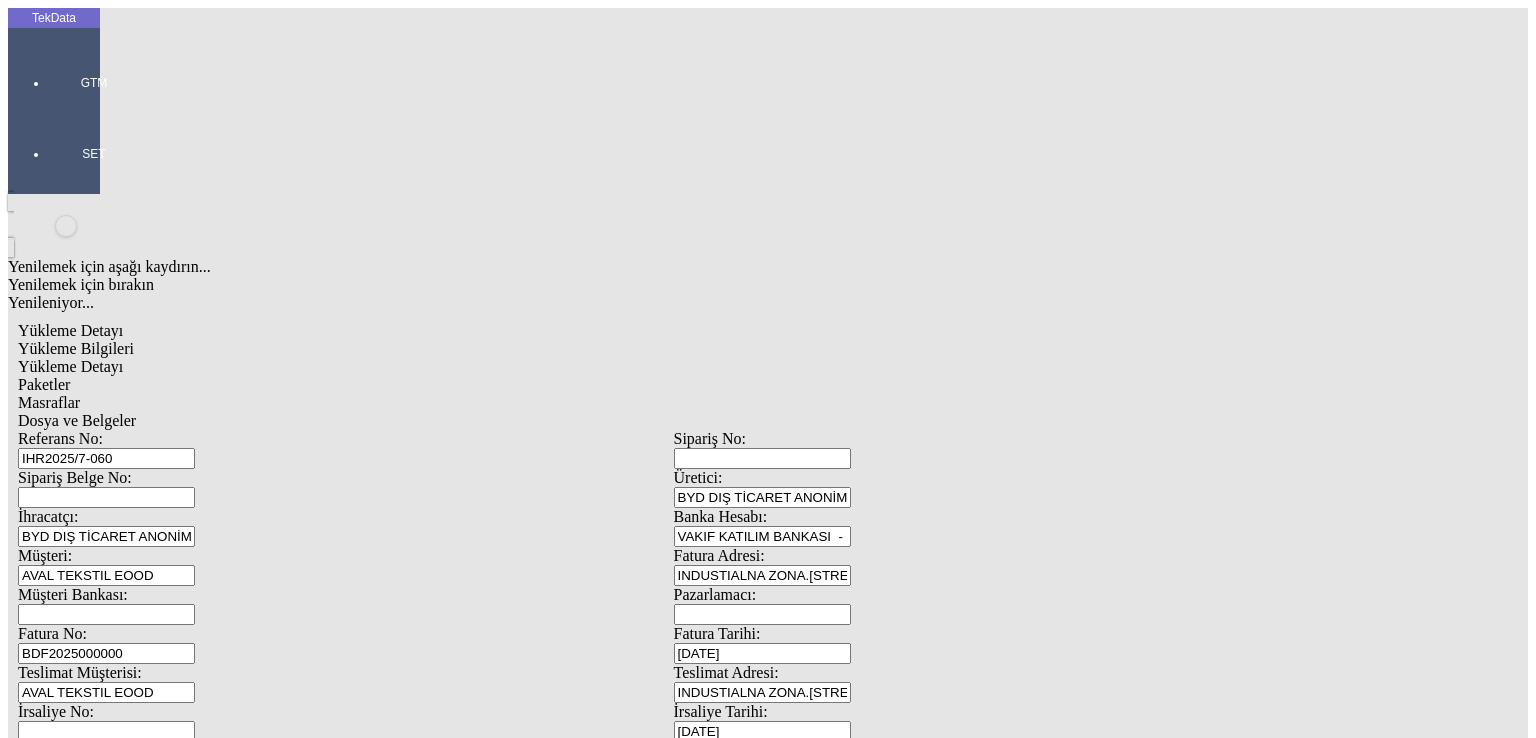 type on "1.6" 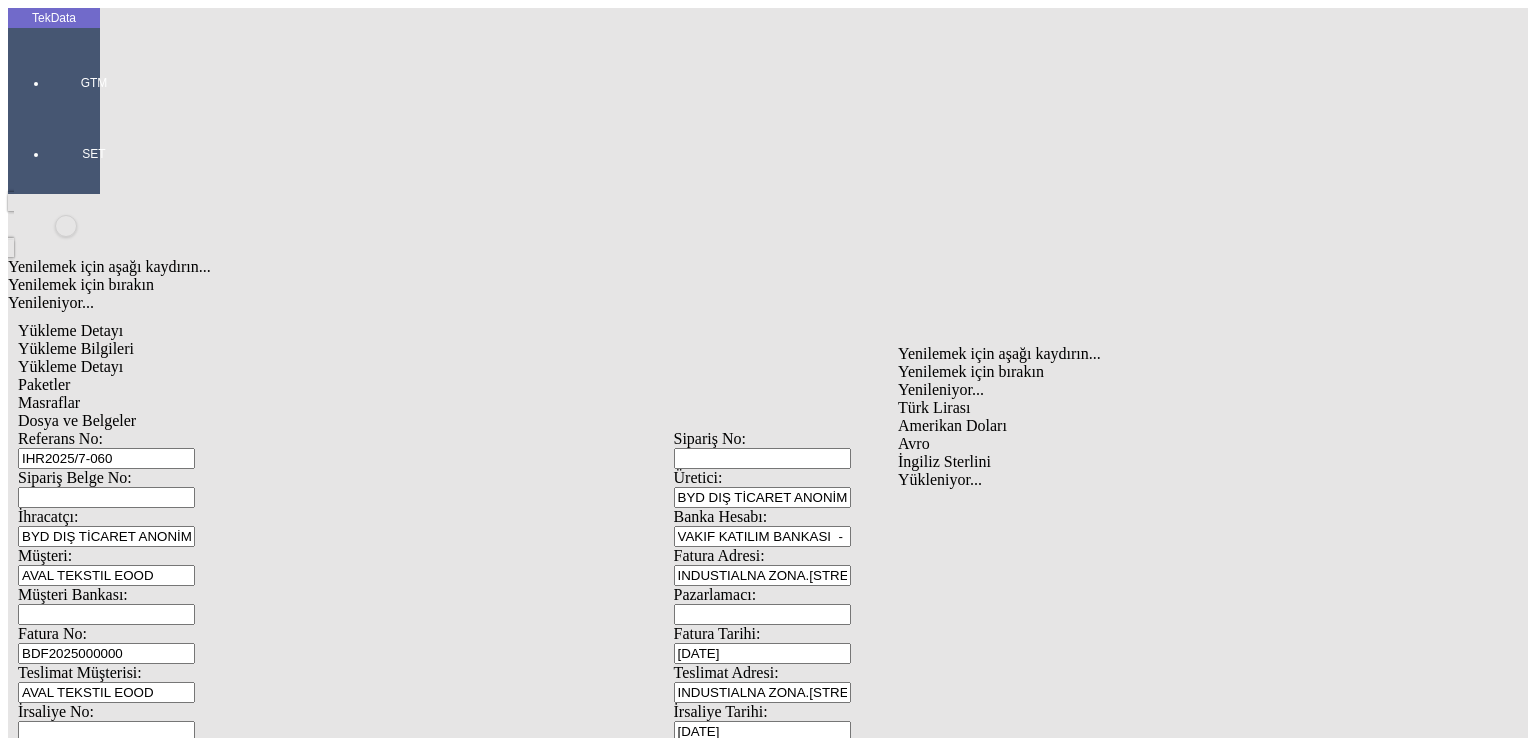click on "Avro" at bounding box center (1198, 444) 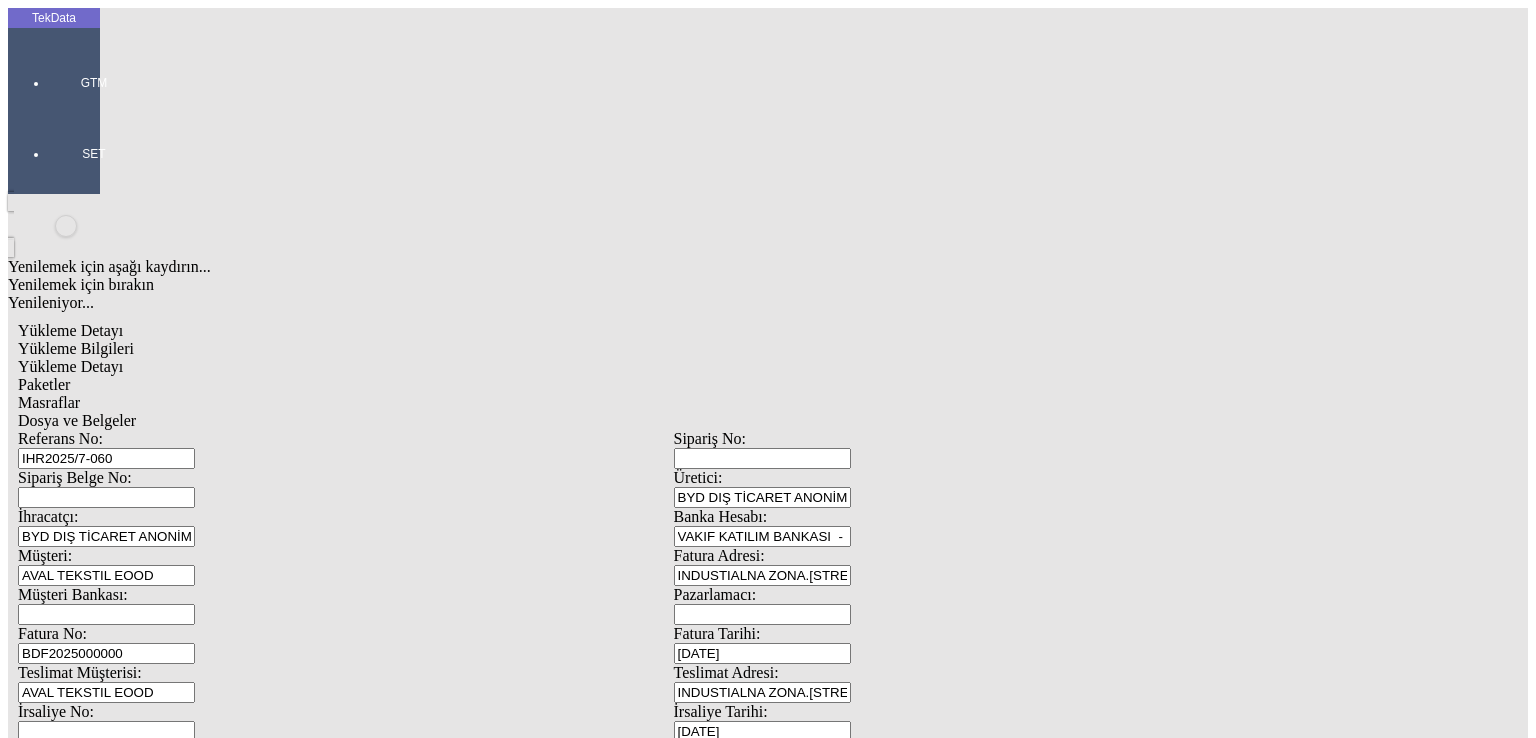 type on "300.9" 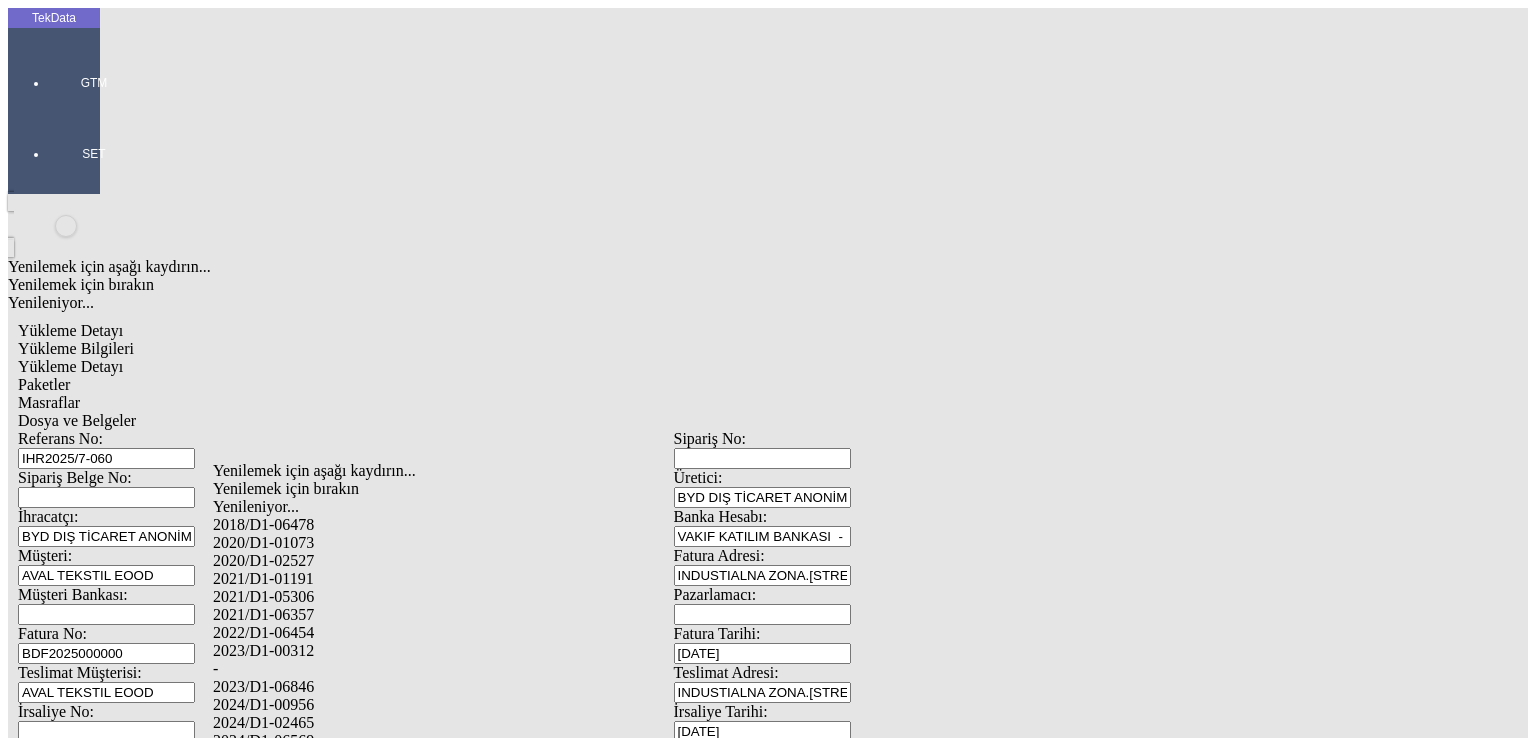 click on "2024/D1-00956" at bounding box center [506, 705] 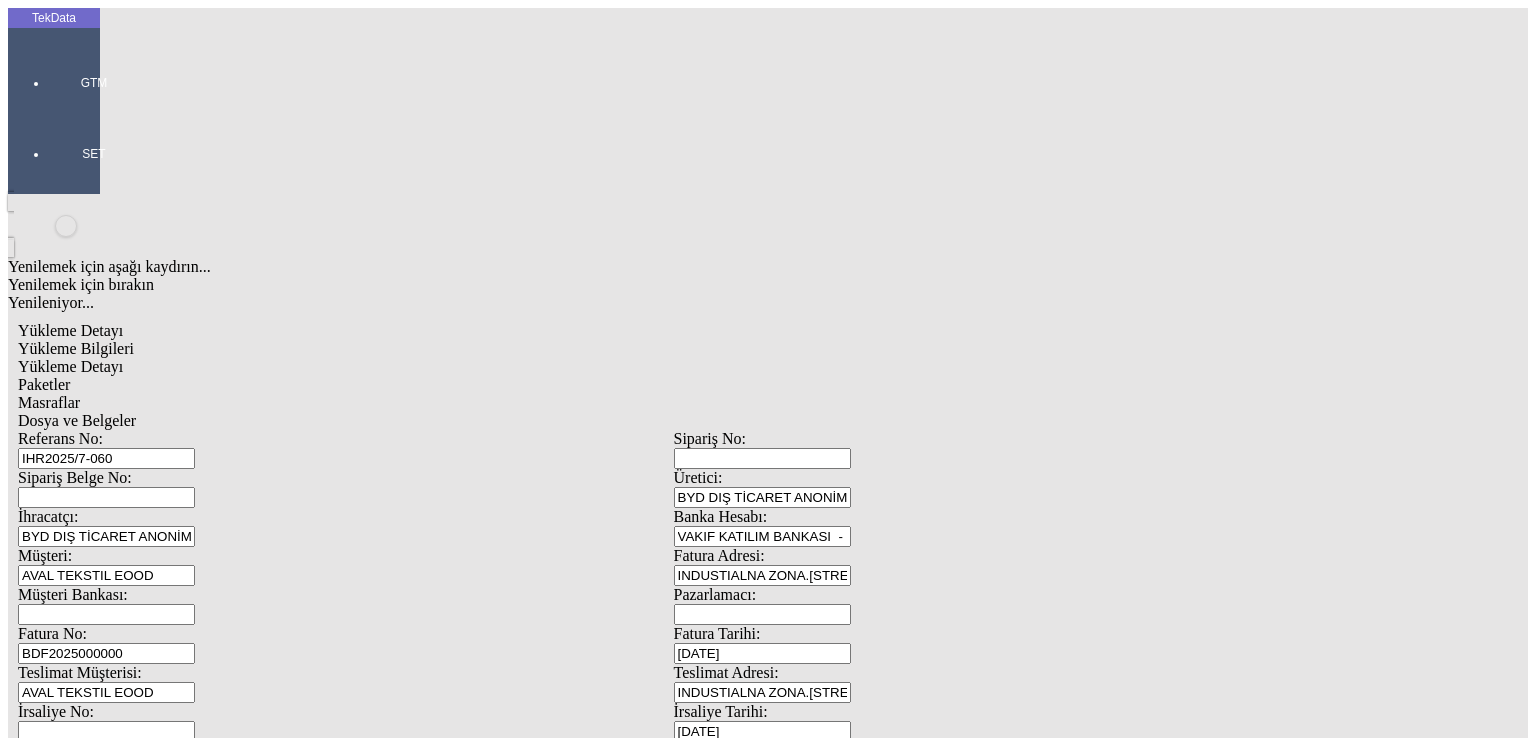 click on "Kaydet" at bounding box center (44, 2500) 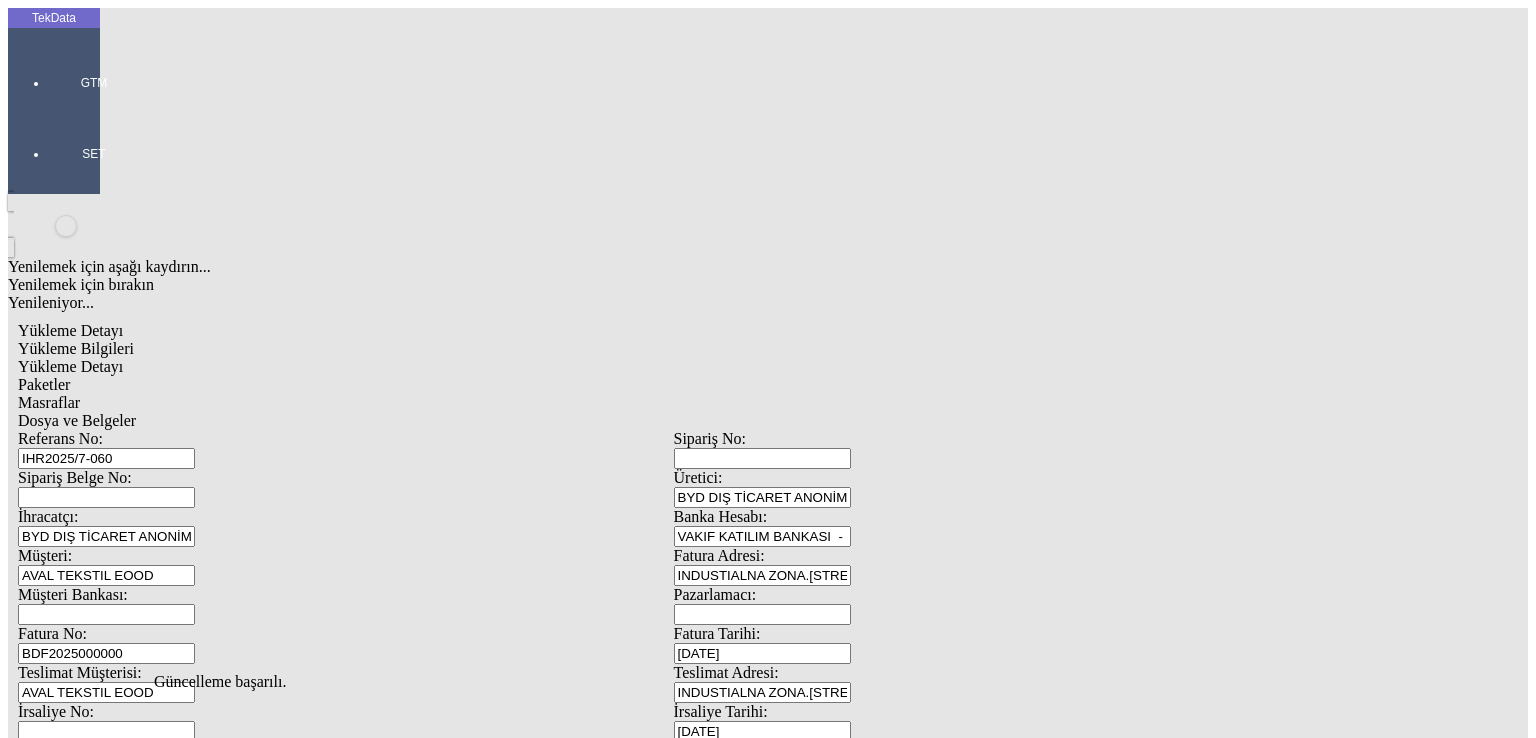 click on "Güncelle" 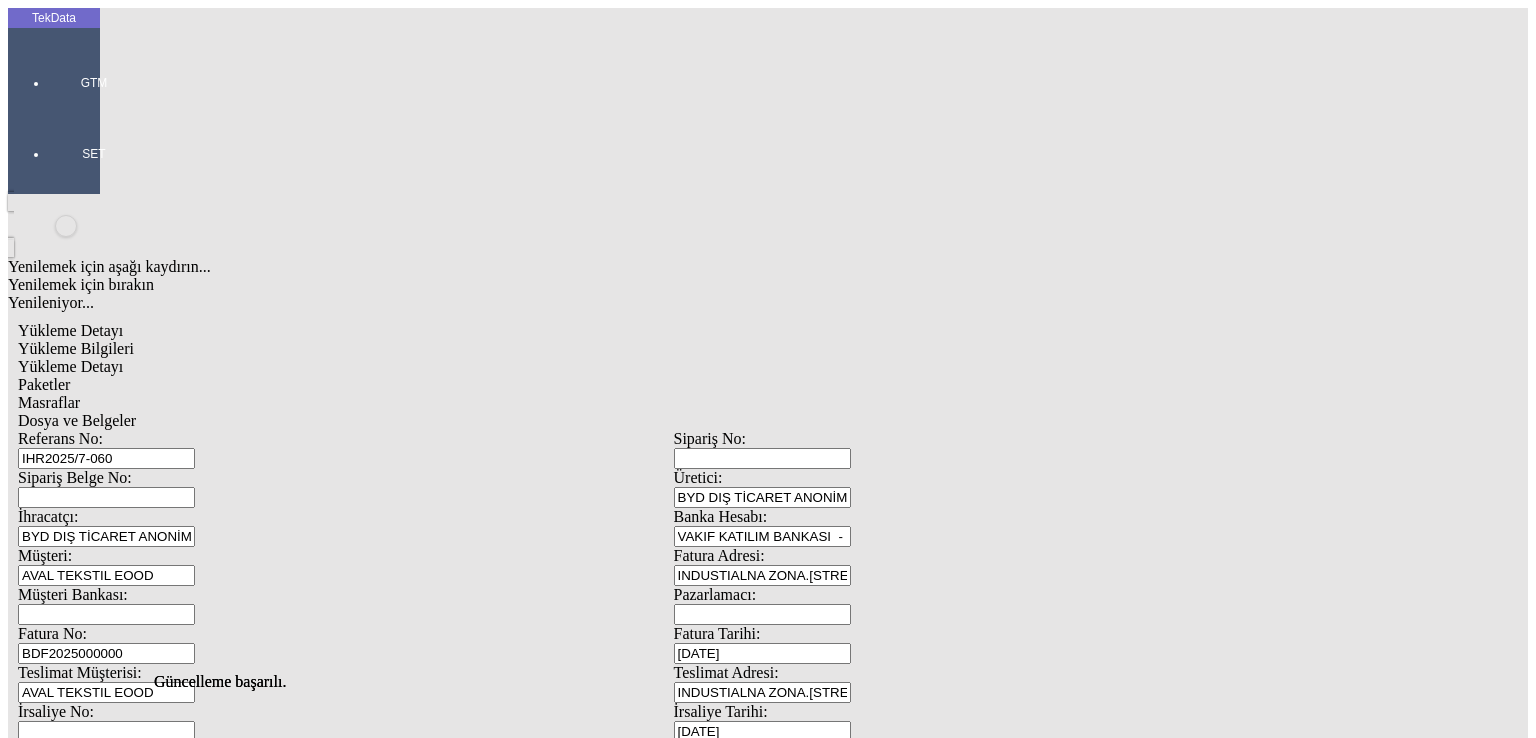 click on "Paketler" 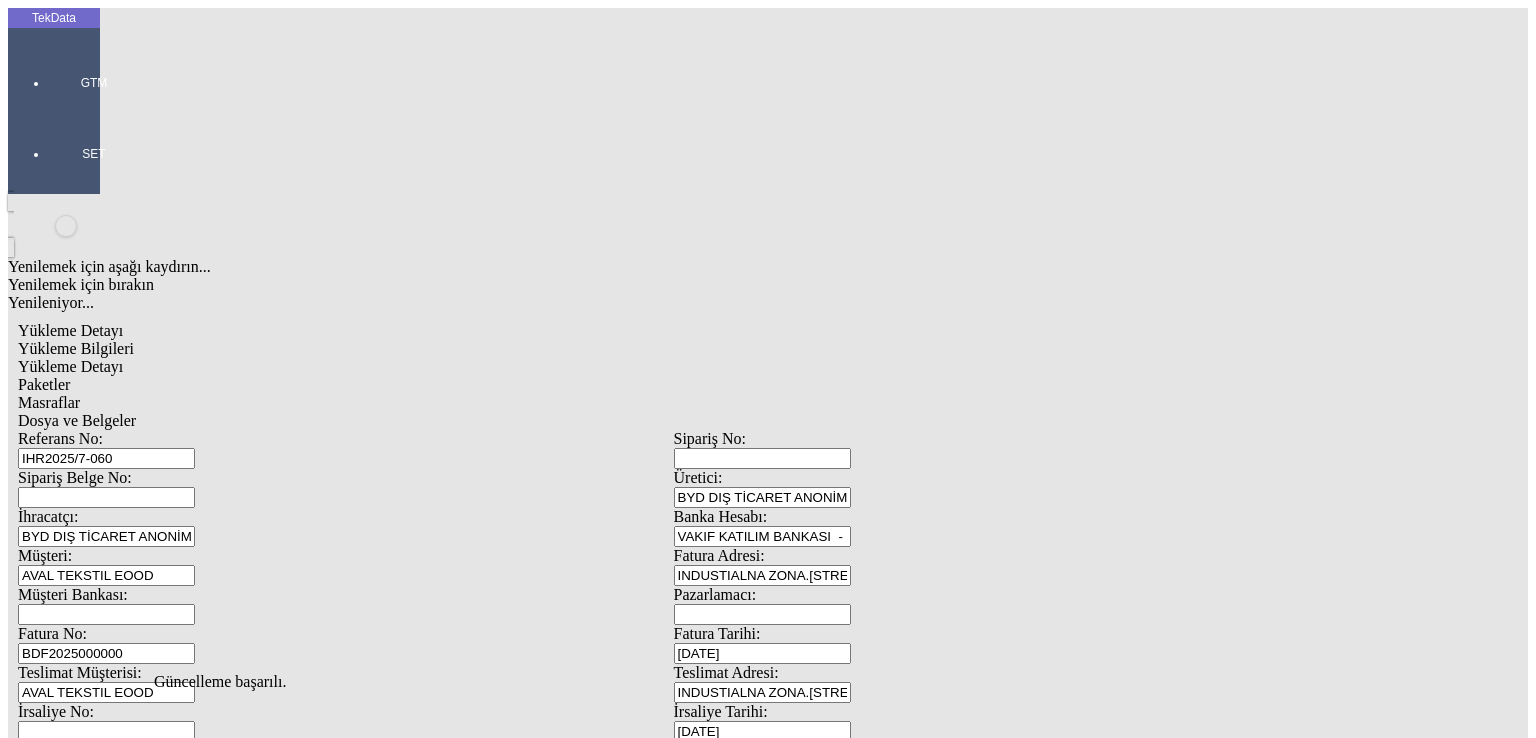 click on "Düzenle" at bounding box center (64, 1909) 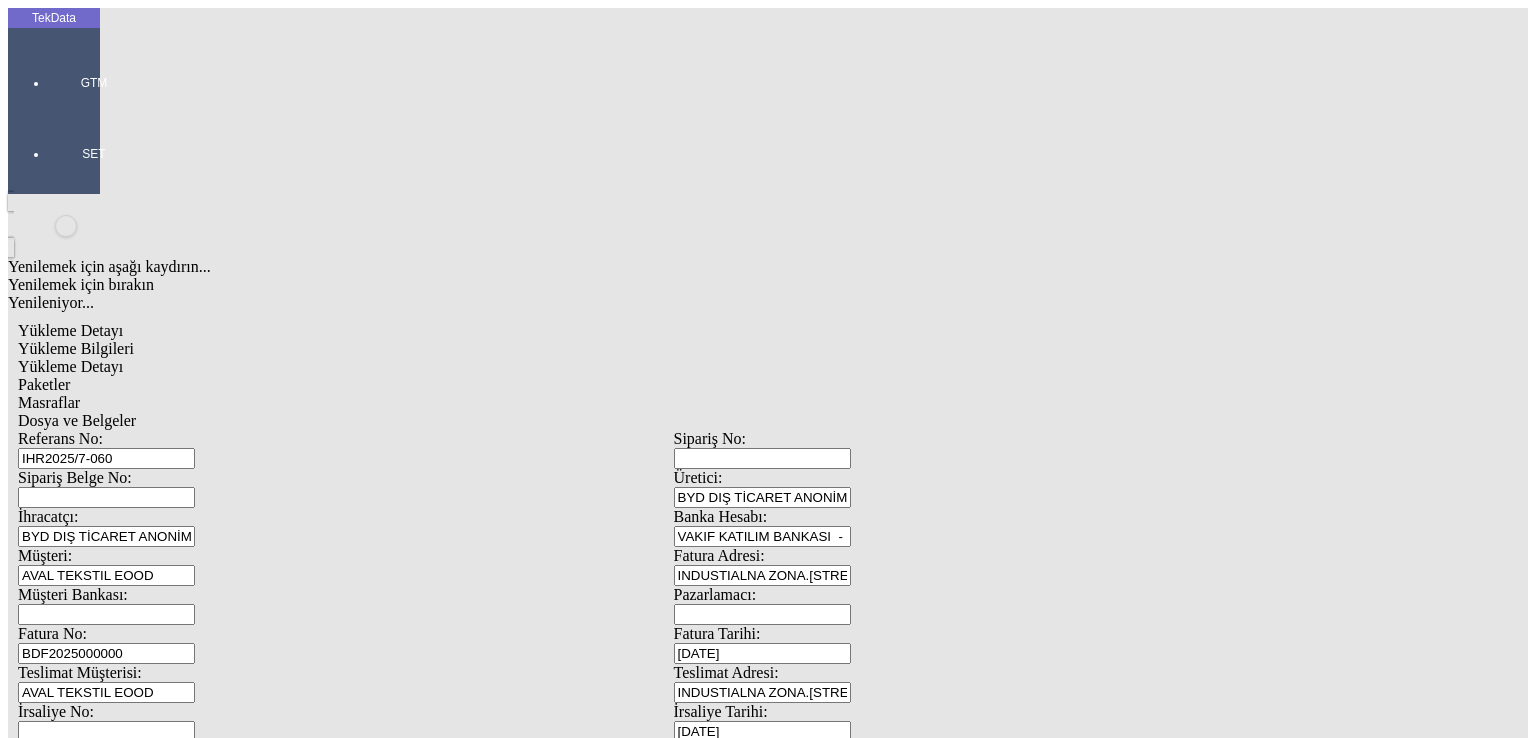 drag, startPoint x: 926, startPoint y: 232, endPoint x: 787, endPoint y: 249, distance: 140.0357 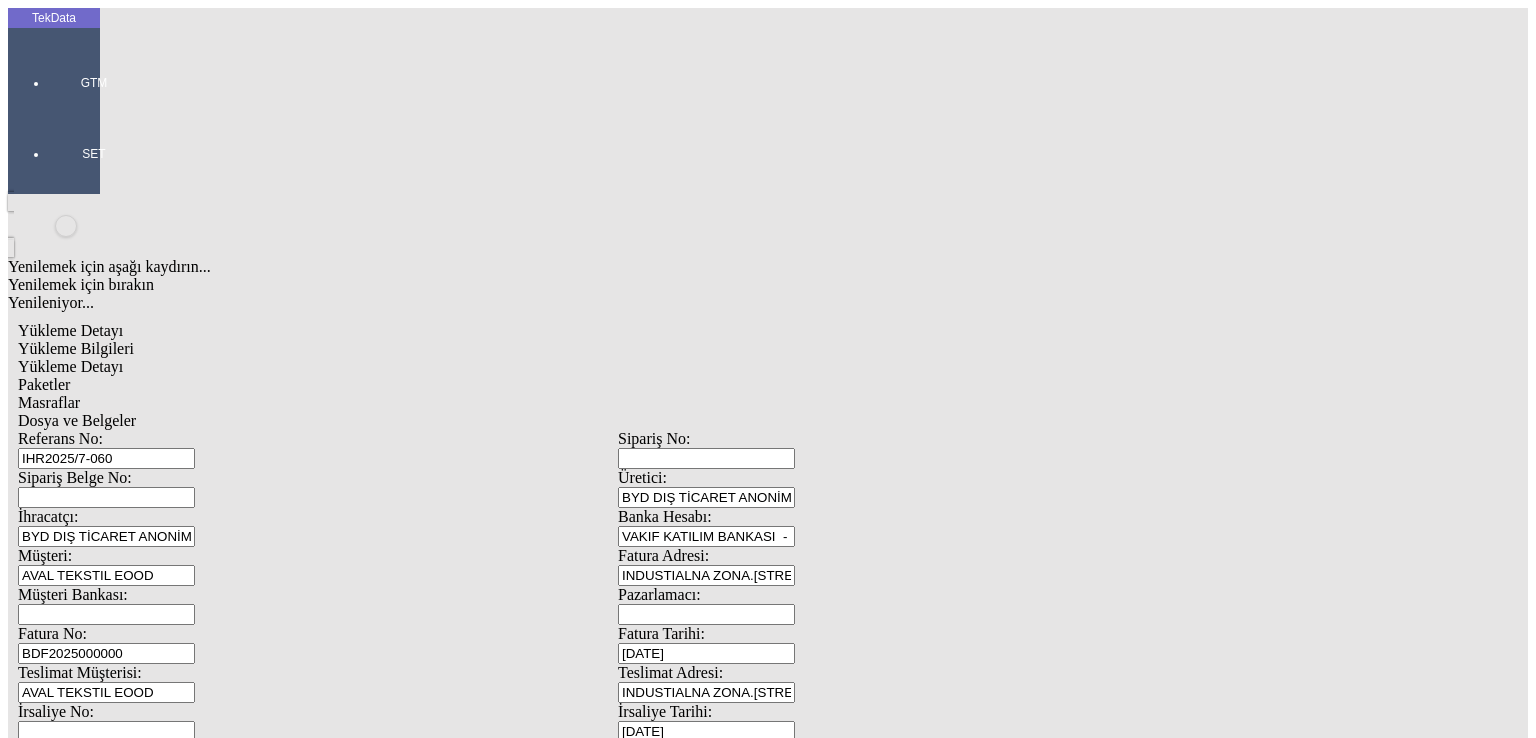 click on "Dosya ve Belgeler" at bounding box center [77, 420] 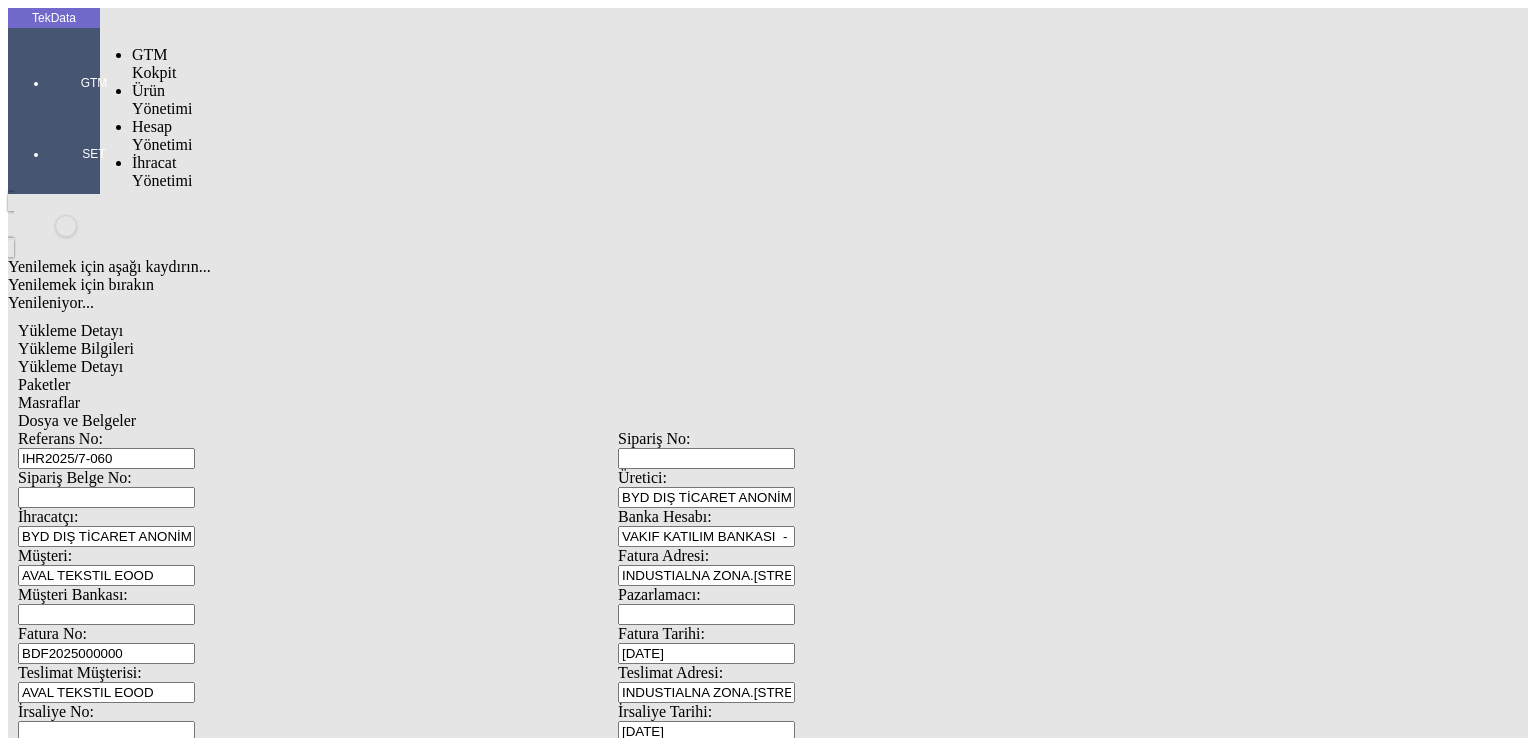 drag, startPoint x: 41, startPoint y: 79, endPoint x: 116, endPoint y: 121, distance: 85.95929 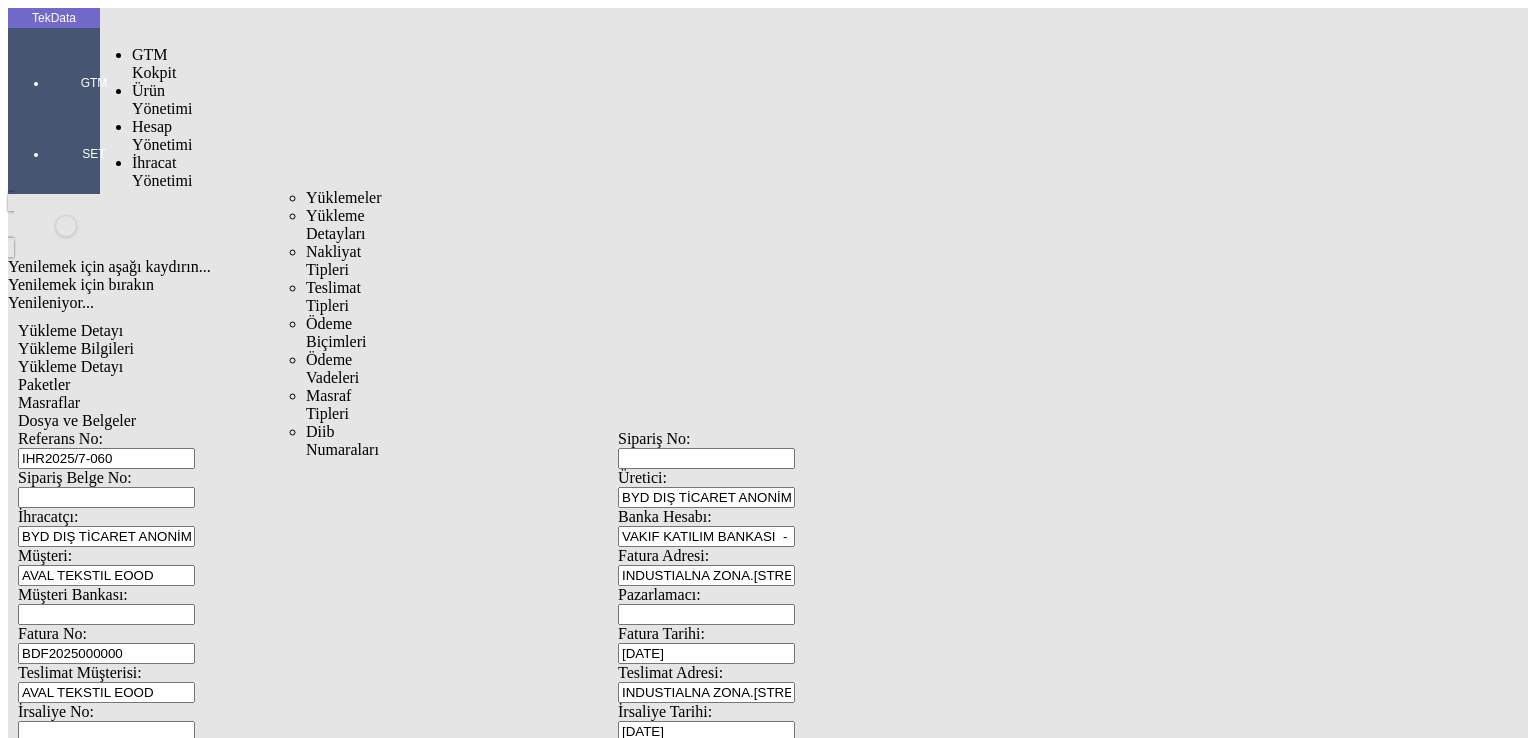 click on "İhracat Yönetimi" at bounding box center (162, 171) 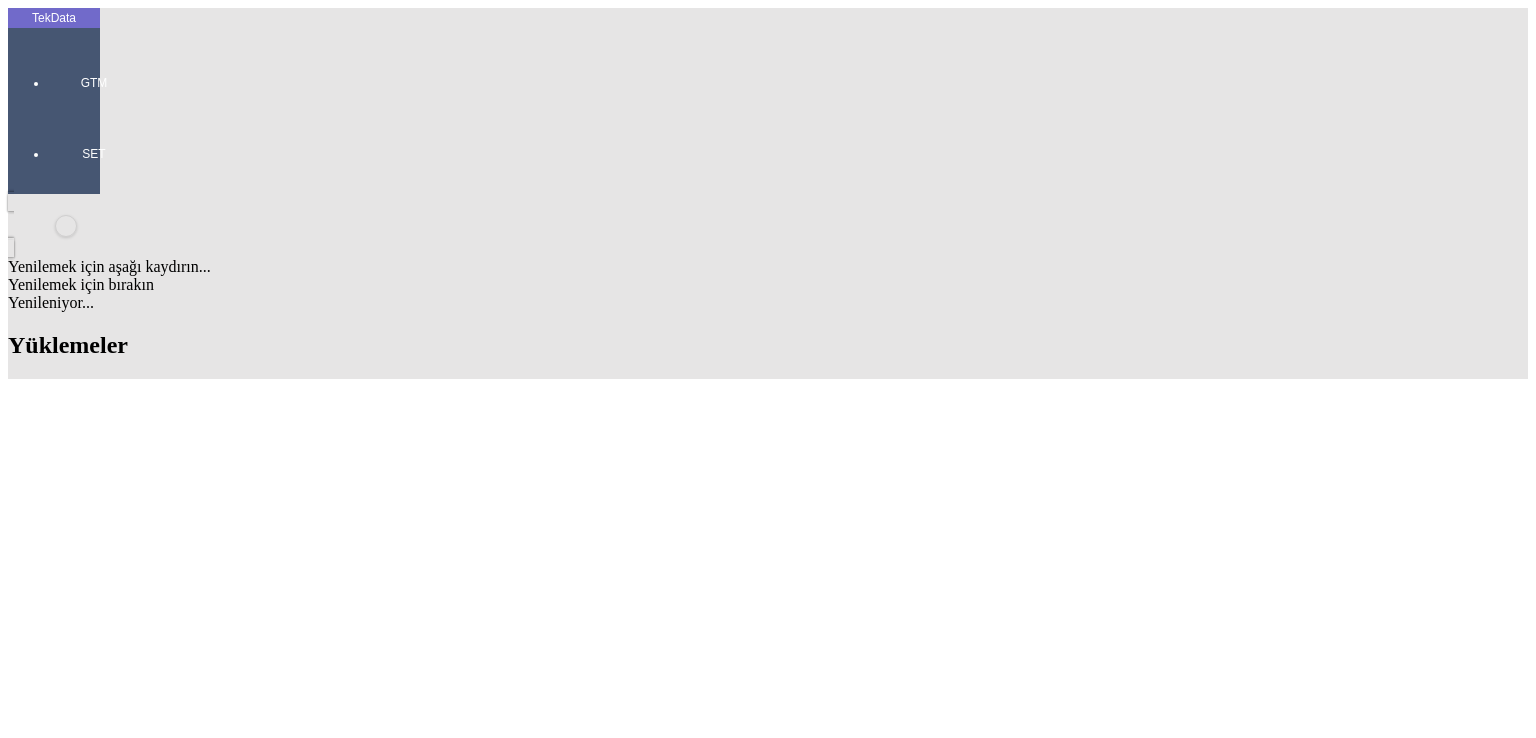 drag, startPoint x: 955, startPoint y: 157, endPoint x: 672, endPoint y: 156, distance: 283.00177 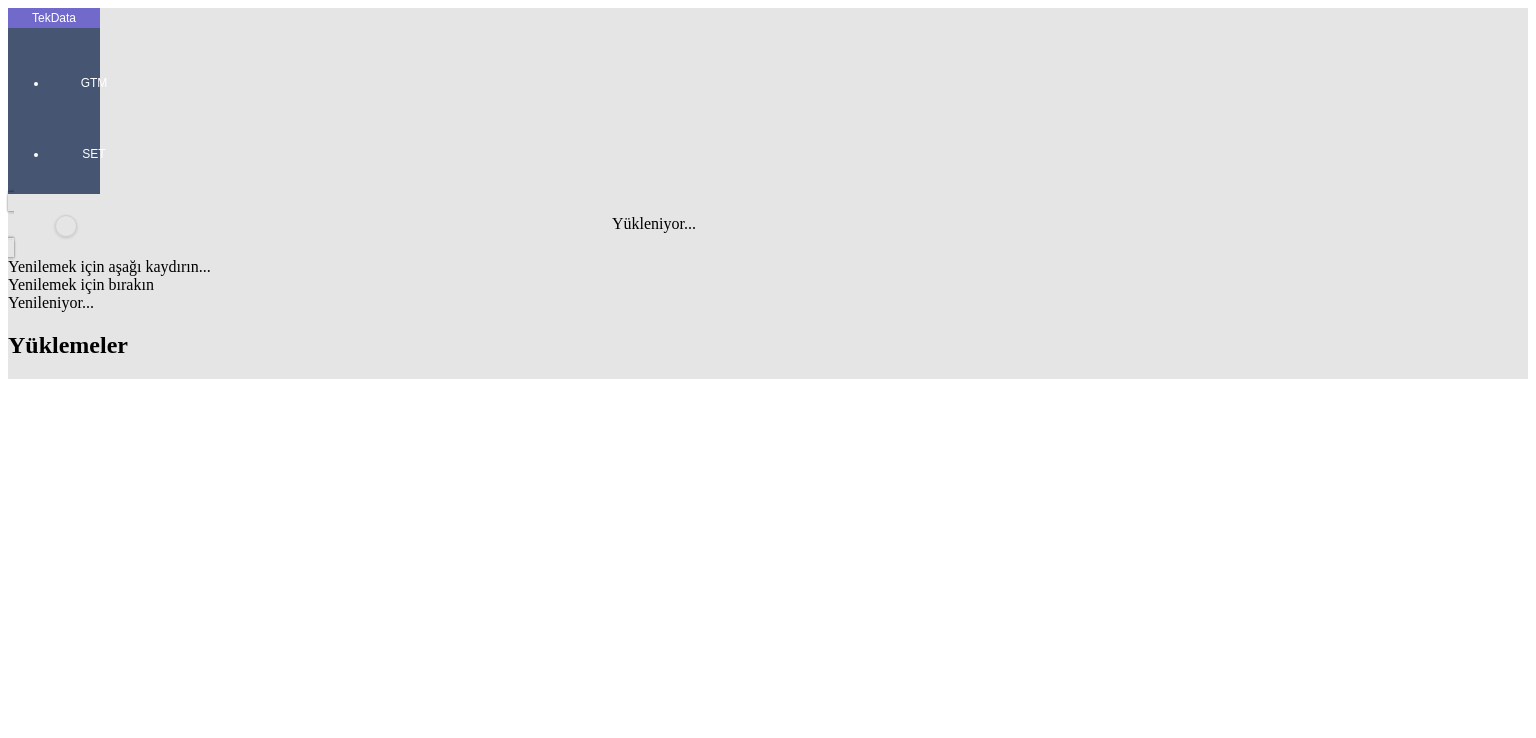 type on "[PERSON_NAME]" 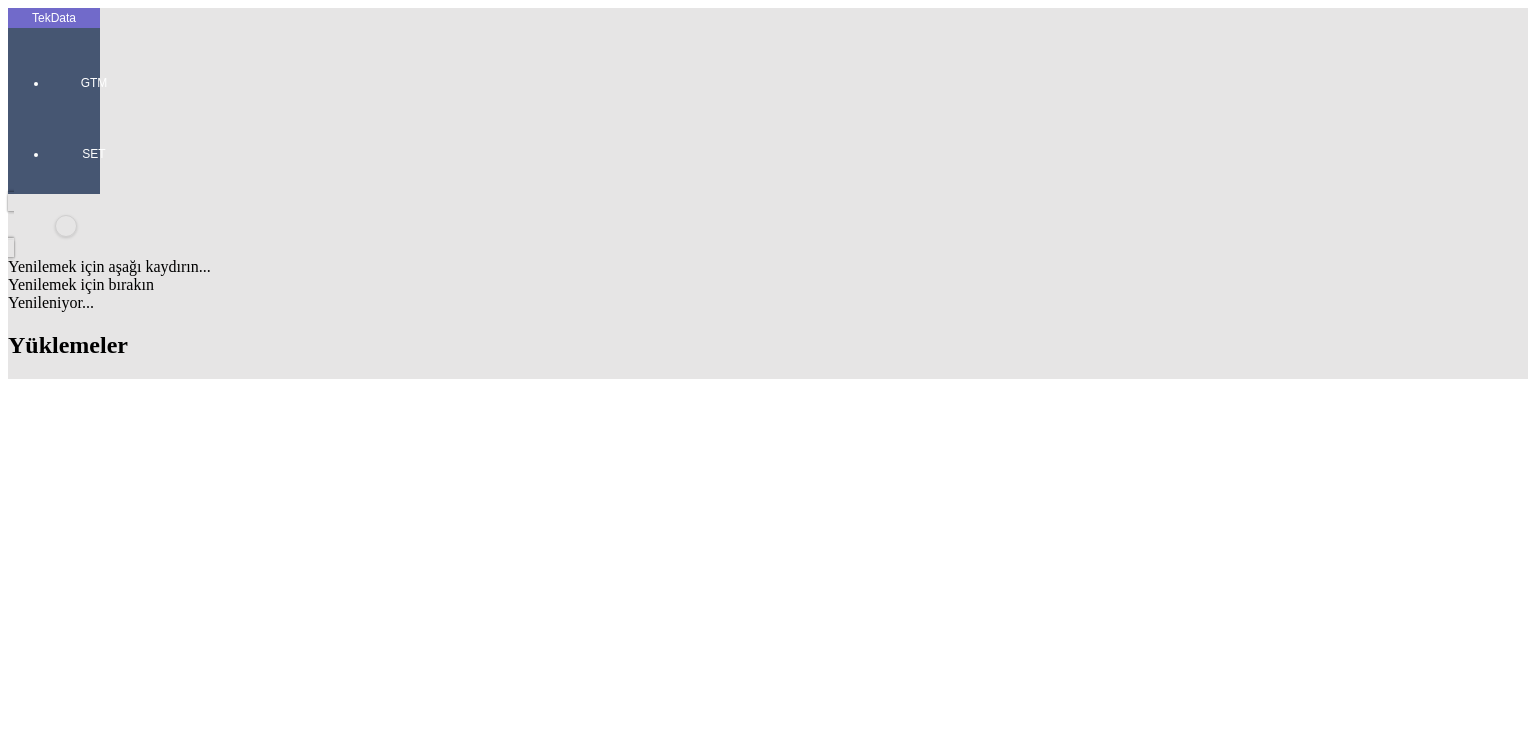 click on "[DATE]" 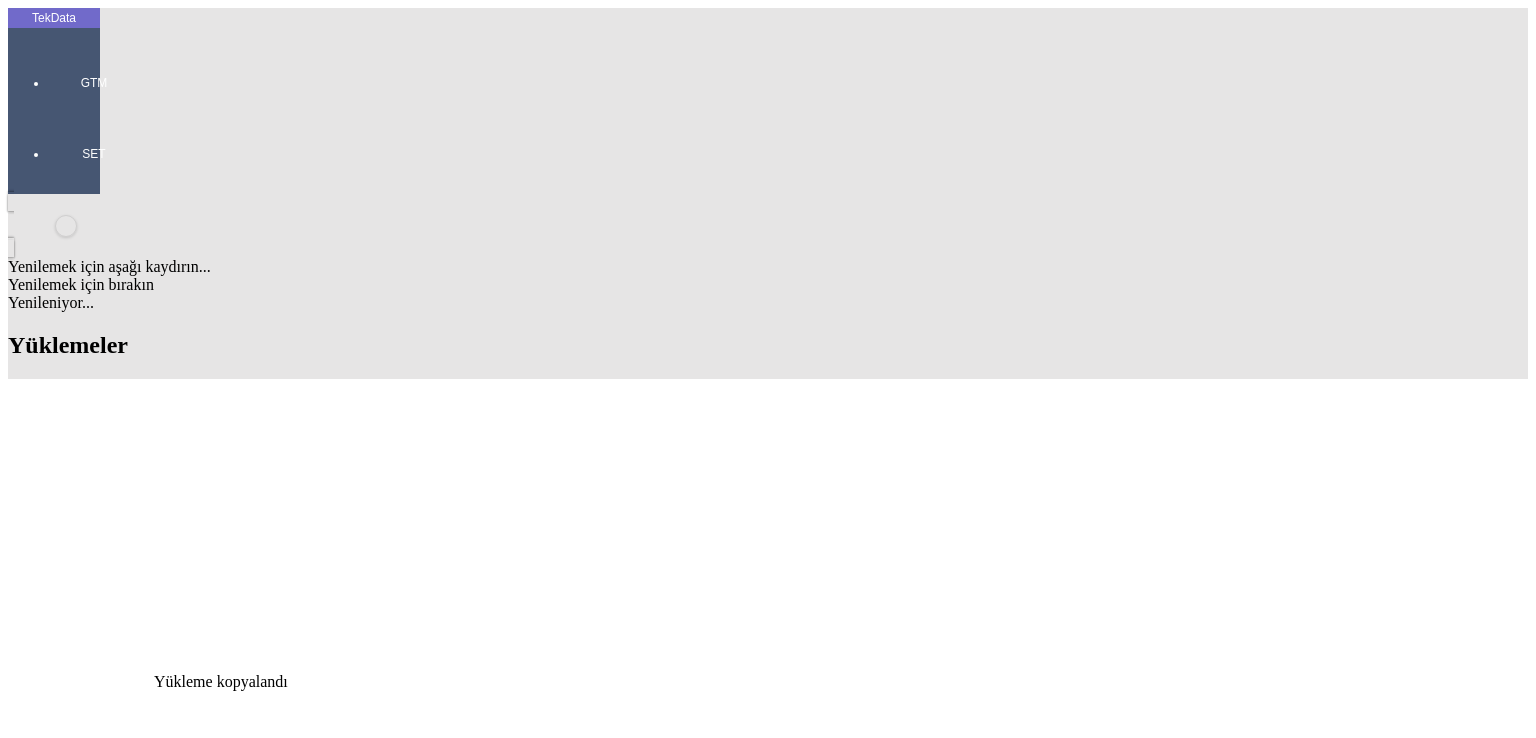 click on "Detay" 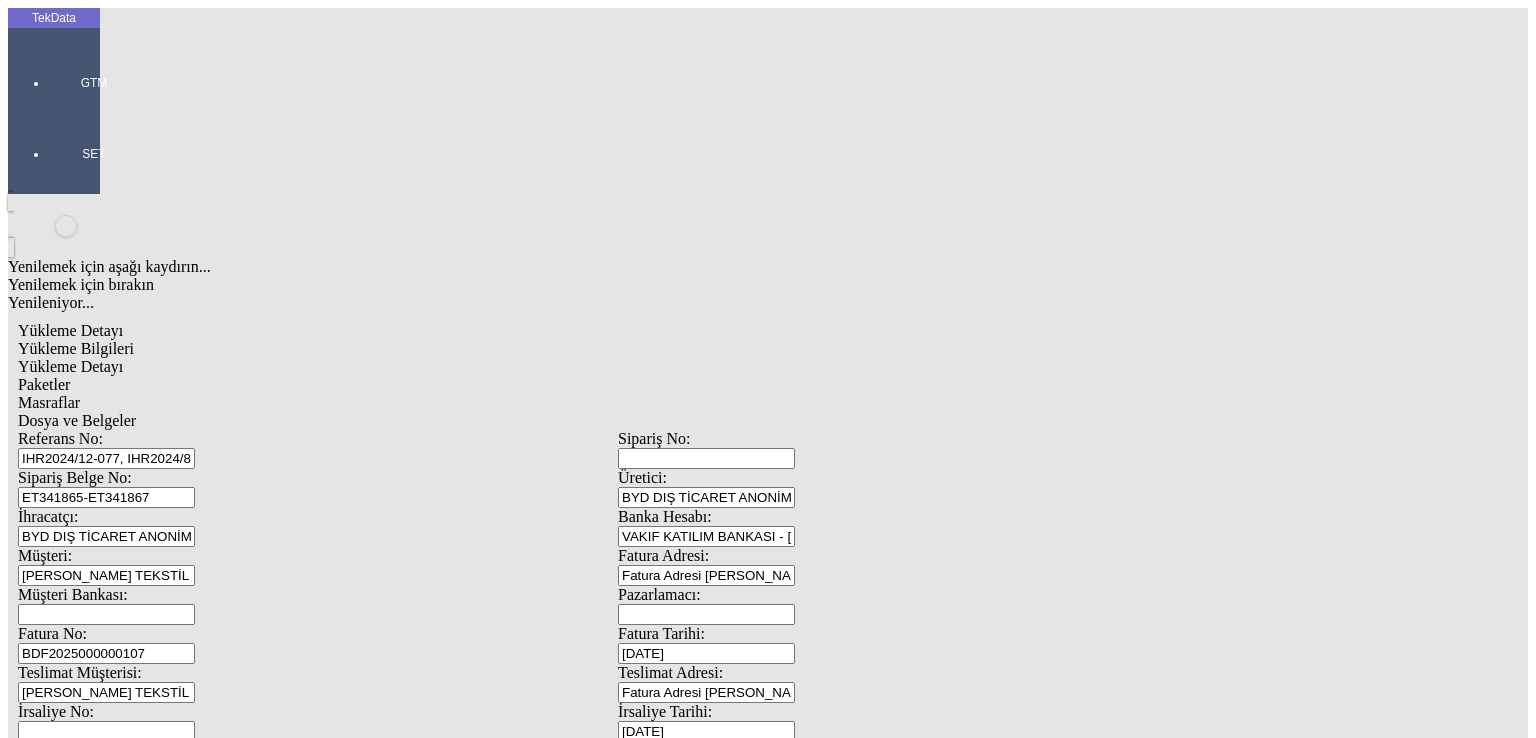 scroll, scrollTop: 0, scrollLeft: 0, axis: both 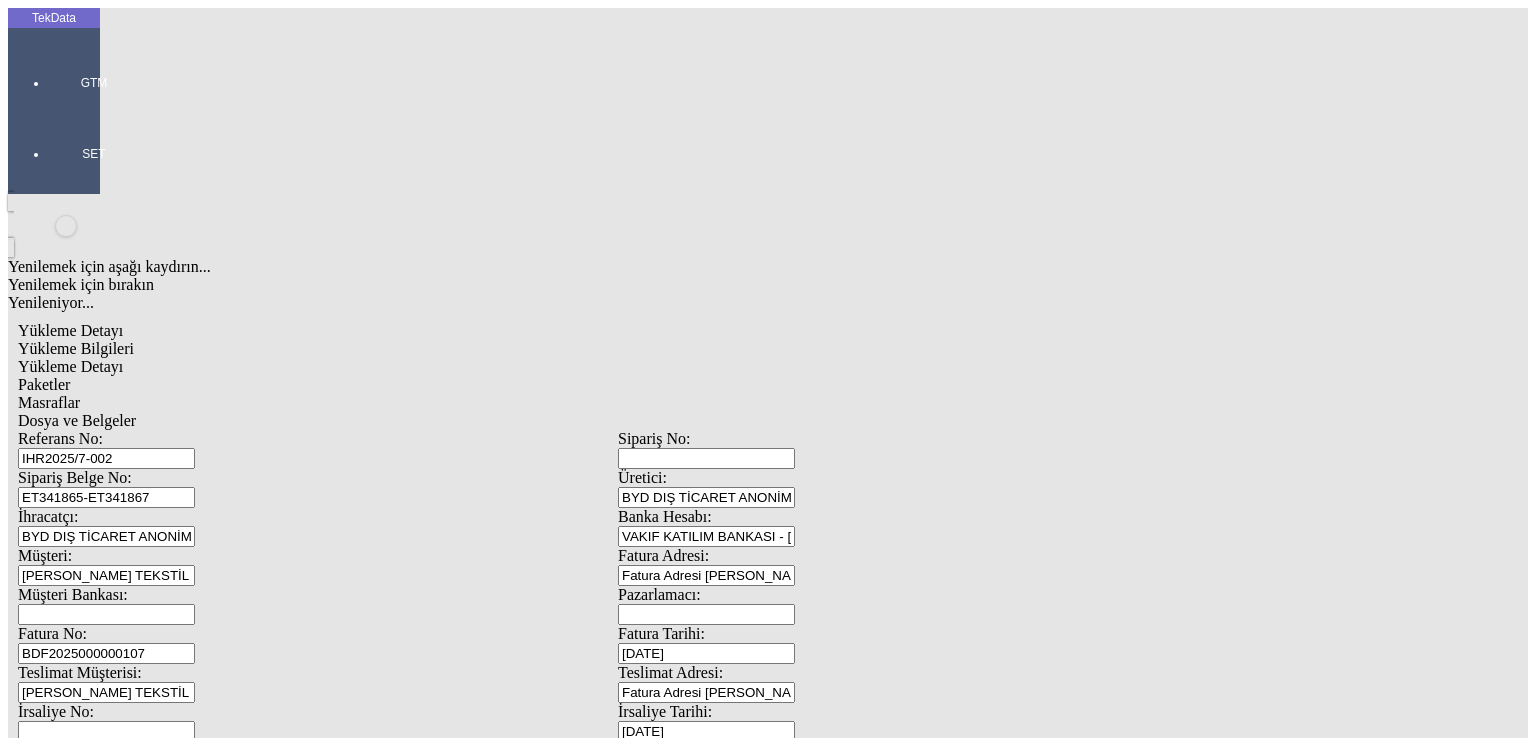 type on "IHR2025/7-002" 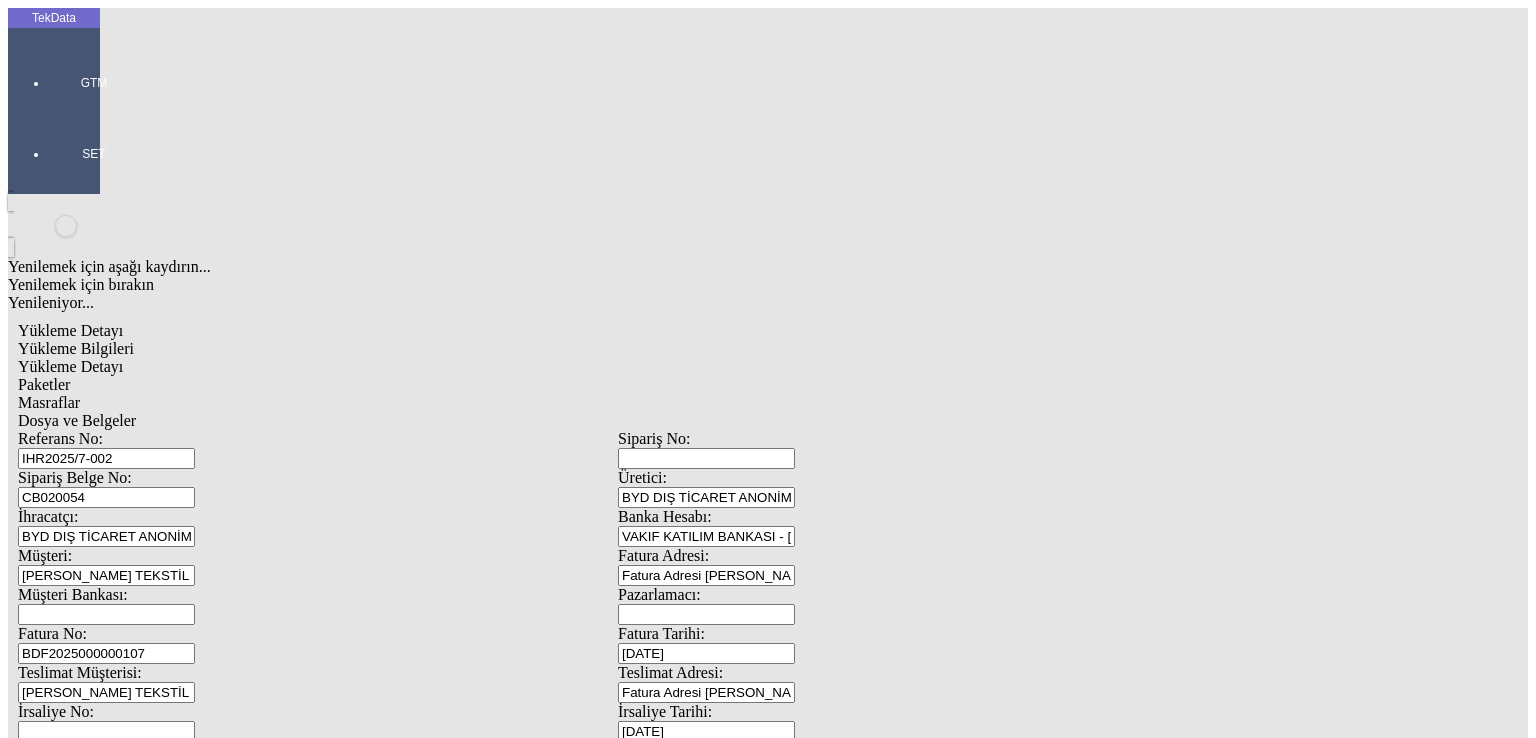 type on "CB020054" 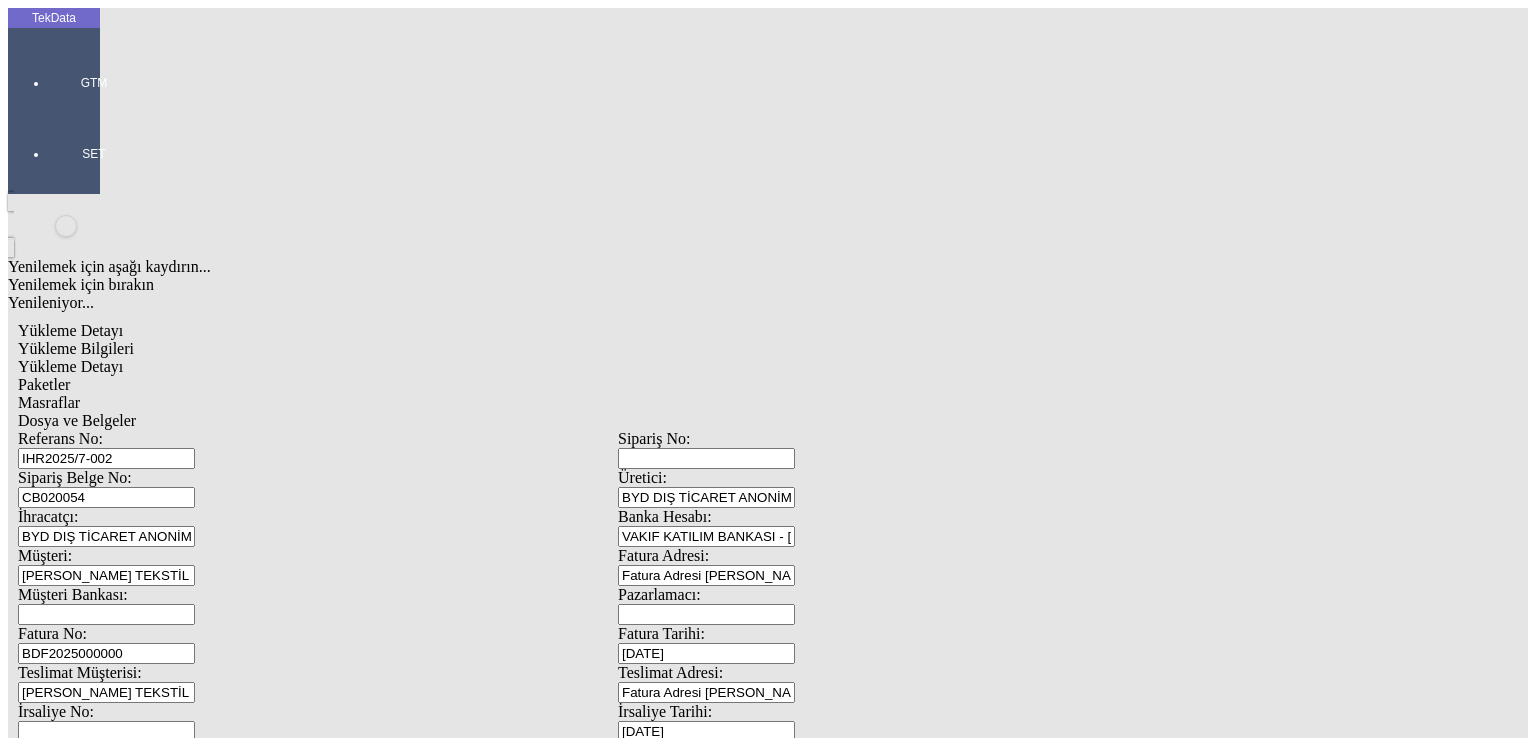 type on "BDF2025000000" 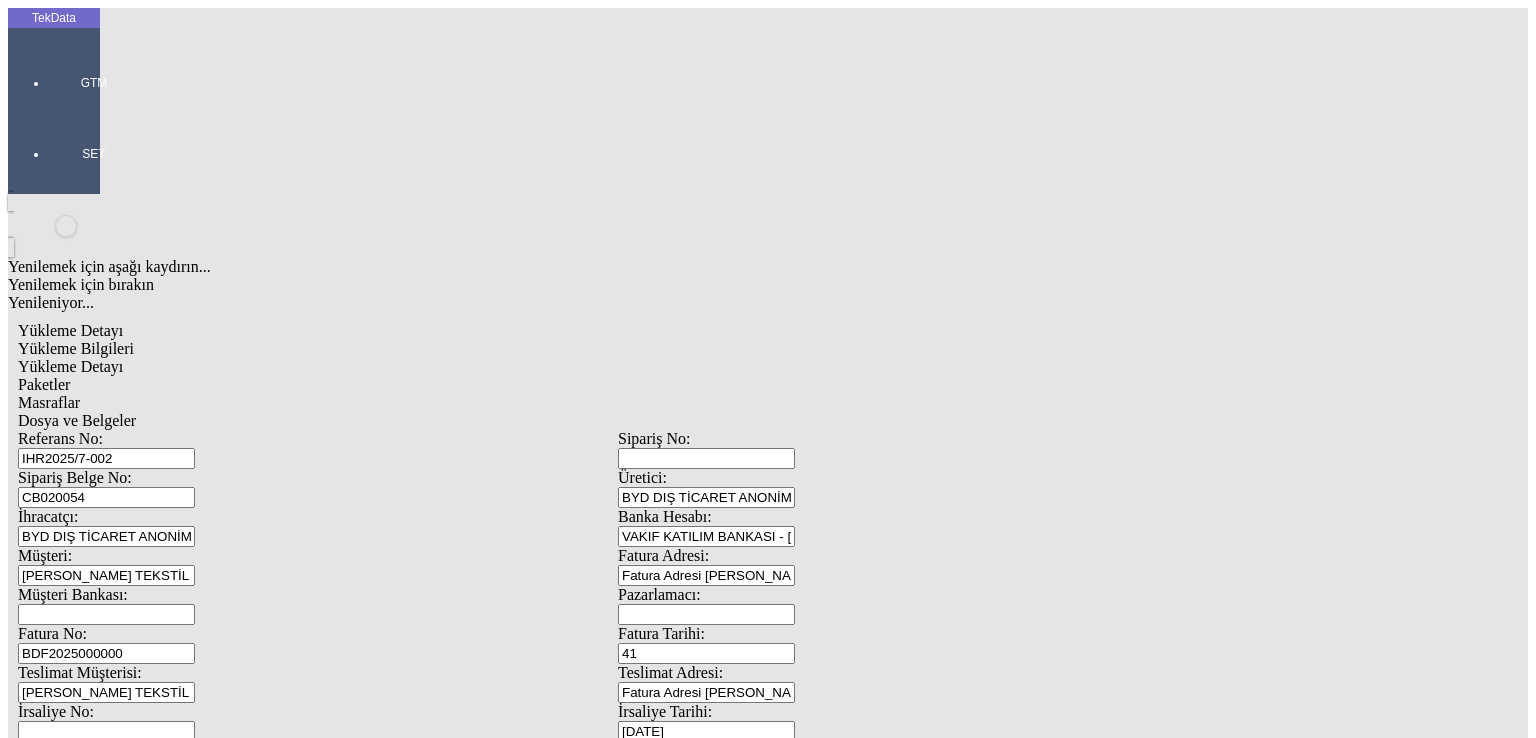 type on "4" 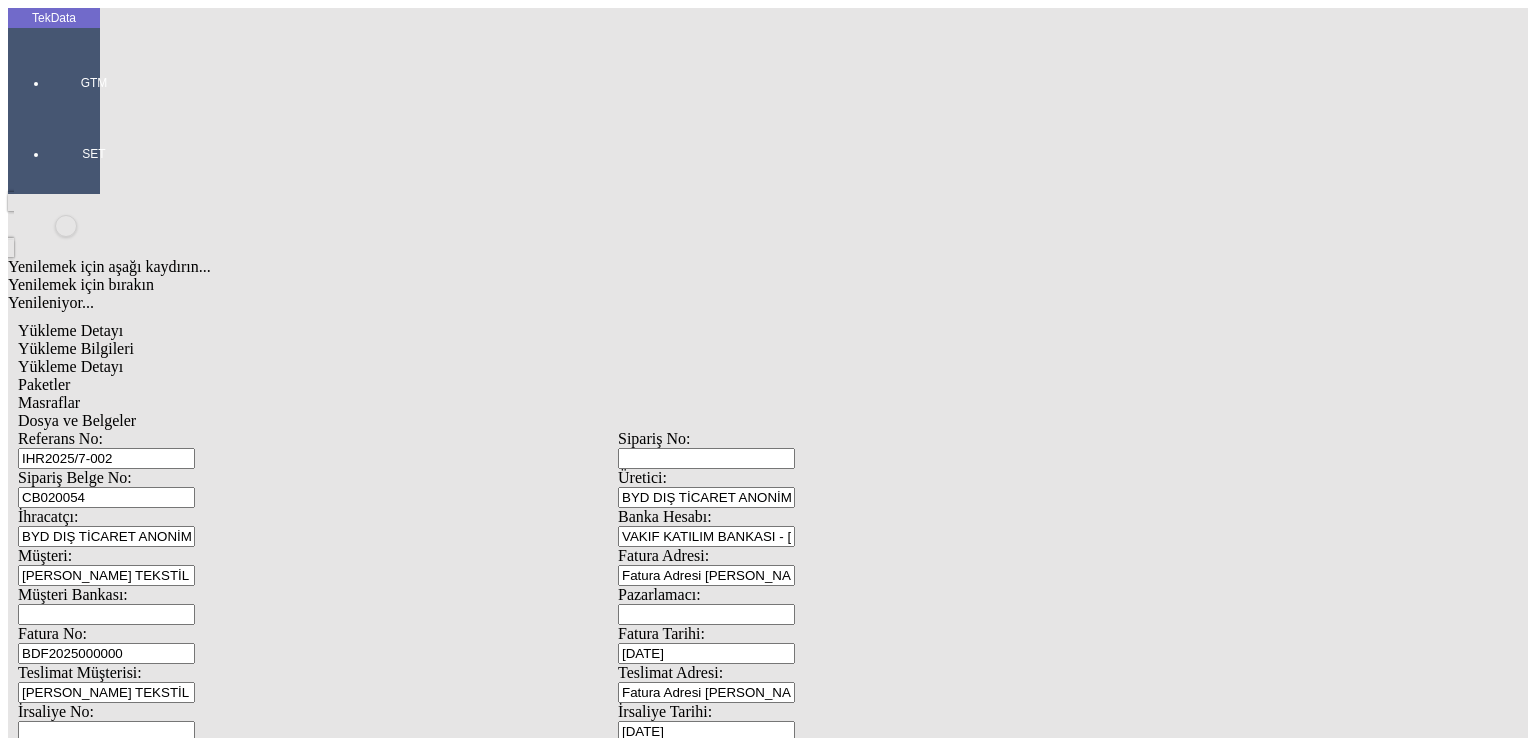 type on "[DATE]" 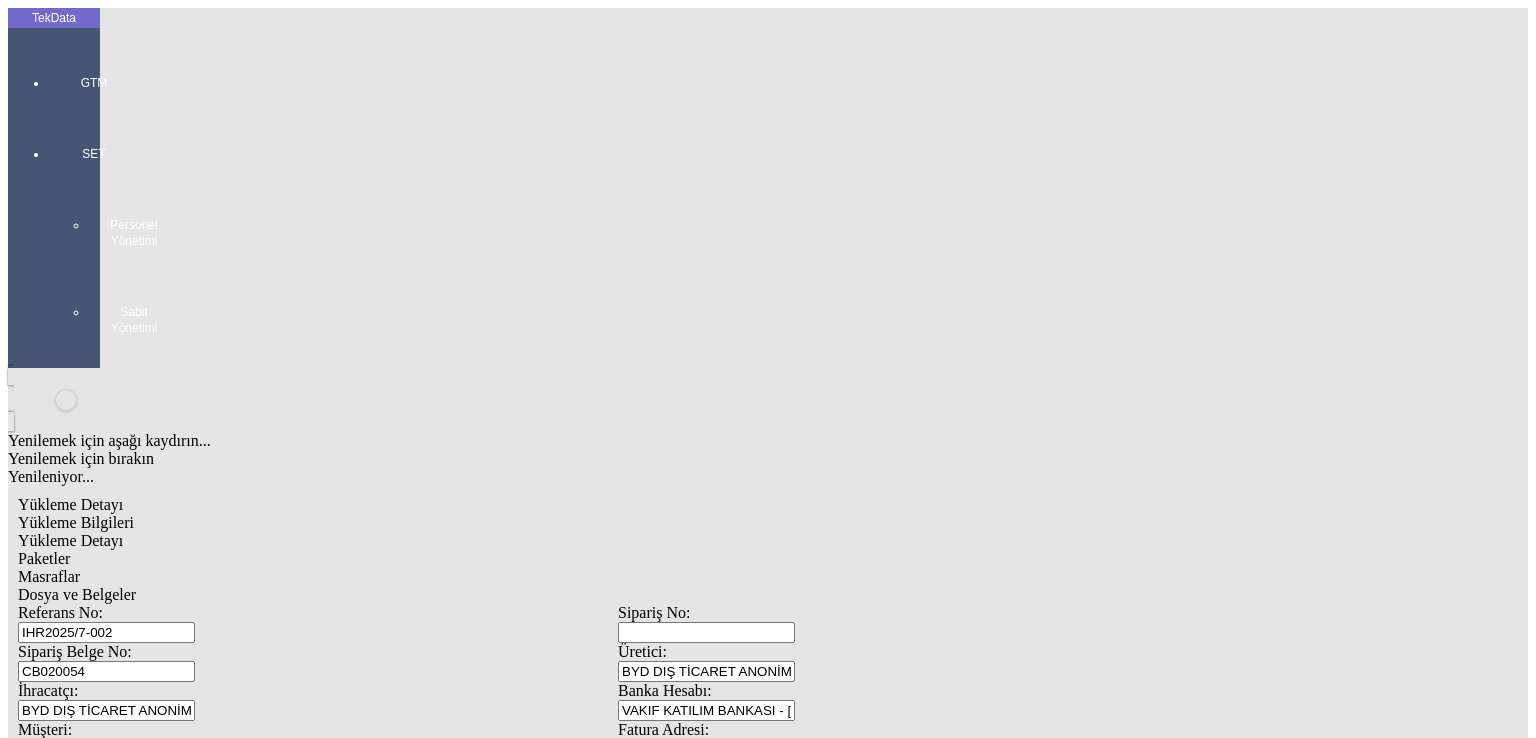 scroll, scrollTop: 381, scrollLeft: 0, axis: vertical 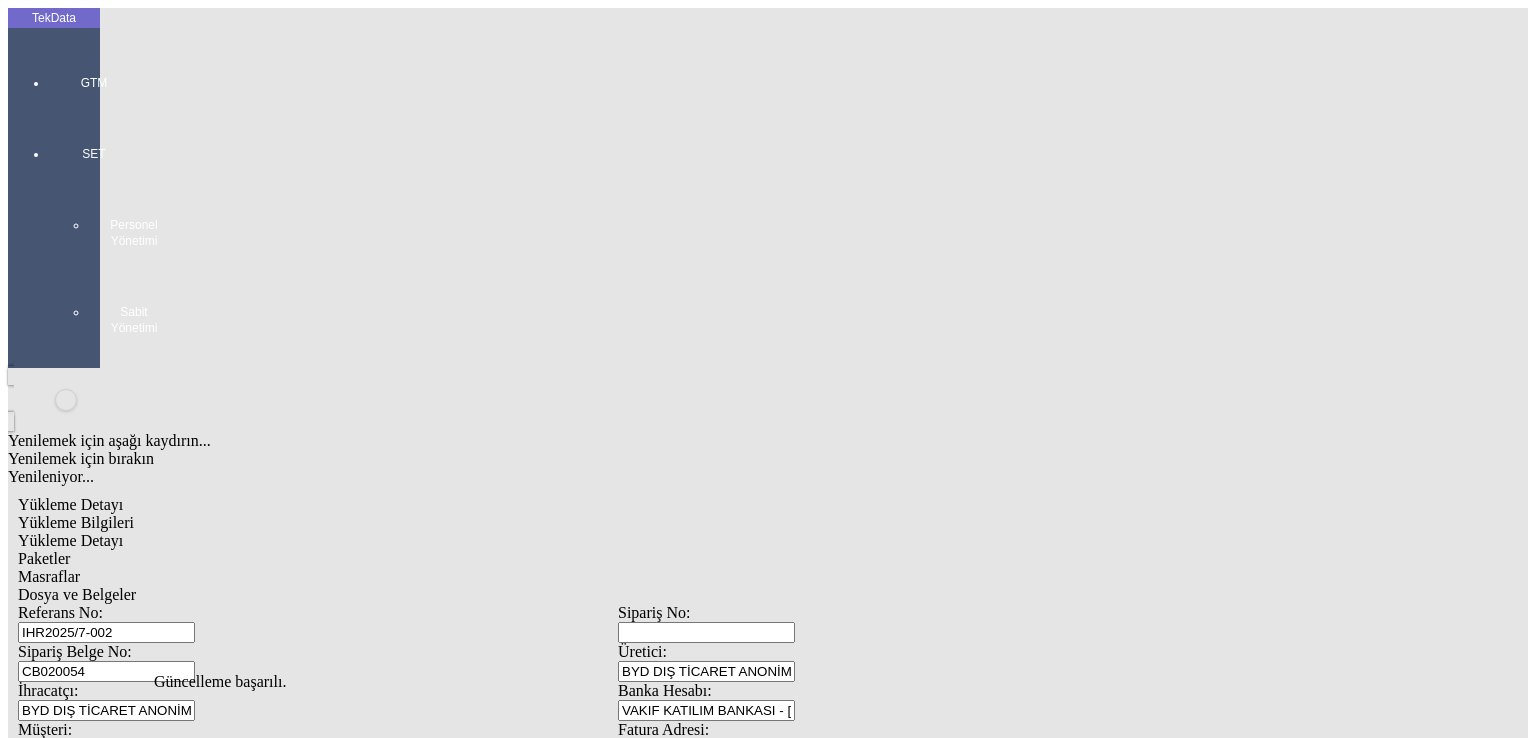 click on "Yükleme Detayı" 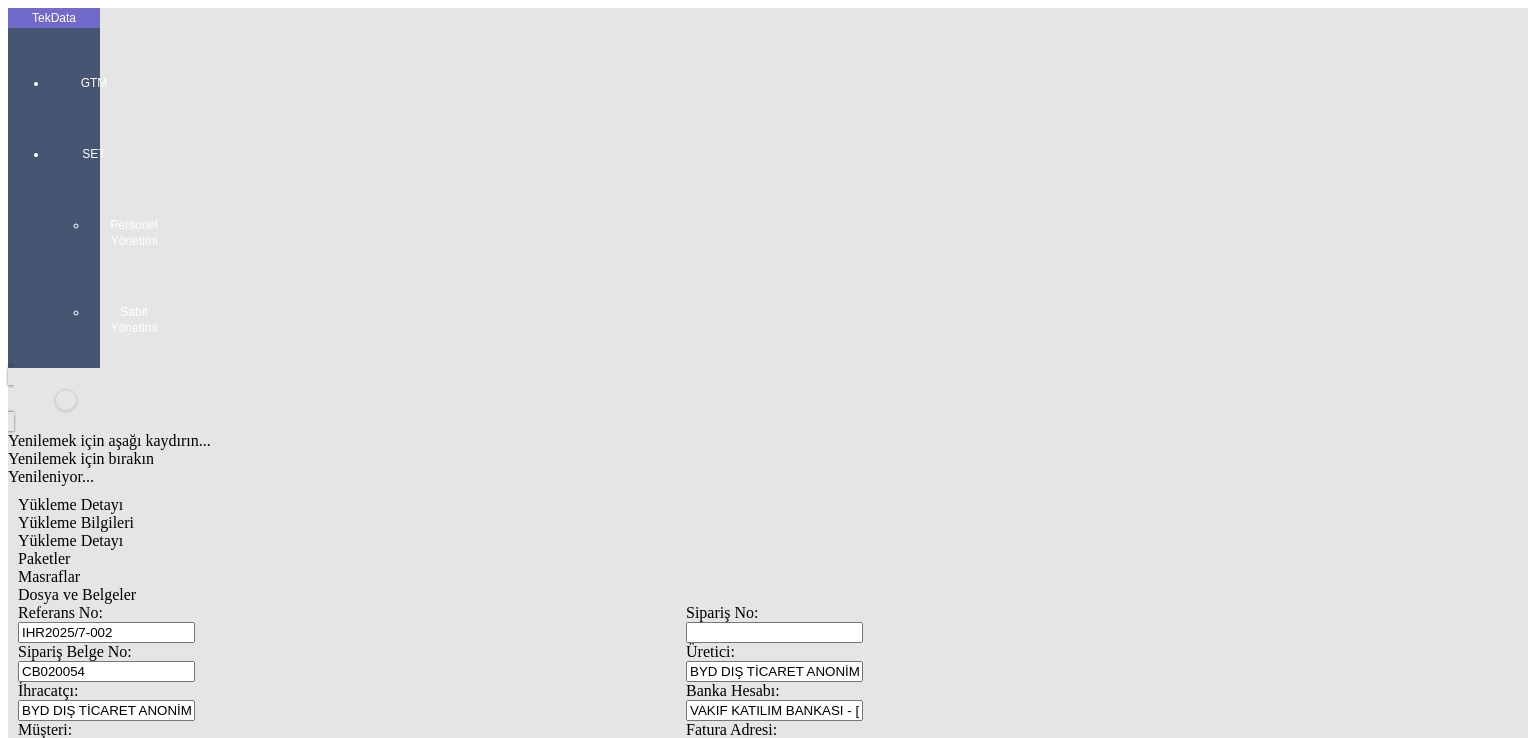 click on "Sil" at bounding box center [105, 1725] 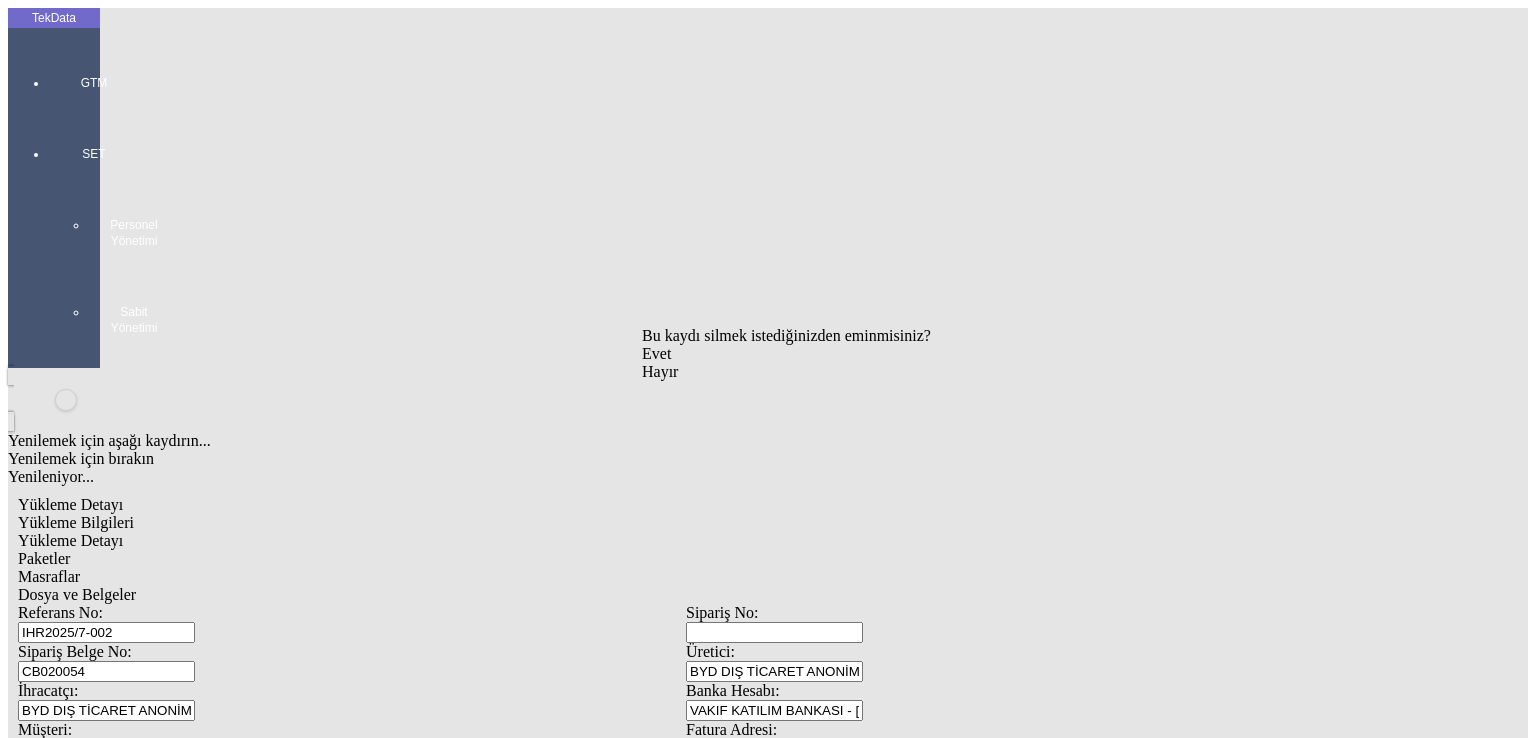 click on "Evet" at bounding box center (786, 354) 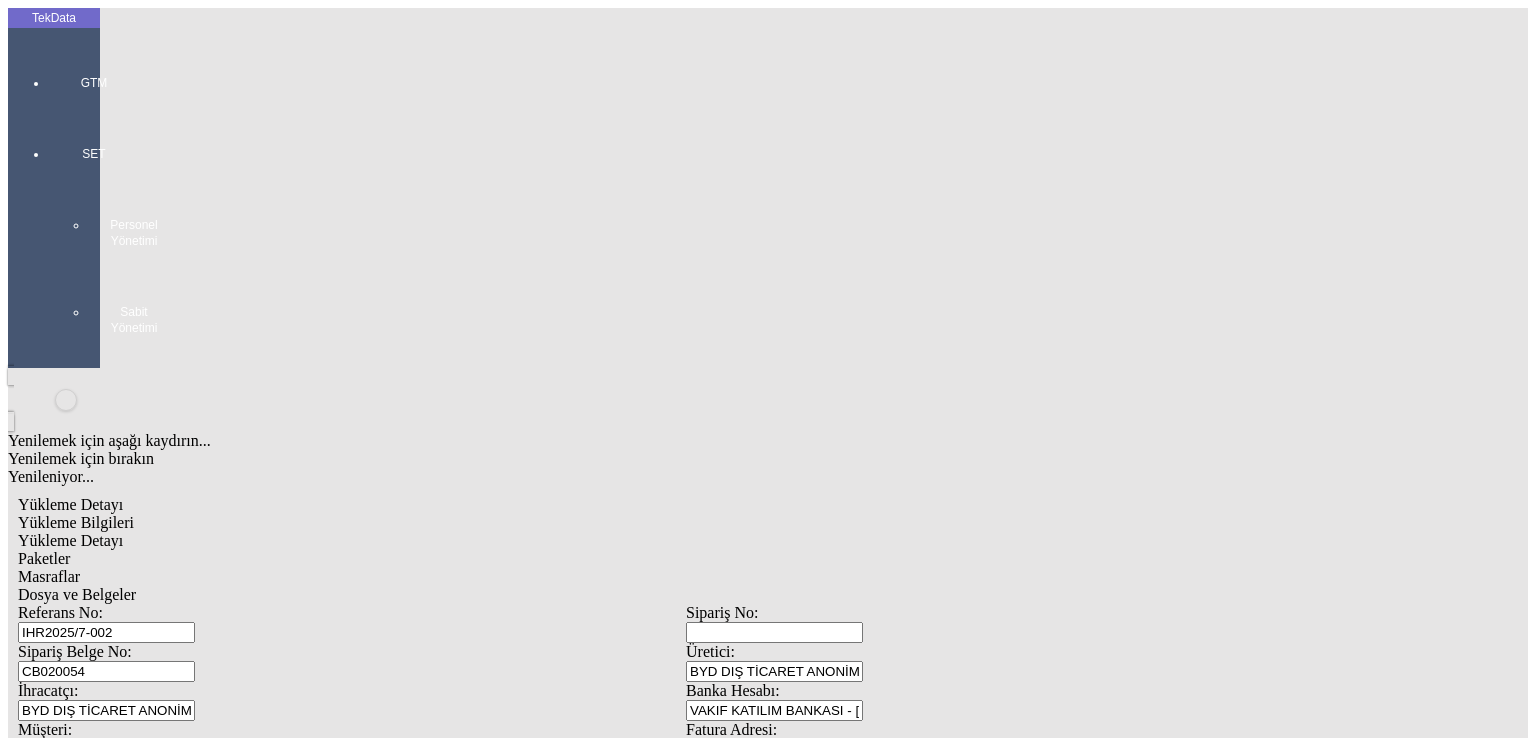 scroll, scrollTop: 0, scrollLeft: 54, axis: horizontal 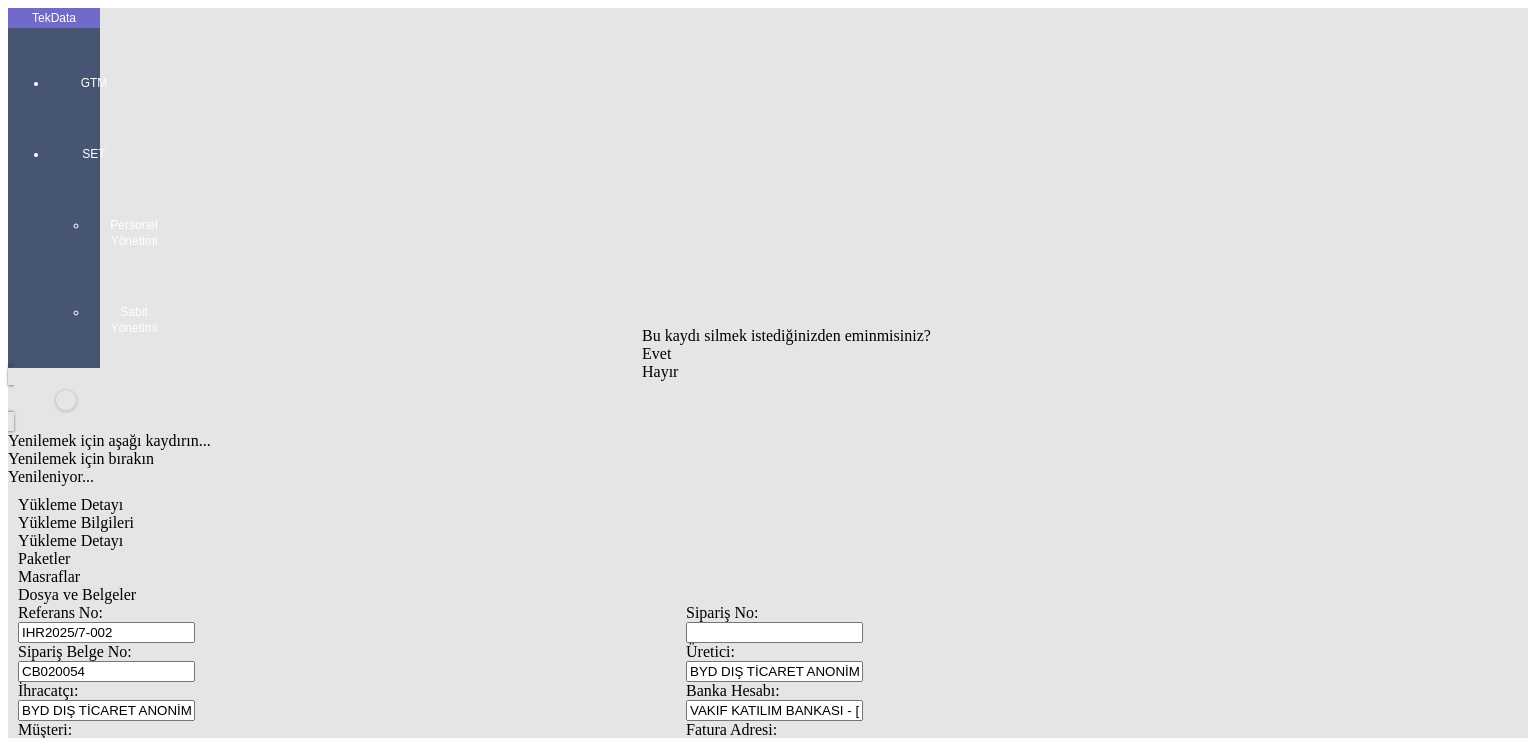 drag, startPoint x: 707, startPoint y: 385, endPoint x: 912, endPoint y: 347, distance: 208.4922 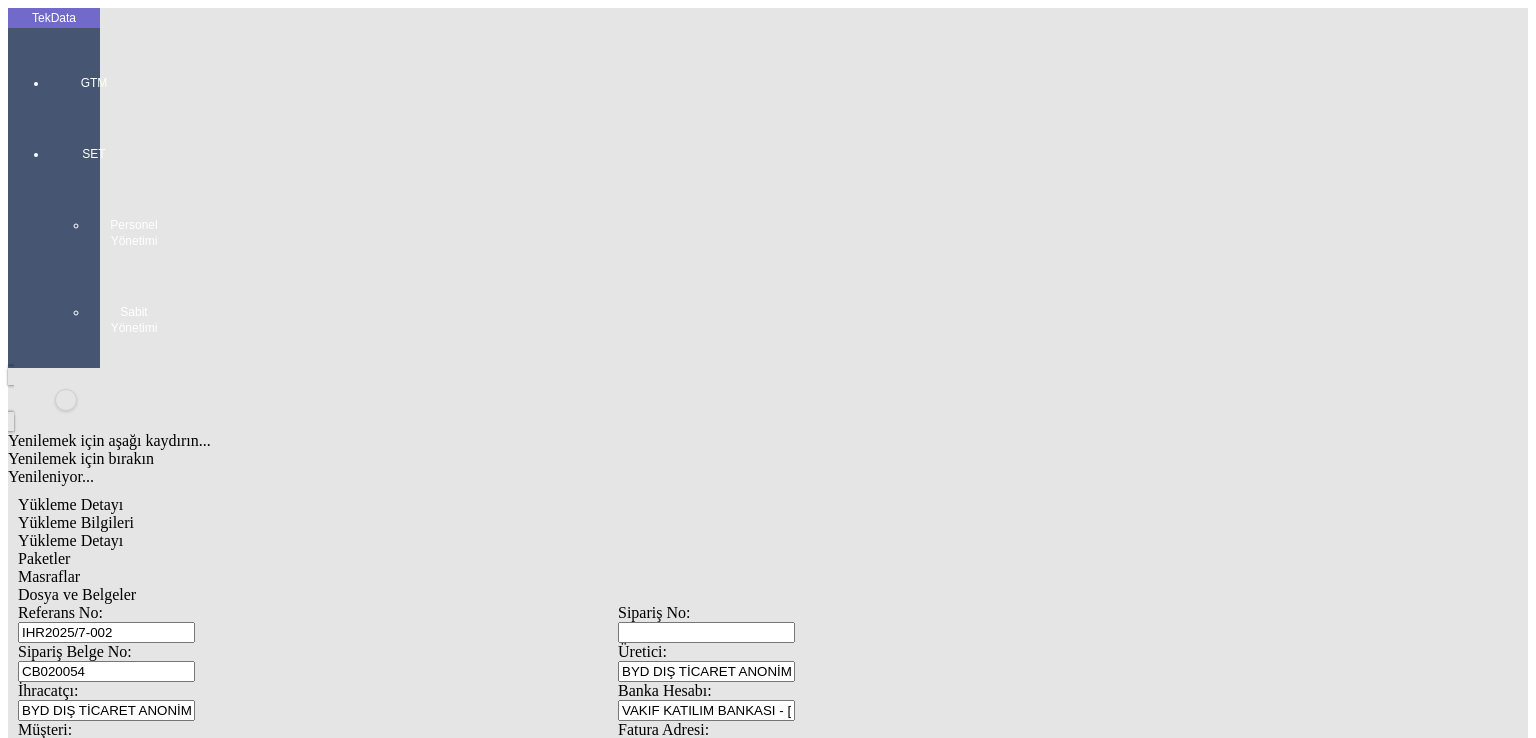 scroll, scrollTop: 0, scrollLeft: 0, axis: both 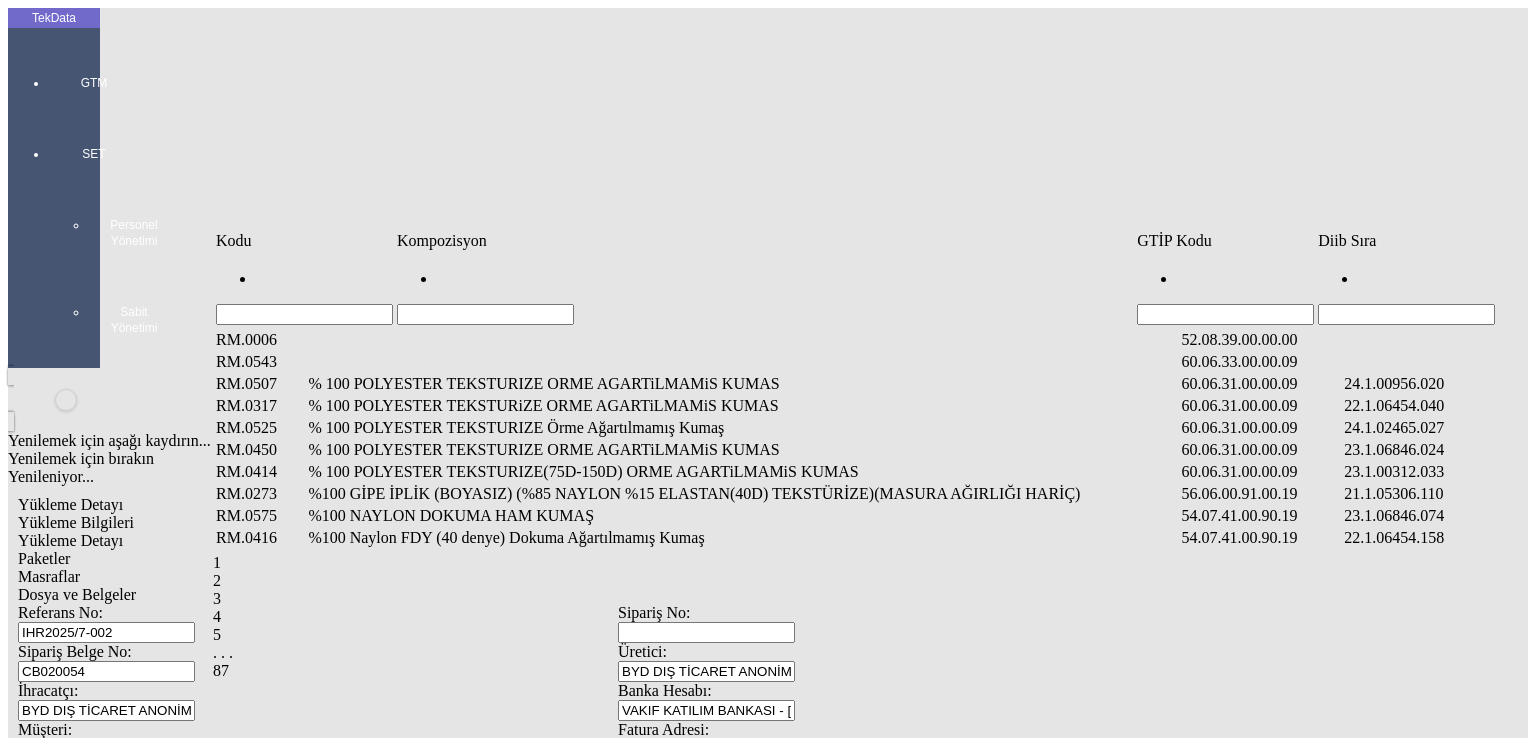 click at bounding box center (1406, 314) 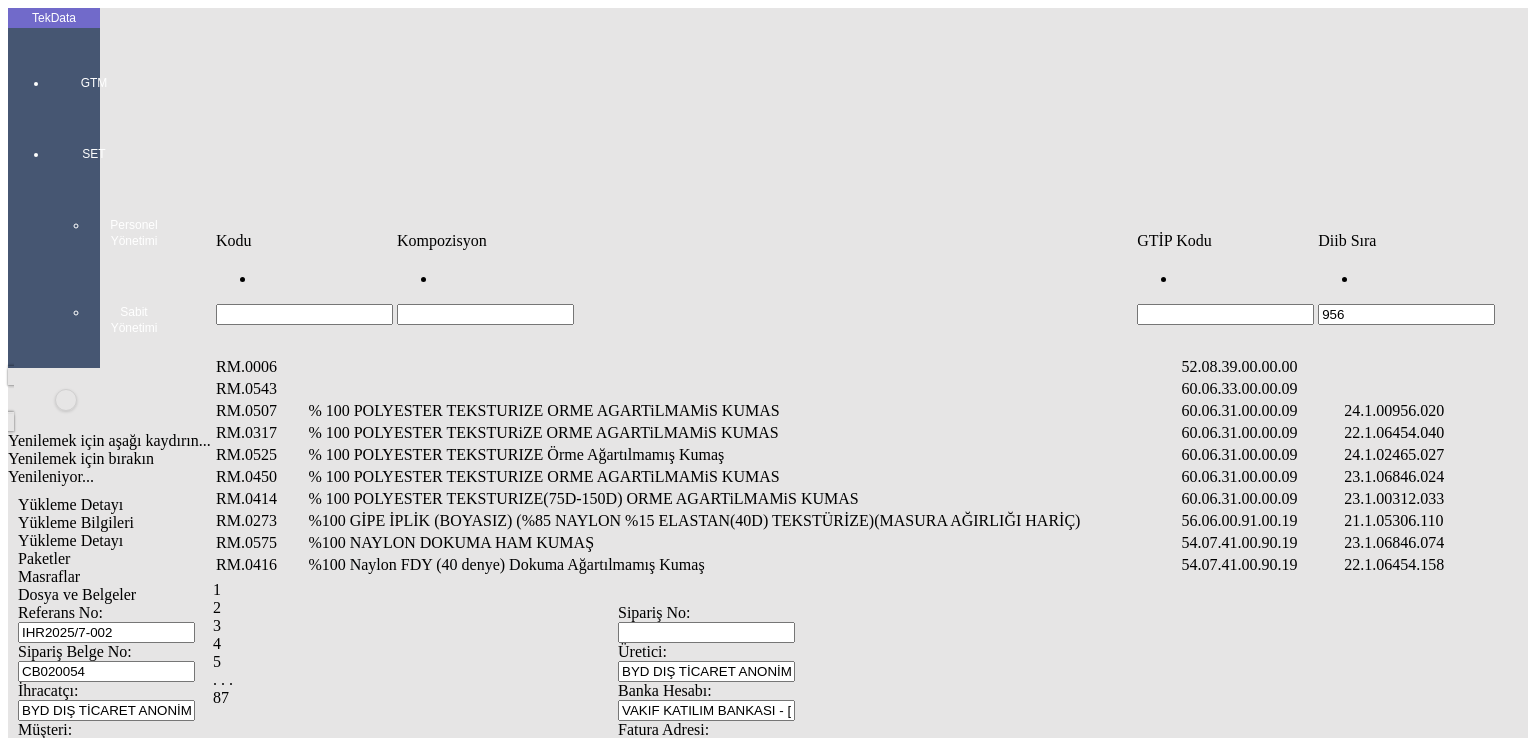 type on "956" 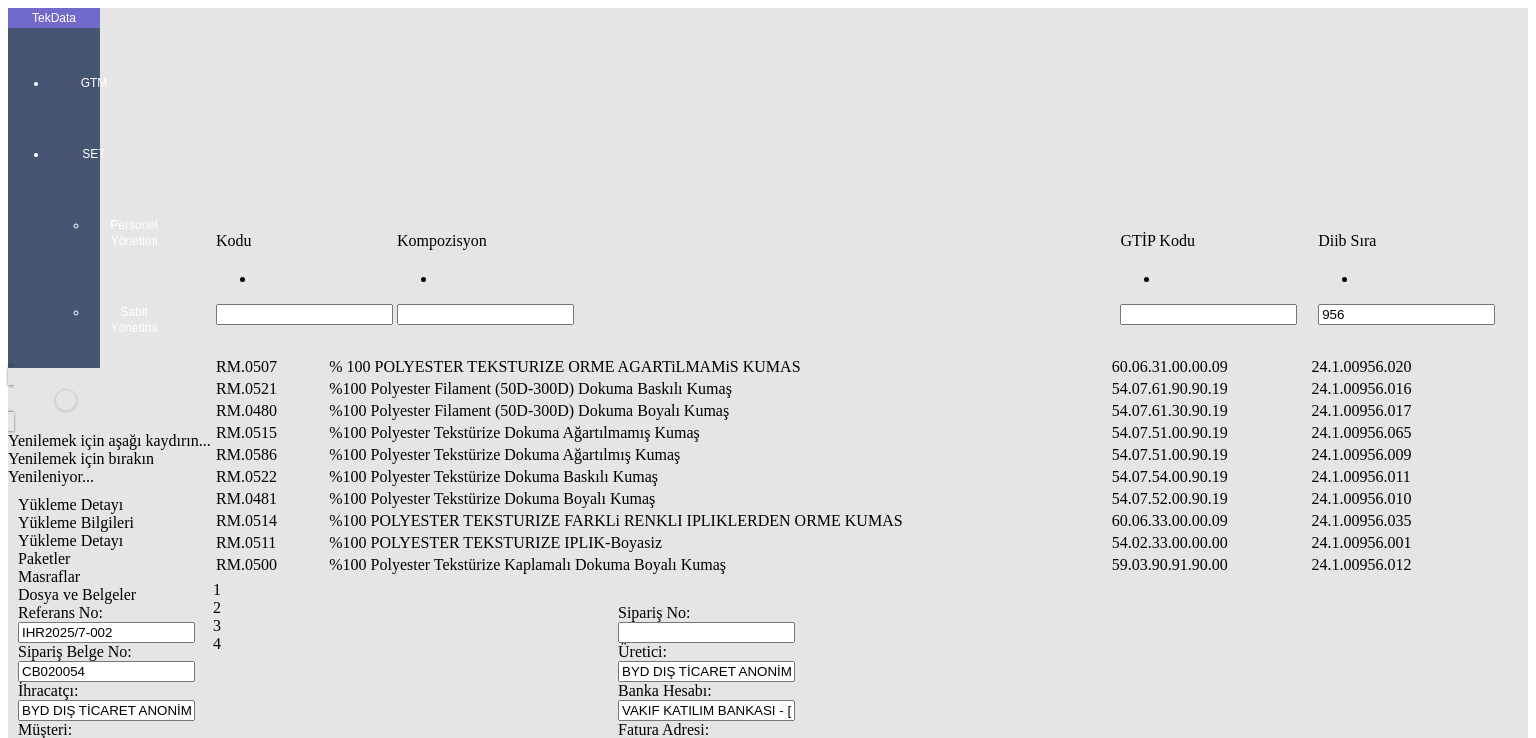 click at bounding box center (485, 314) 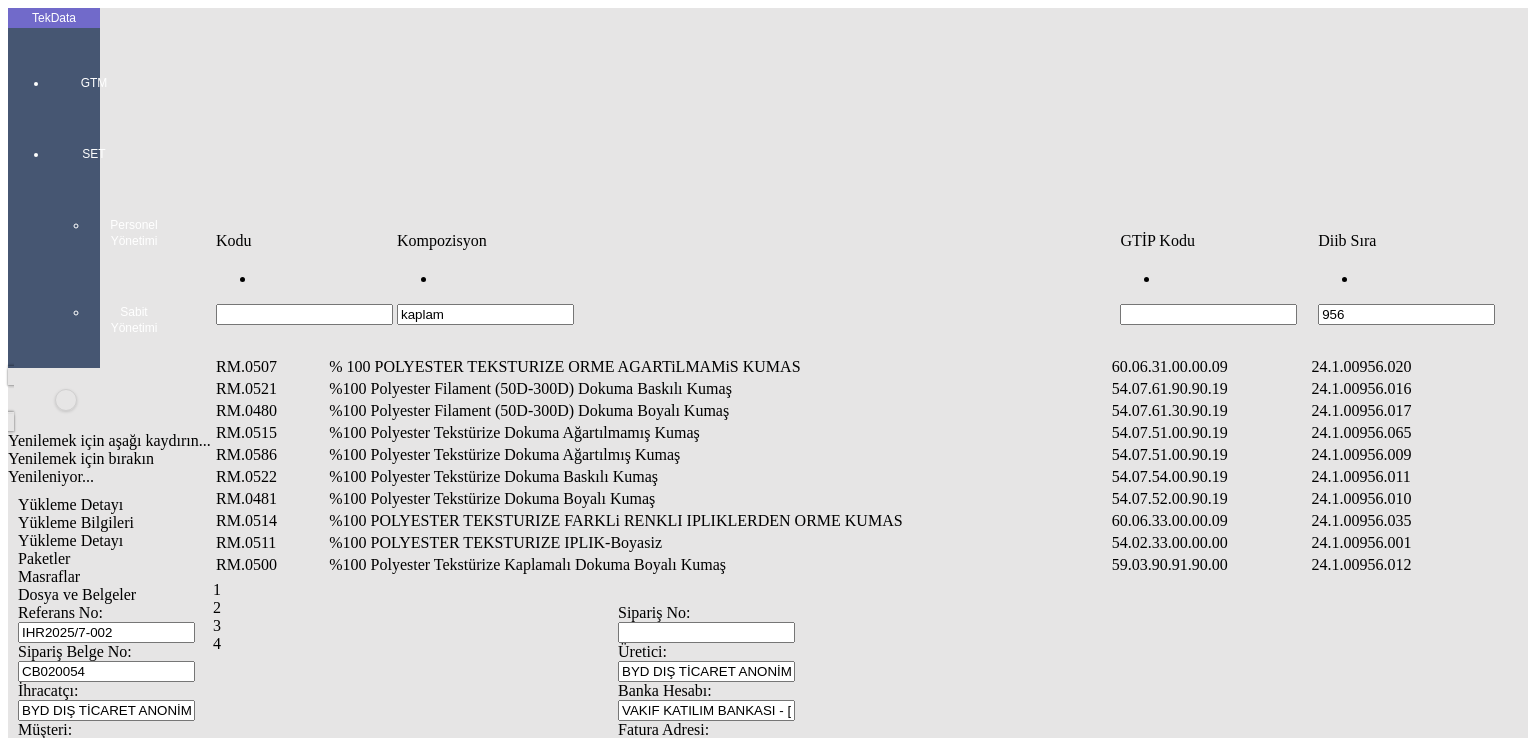 type on "kaplam" 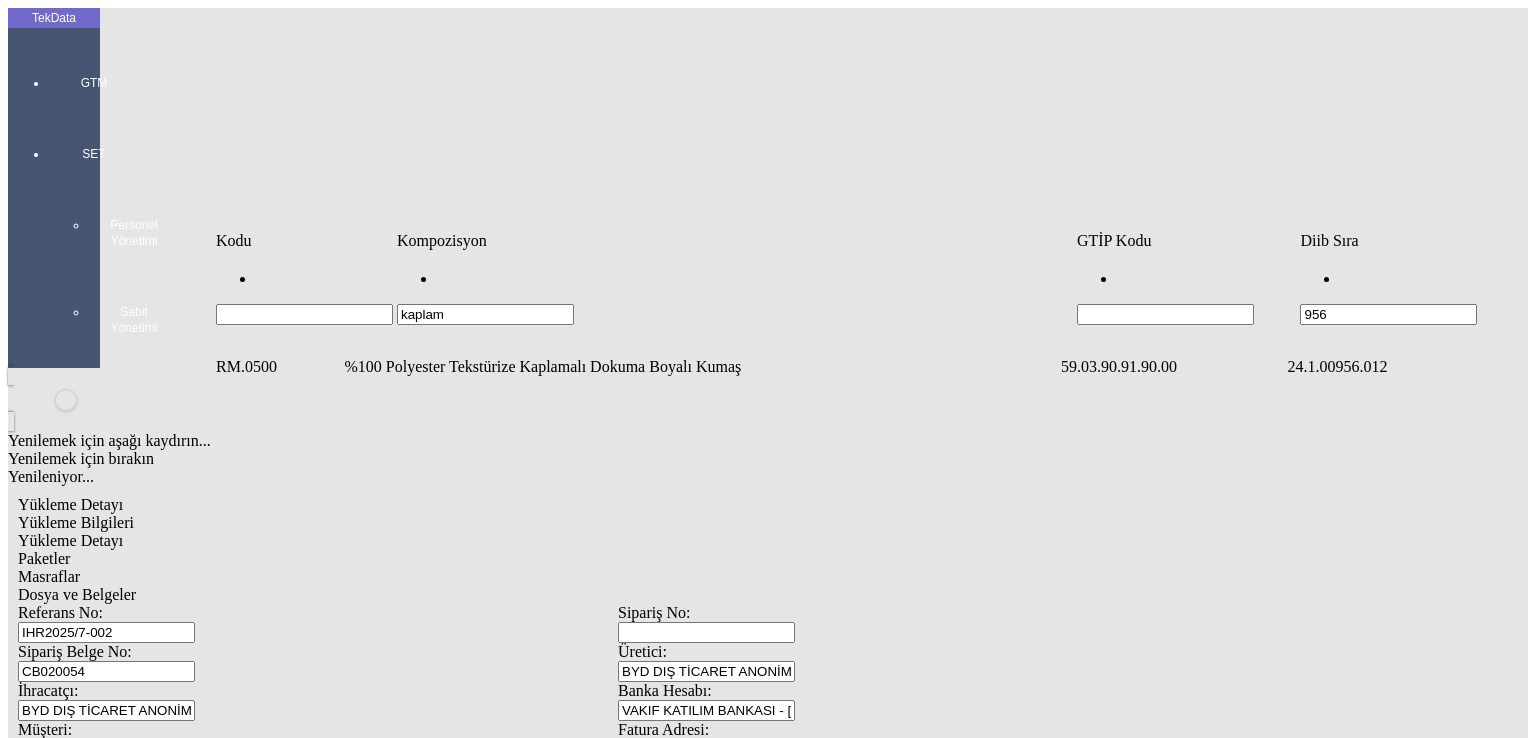 click on "%100 Polyester Tekstürize Kaplamalı Dokuma Boyalı Kumaş" at bounding box center (700, 367) 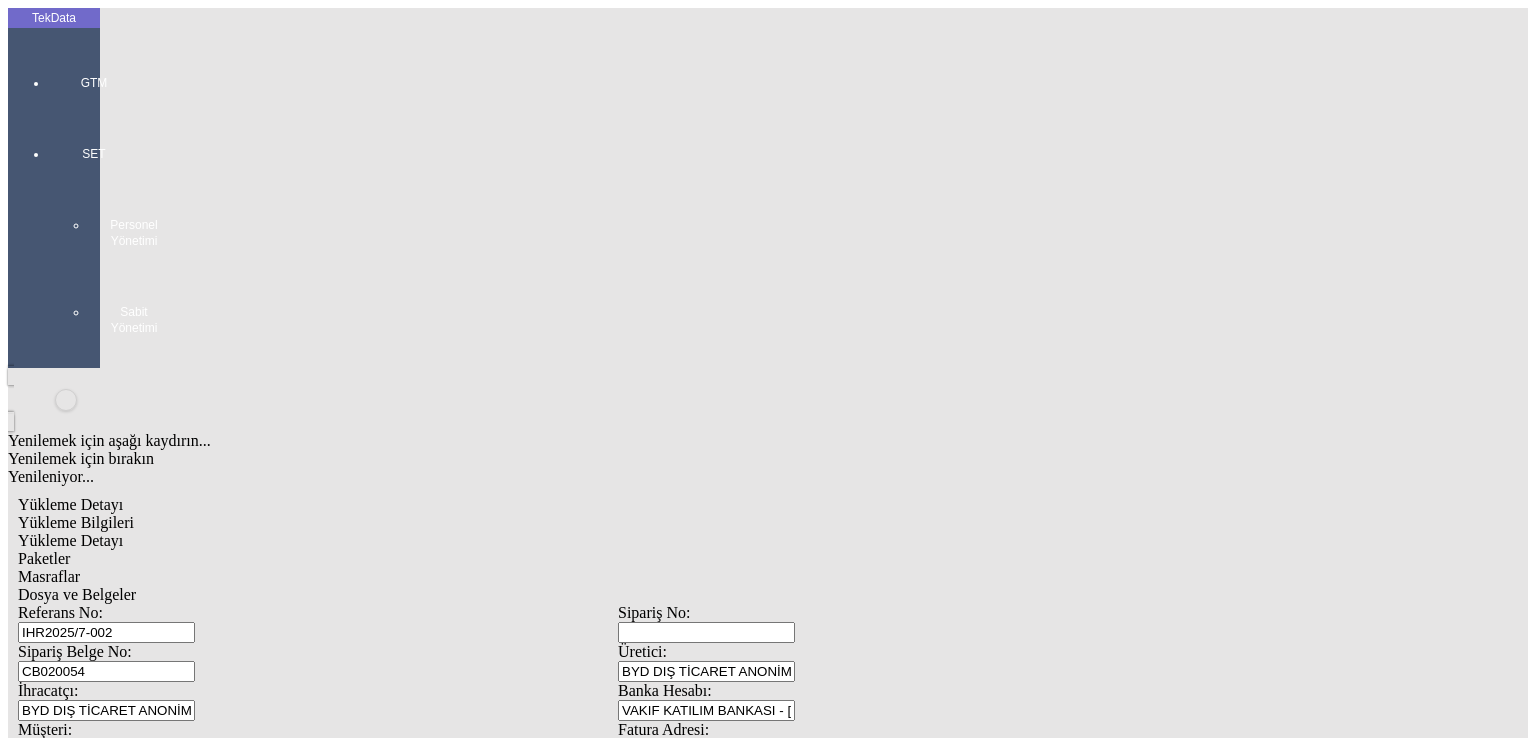 click on "Miktarı:  *" at bounding box center (109, 2059) 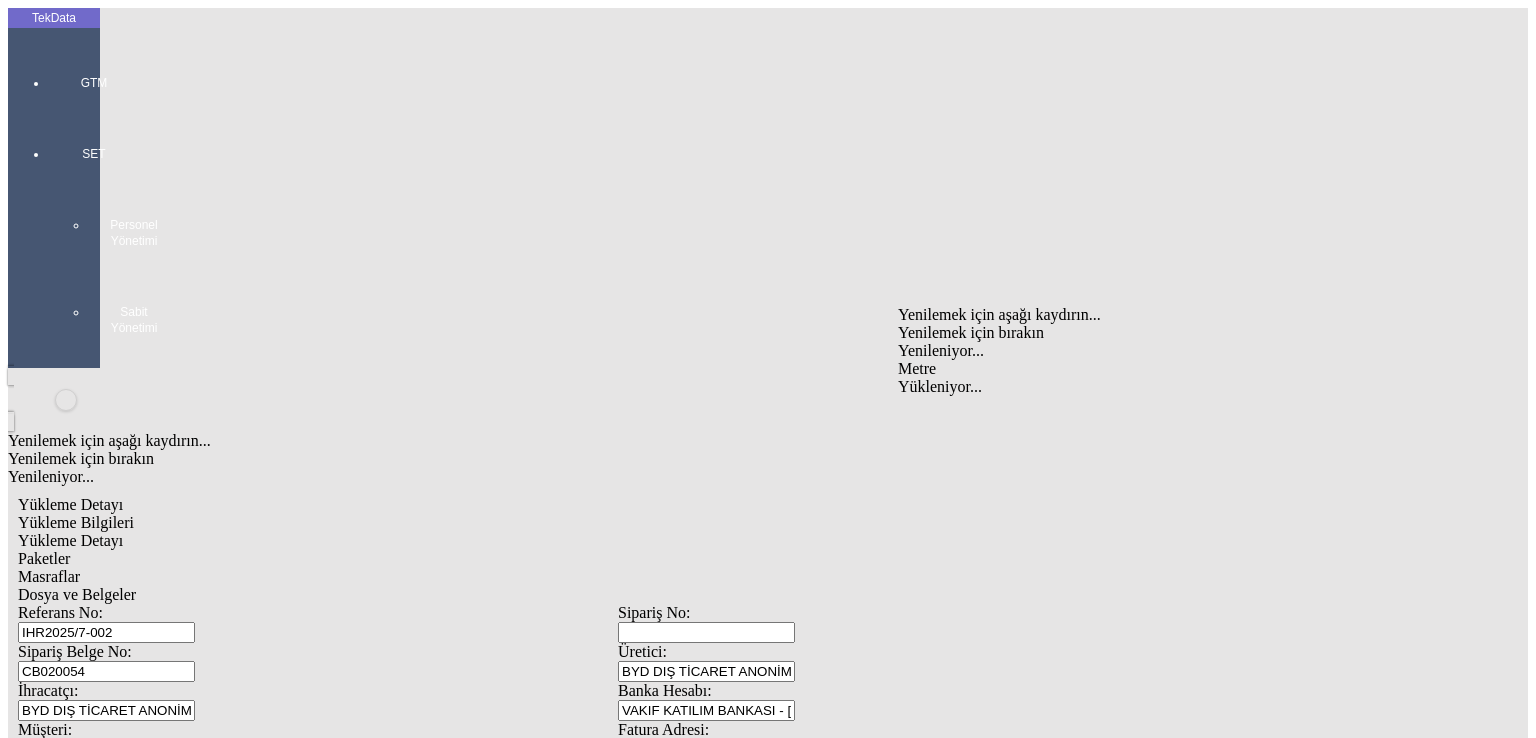 click on "Metre" at bounding box center (1198, 369) 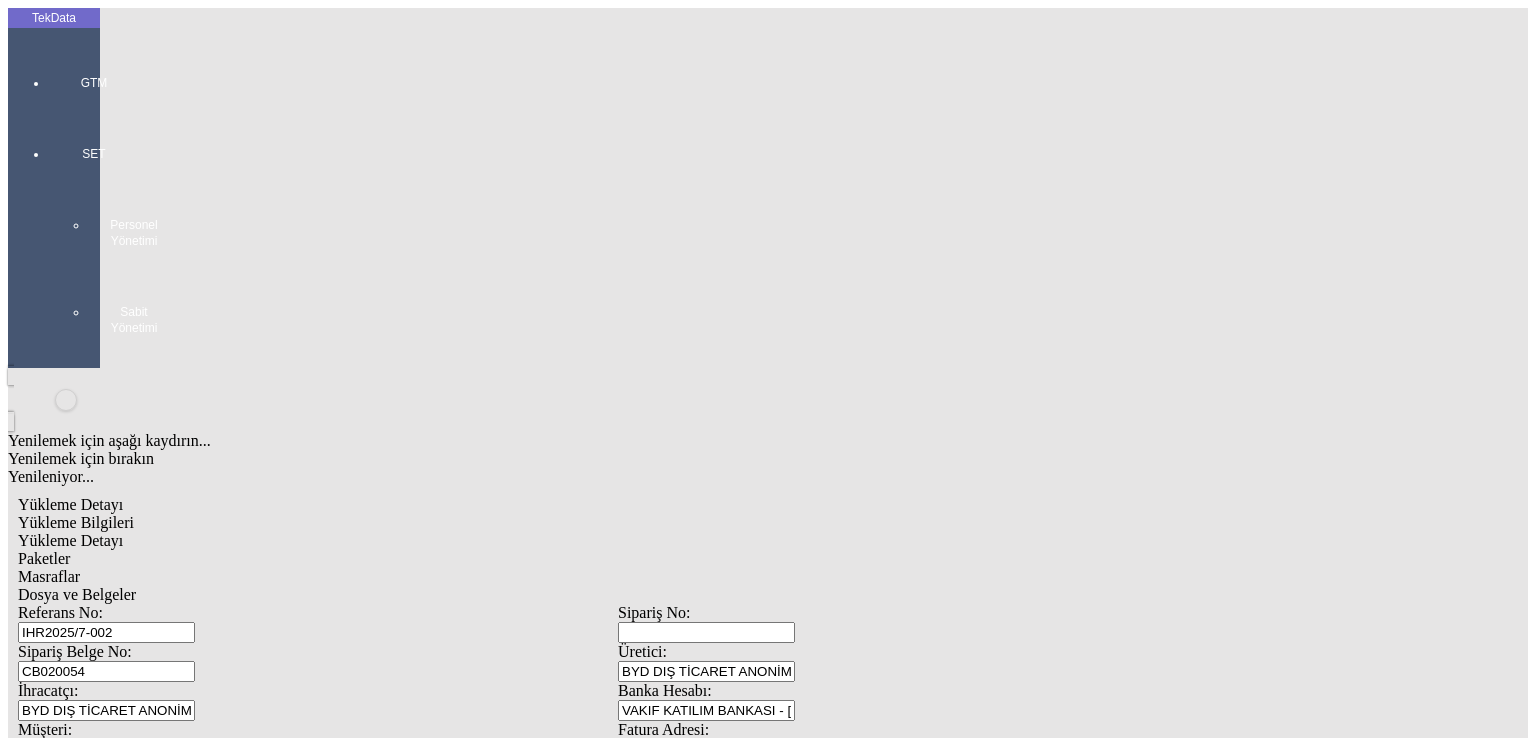type on "1" 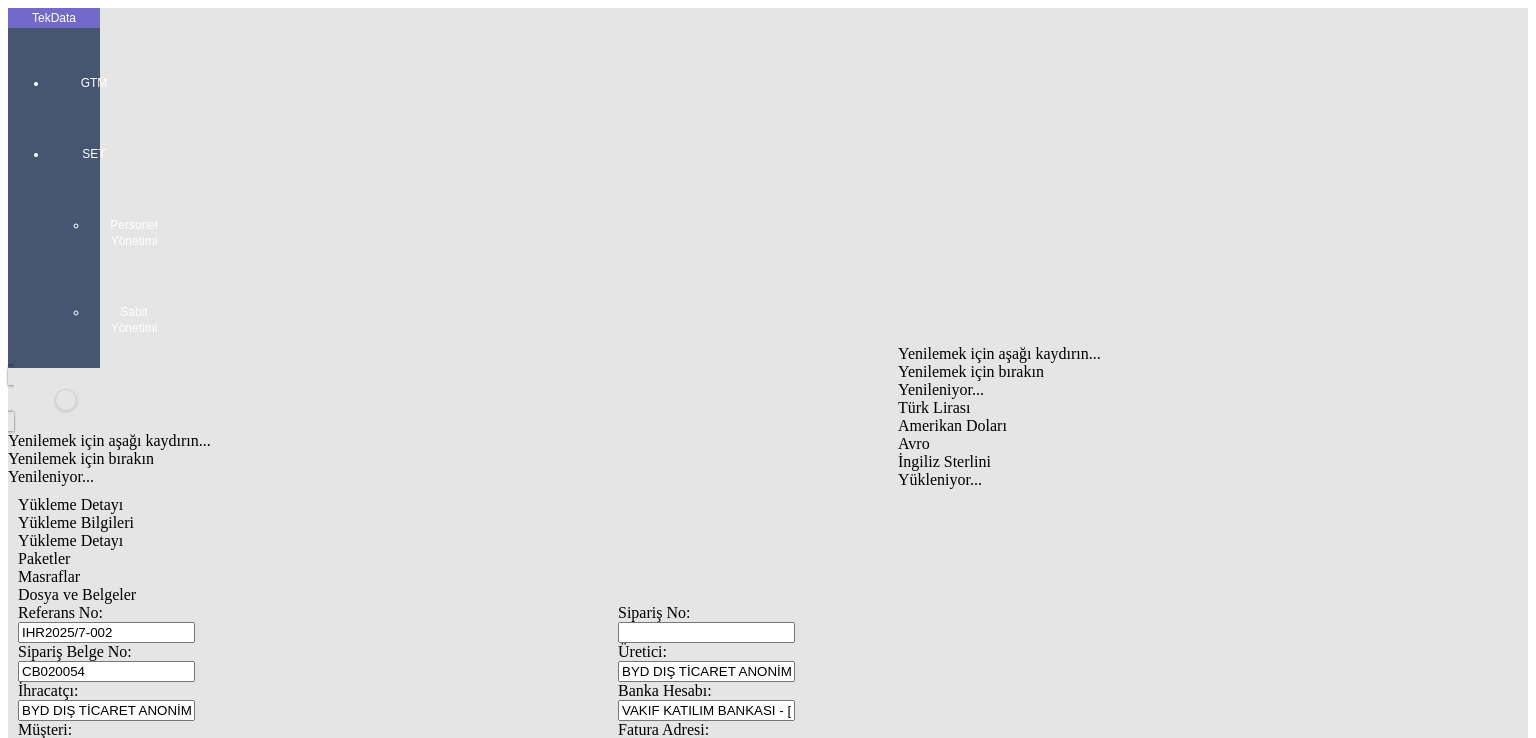click on "Türk Lirası" at bounding box center [1198, 408] 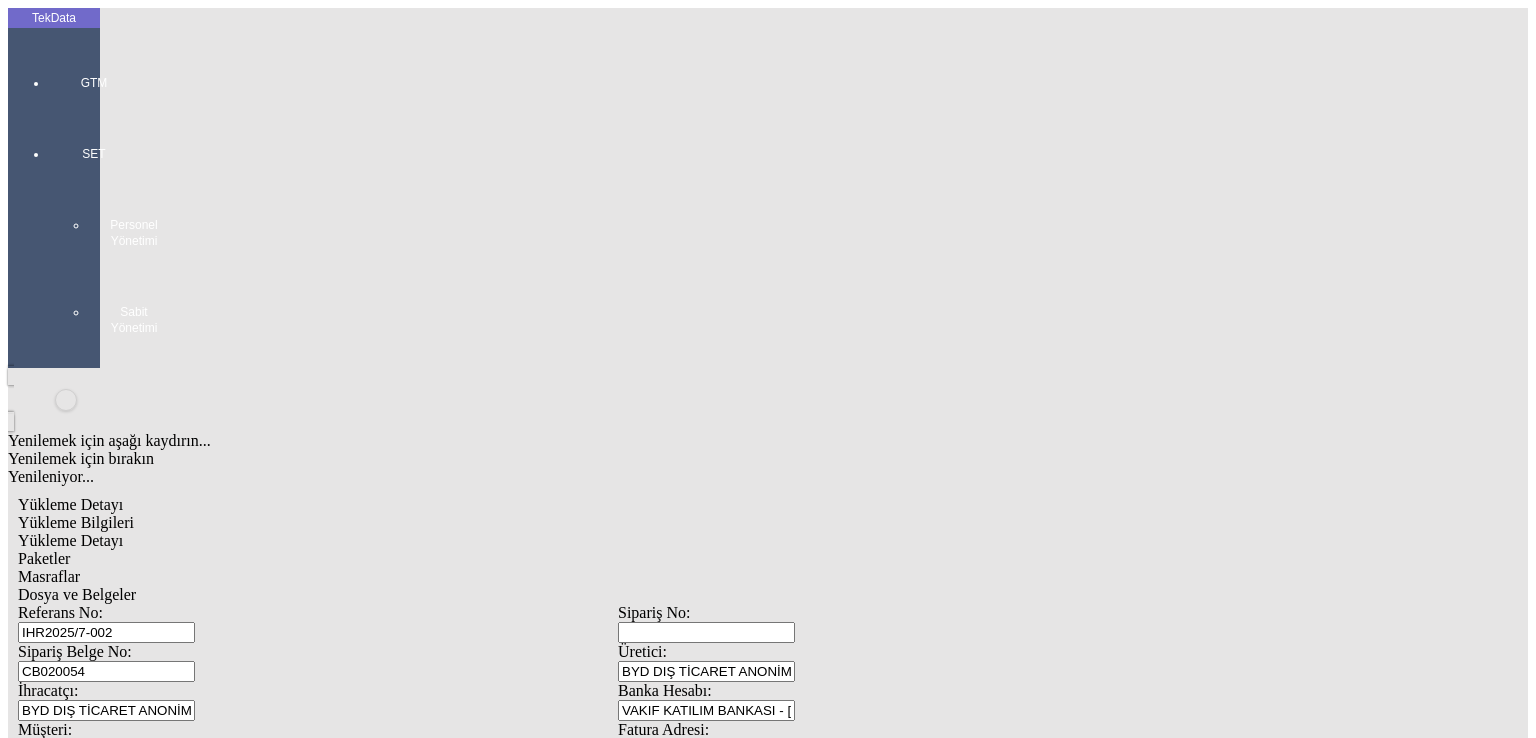 type on "185" 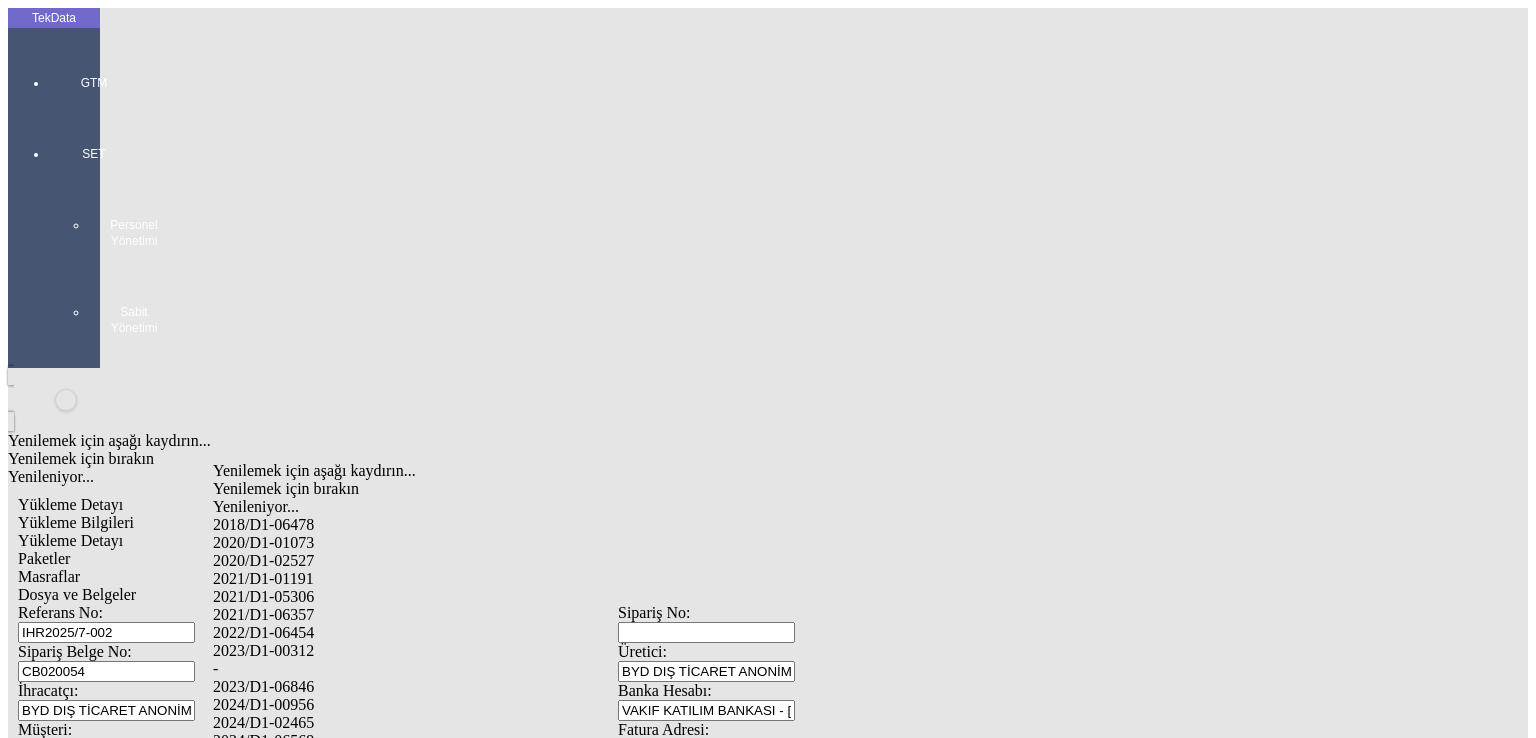 click on "2024/D1-00956" at bounding box center (506, 705) 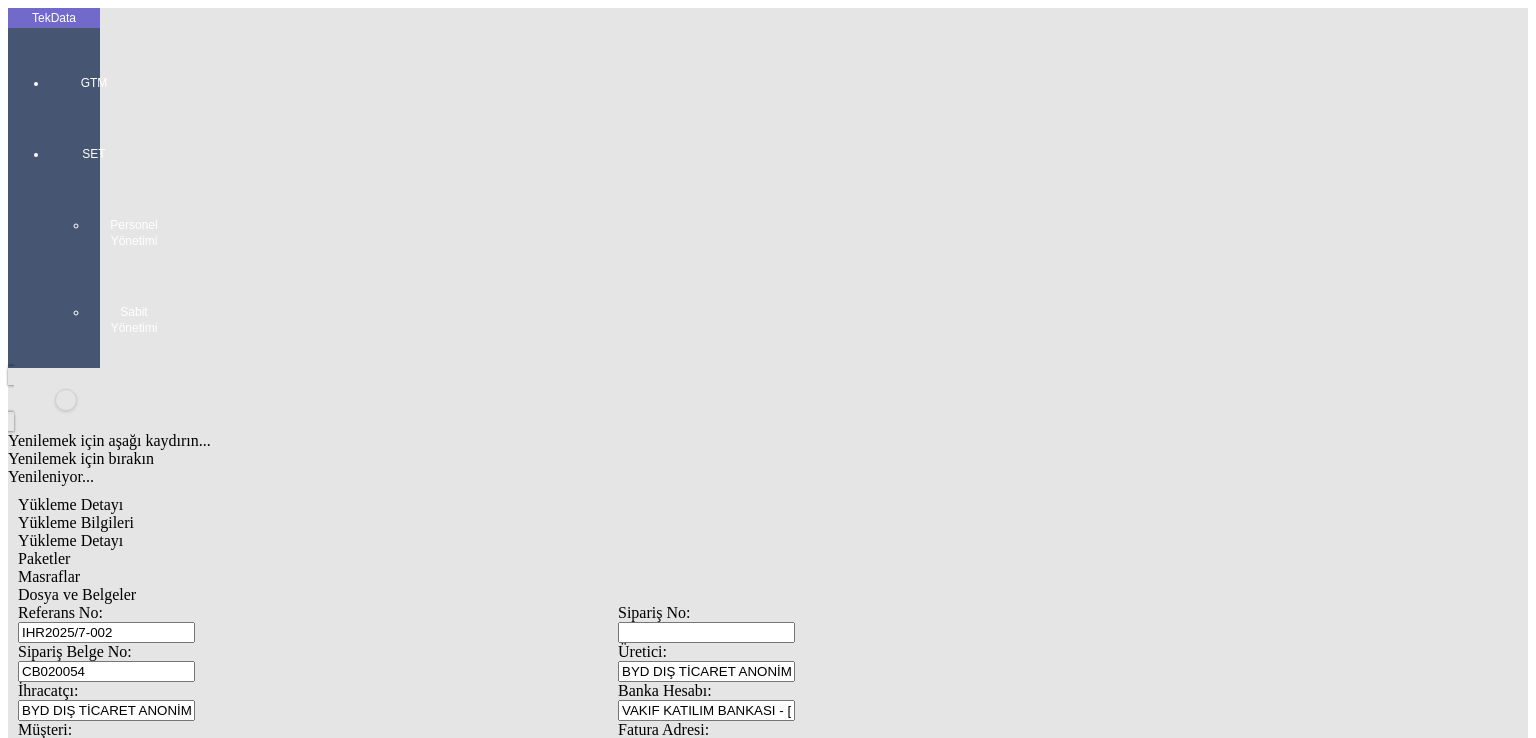 click on "Kaydet" at bounding box center (44, 2594) 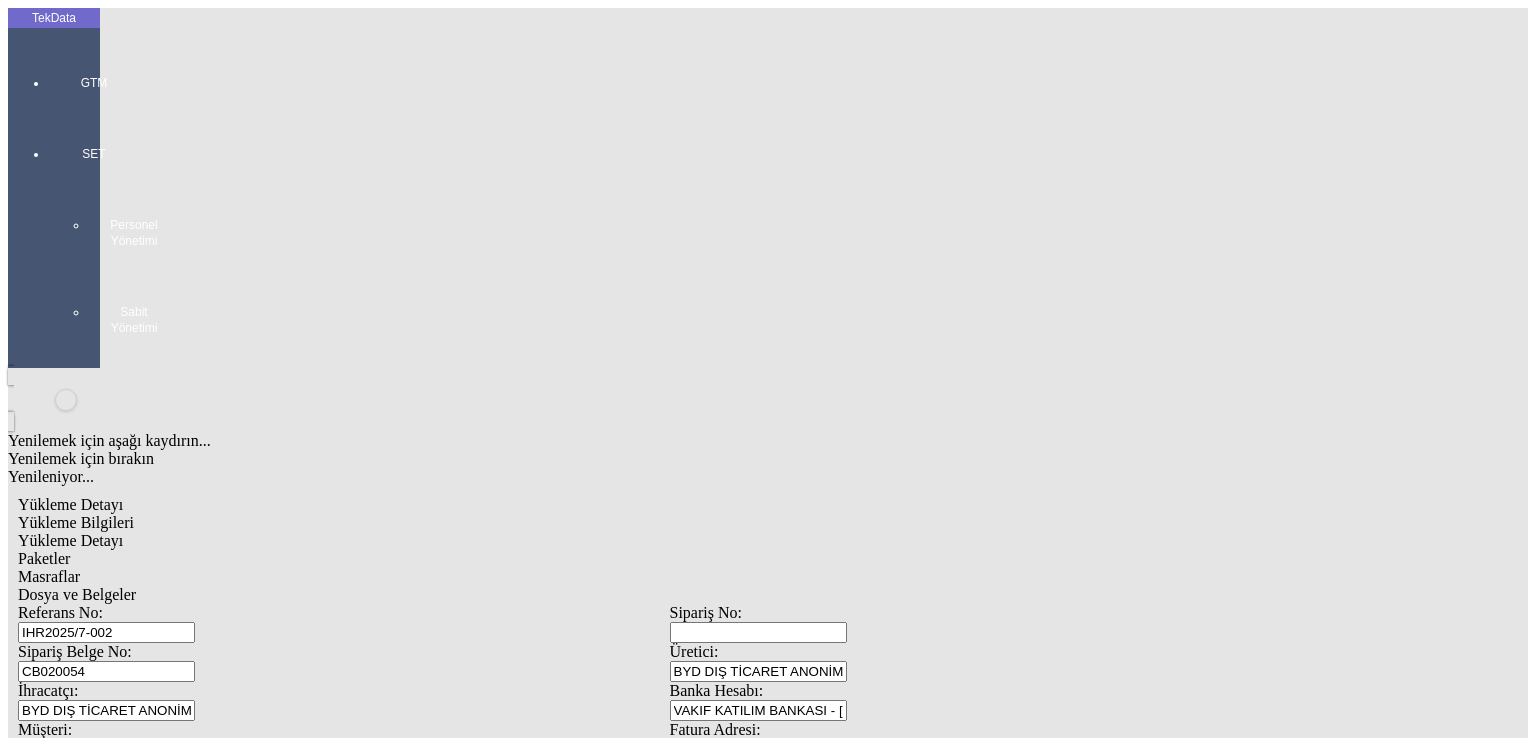 click on "Yenilemek için aşağı kaydırın... Yenilemek için bırakın Yenileniyor...
Yükleme Detayı Yükleme Bilgileri Yükleme Detayı Paketler Masraflar Dosya ve Belgeler Referans No: IHR2025/7-002 Sipariş No: Sipariş Belge No: CB020054 Üretici: BYD DIŞ TİCARET ANONİM ŞİRKETİ İhracatçı: BYD DIŞ TİCARET ANONİM ŞİRKETİ Banka Hesabı: VAKIF KATILIM BANKASI - BURSA - TL Müşteri: [PERSON_NAME] TEKSTİL LTD Fatura Adresi: Fatura Adresi [PERSON_NAME] SOKAK ŞENKAYA APT.  DÜKKAN 2 TAŞKINKÖY / [GEOGRAPHIC_DATA]  K.K.T.C. Müşteri Bankası: Pazarlamacı: Fatura No: BDF2025000000 Fatura Tarihi: [DATE] Teslimat Müşterisi: [PERSON_NAME] TEKSTİL LTD Teslimat Adresi: Fatura Adresi [PERSON_NAME] SOKAK ŞENKAYA APT.  DÜKKAN 2 TAŞKINKÖY / [GEOGRAPHIC_DATA]  K.K.T.C." at bounding box center (669, 1215) 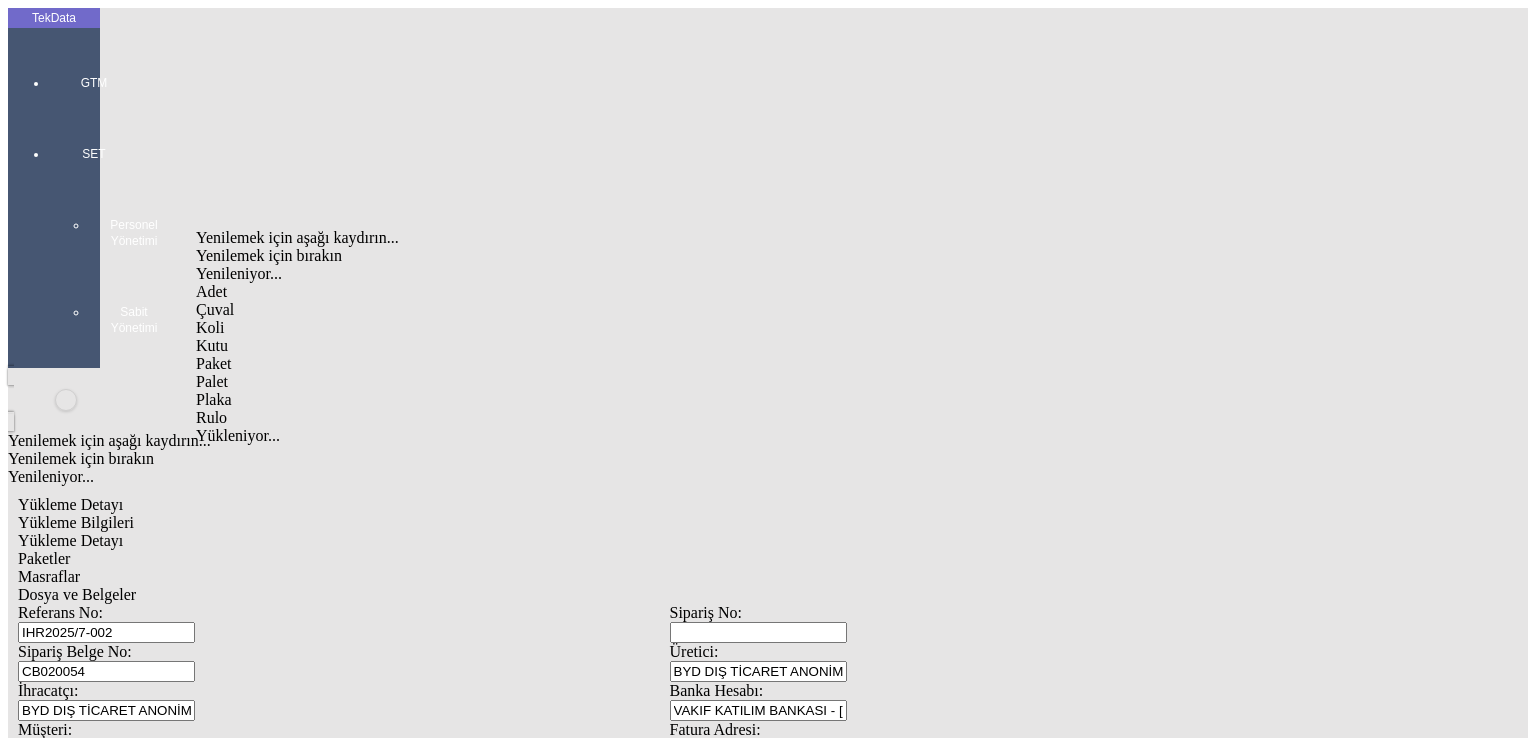 click on "Rulo" at bounding box center (497, 418) 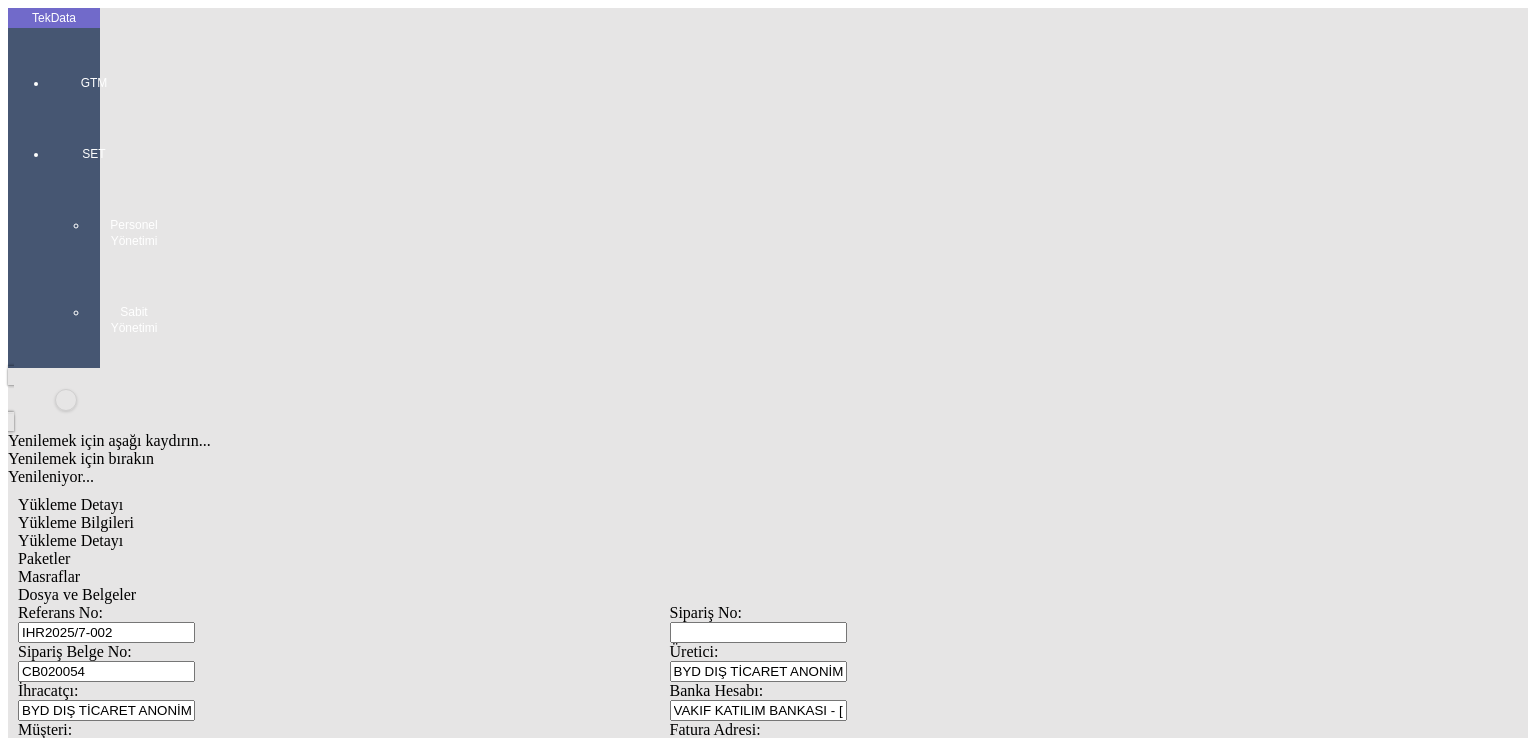 type on "40" 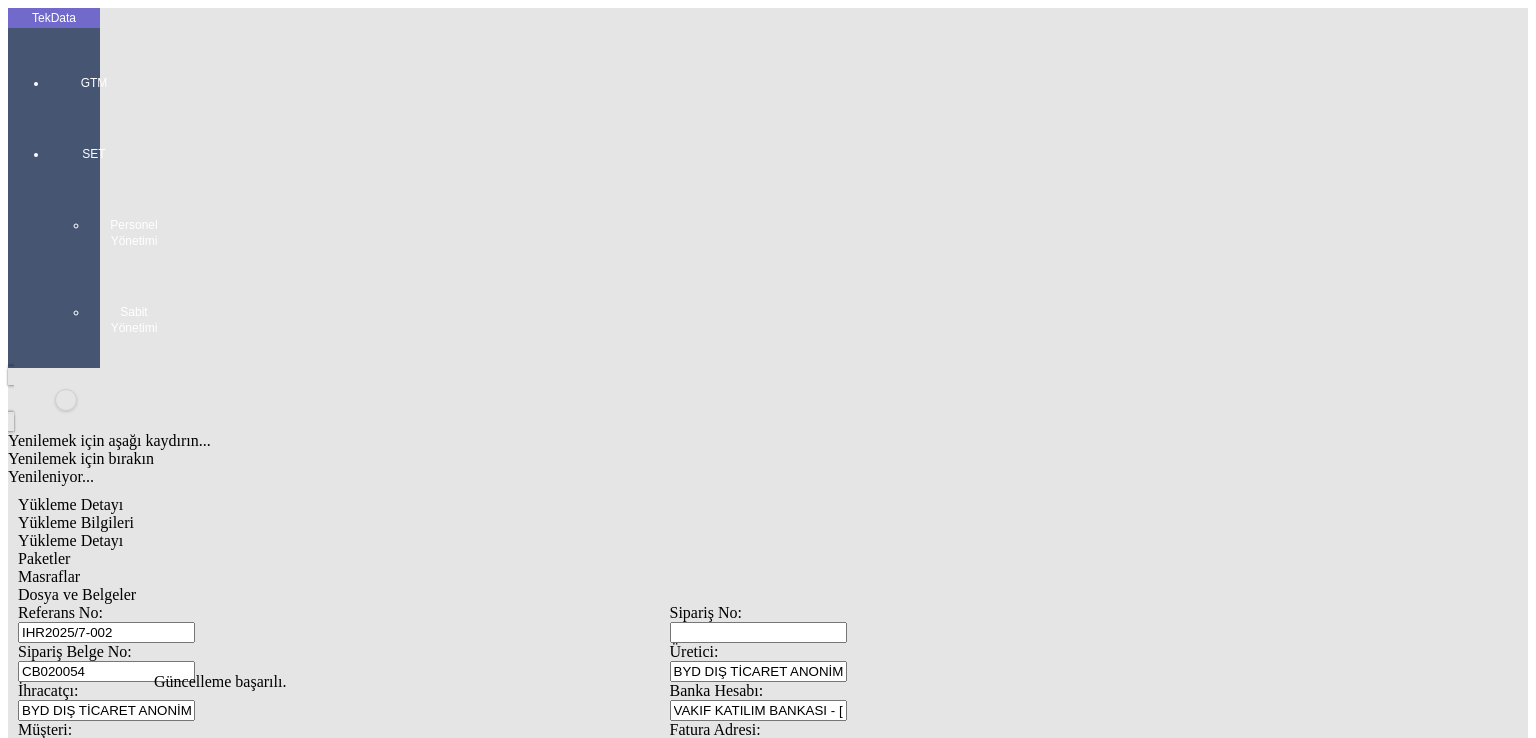 click on "Yenilemek için aşağı kaydırın... Yenilemek için bırakın Yenileniyor...
Yükleme Detayı Yükleme Bilgileri Yükleme Detayı Paketler Masraflar Dosya ve Belgeler Referans No: IHR2025/7-002 Sipariş No: Sipariş Belge No: CB020054 Üretici: BYD DIŞ TİCARET ANONİM ŞİRKETİ İhracatçı: BYD DIŞ TİCARET ANONİM ŞİRKETİ Banka Hesabı: VAKIF KATILIM BANKASI - BURSA - TL Müşteri: [PERSON_NAME] TEKSTİL LTD Fatura Adresi: Fatura Adresi [PERSON_NAME] SOKAK ŞENKAYA APT.  DÜKKAN 2 TAŞKINKÖY / [GEOGRAPHIC_DATA]  K.K.T.C. Müşteri Bankası: Pazarlamacı: Fatura No: BDF2025000000 Fatura Tarihi: [DATE] Teslimat Müşterisi: [PERSON_NAME] TEKSTİL LTD Teslimat Adresi: Fatura Adresi [PERSON_NAME] SOKAK ŞENKAYA APT.  DÜKKAN 2 TAŞKINKÖY / [GEOGRAPHIC_DATA]  K.K.T.C." at bounding box center (669, 1345) 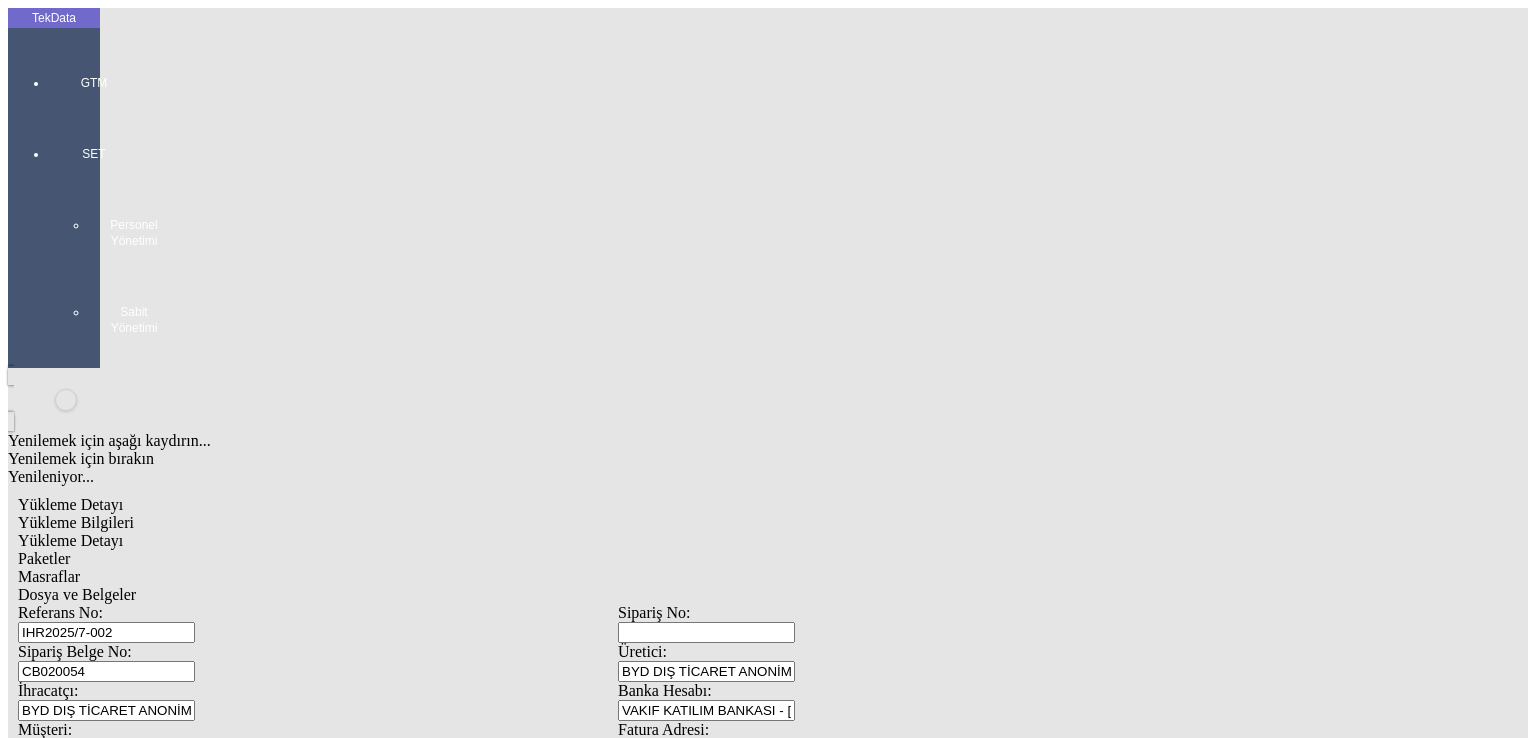 click on "Dosya ve Belgeler" 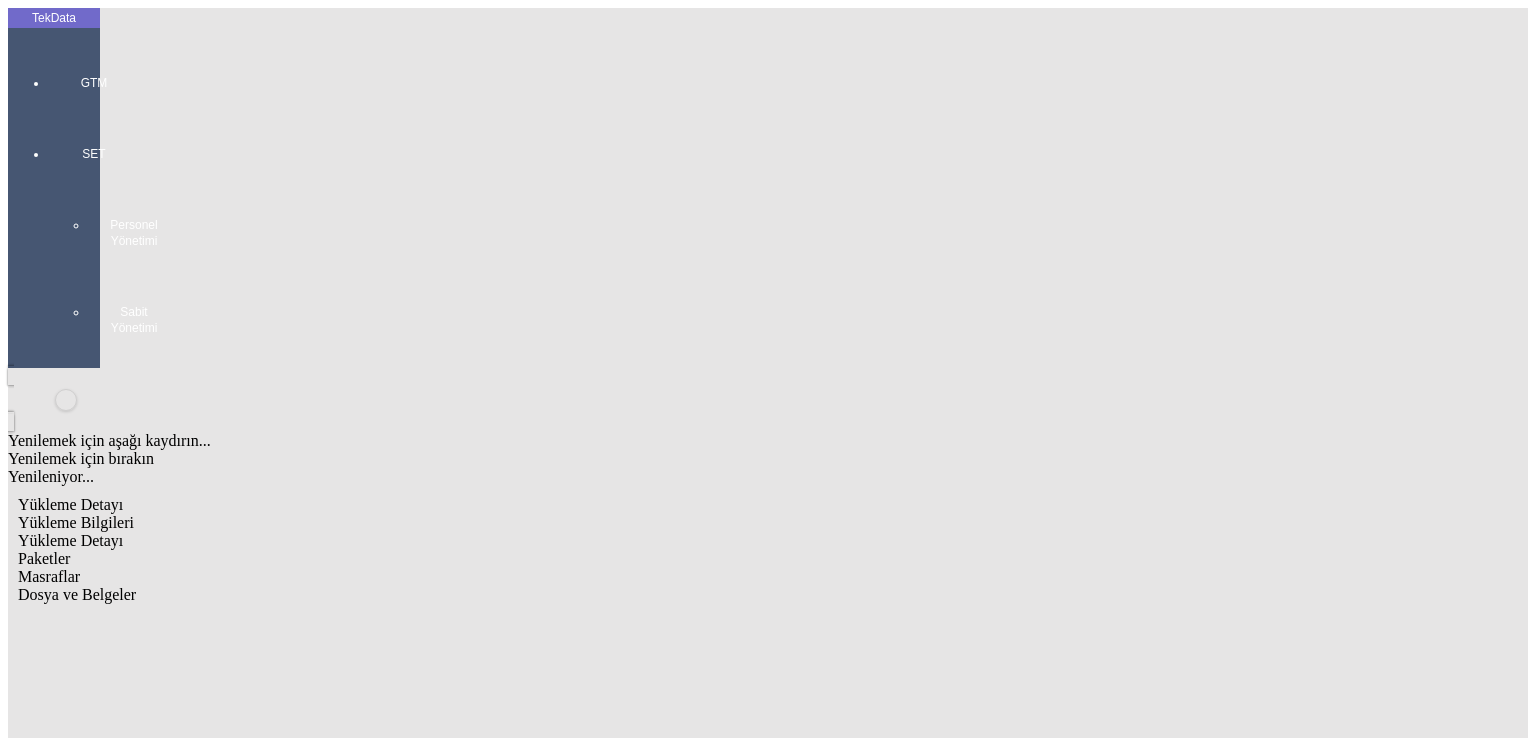 click on "Yükleme Bilgileri" at bounding box center (76, 522) 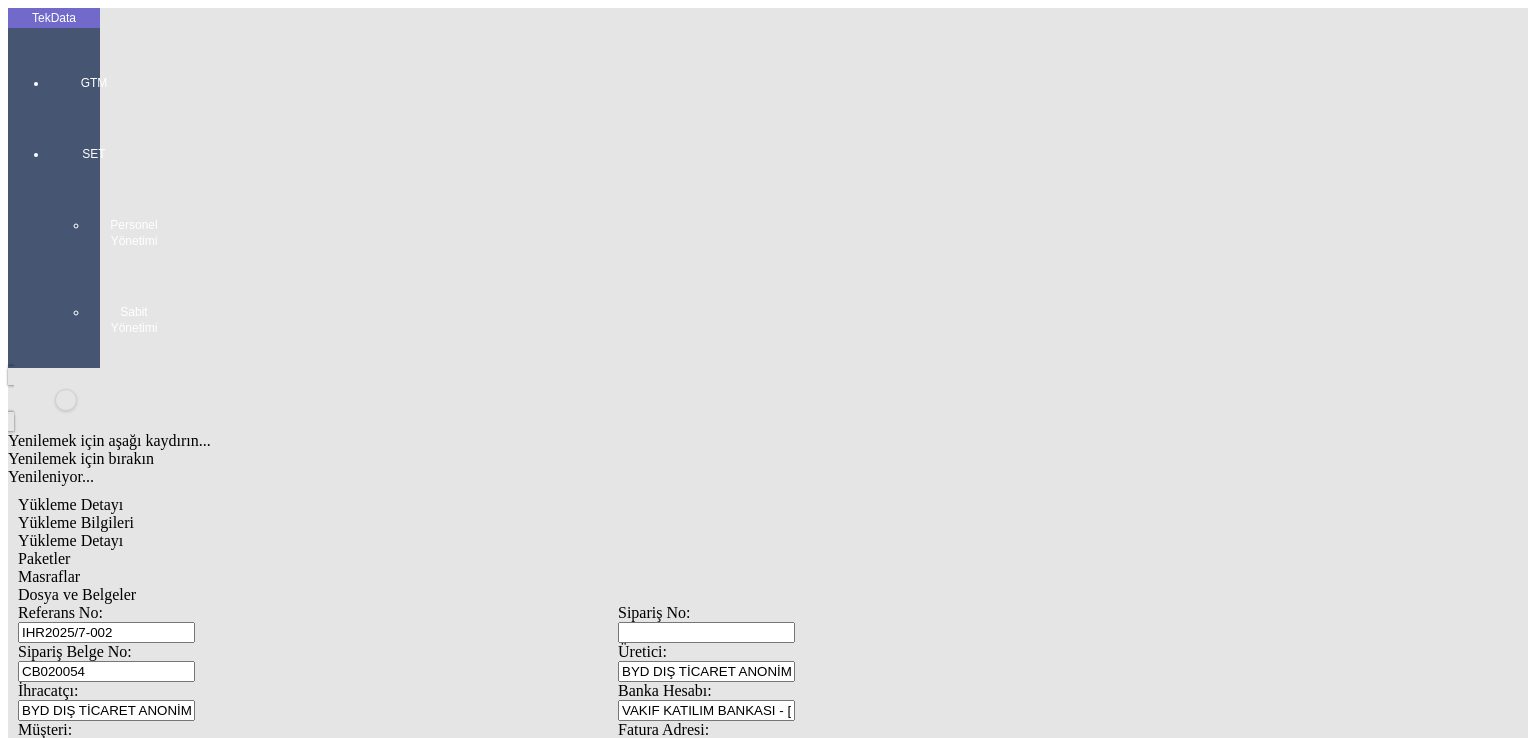 click on "Yükleme Bilgileri Yükleme Detayı Paketler Masraflar Dosya ve Belgeler Referans No: IHR2025/7-002 Sipariş No: Sipariş Belge No: CB020054 Üretici: BYD DIŞ TİCARET ANONİM ŞİRKETİ İhracatçı: BYD DIŞ TİCARET ANONİM ŞİRKETİ Banka Hesabı: VAKIF KATILIM BANKASI - [GEOGRAPHIC_DATA] - TL Müşteri: [PERSON_NAME] TEKSTİL LTD Fatura Adresi: Fatura Adresi [PERSON_NAME] SOKAK ŞENKAYA APT.  DÜKKAN 2 TAŞKINKÖY / [GEOGRAPHIC_DATA]  K.K.T.C. Müşteri Bankası: Pazarlamacı: Fatura No: BDF2025000000 Fatura Tarihi: [DATE] Teslimat Müşterisi: [PERSON_NAME] TEKSTİL LTD Teslimat Adresi: Fatura Adresi [PERSON_NAME] SOKAK ŞENKAYA APT.  DÜKKAN 2 TAŞKINKÖY / [GEOGRAPHIC_DATA]  K.K.T.C. İrsaliye No: İrsaliye Tarihi: [DATE] İrsaliye Notu: Taşıma Şekli: Kara Teslim Şekli: EXW Teslim Yeri: BURSA Nakliyeci: Yetkilisi: [PERSON_NAME]ci: Yetkilisi: Navlun: Birimi: Sigorta: Birimi: Yükleme Tarihi: [DATE] Yükleme Notu: ORIJINAL EVRAKLAR MAL BERABERI GONDERILECEKTIR. Gümrük Firması: Yetkilisi: Konteyner No: 1668.5" 